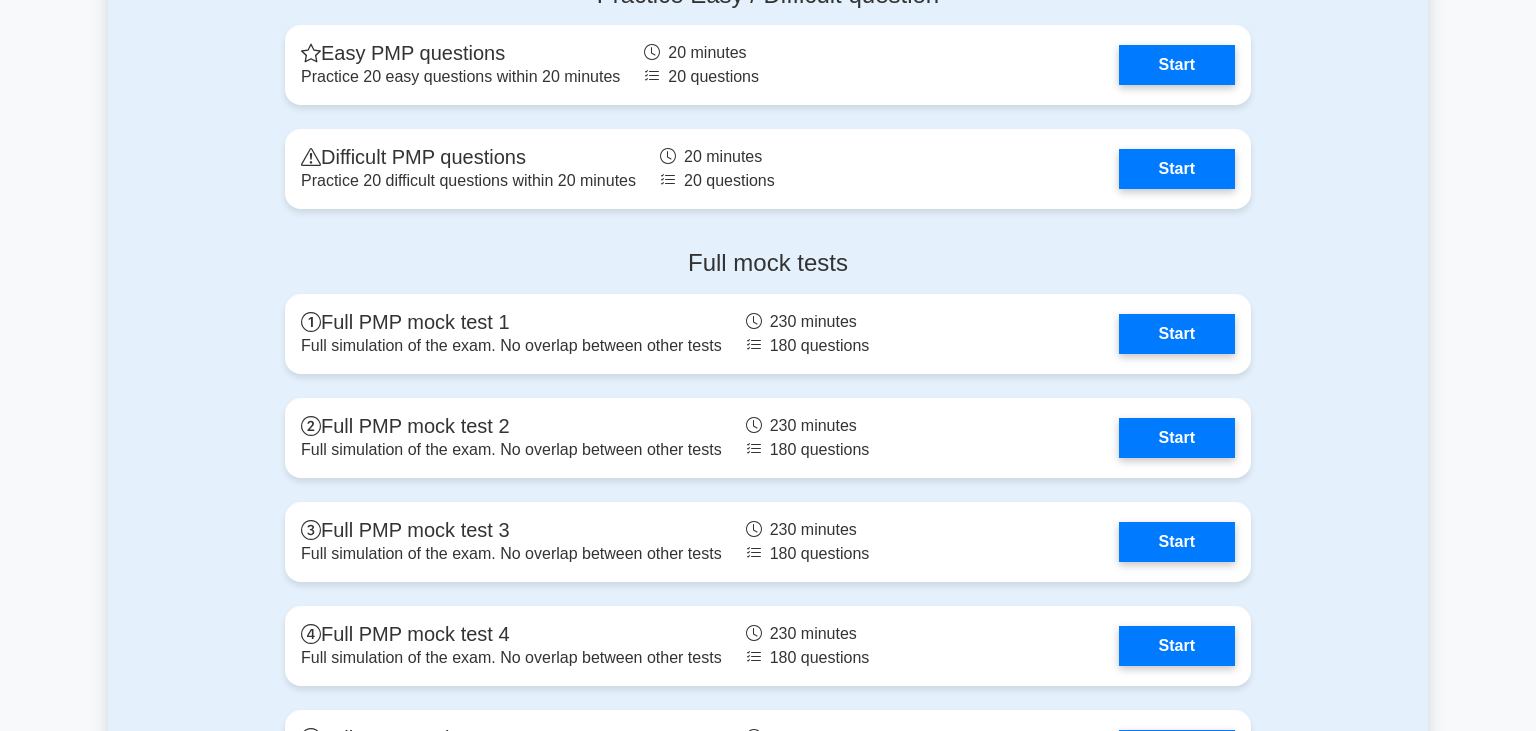 scroll, scrollTop: 5385, scrollLeft: 0, axis: vertical 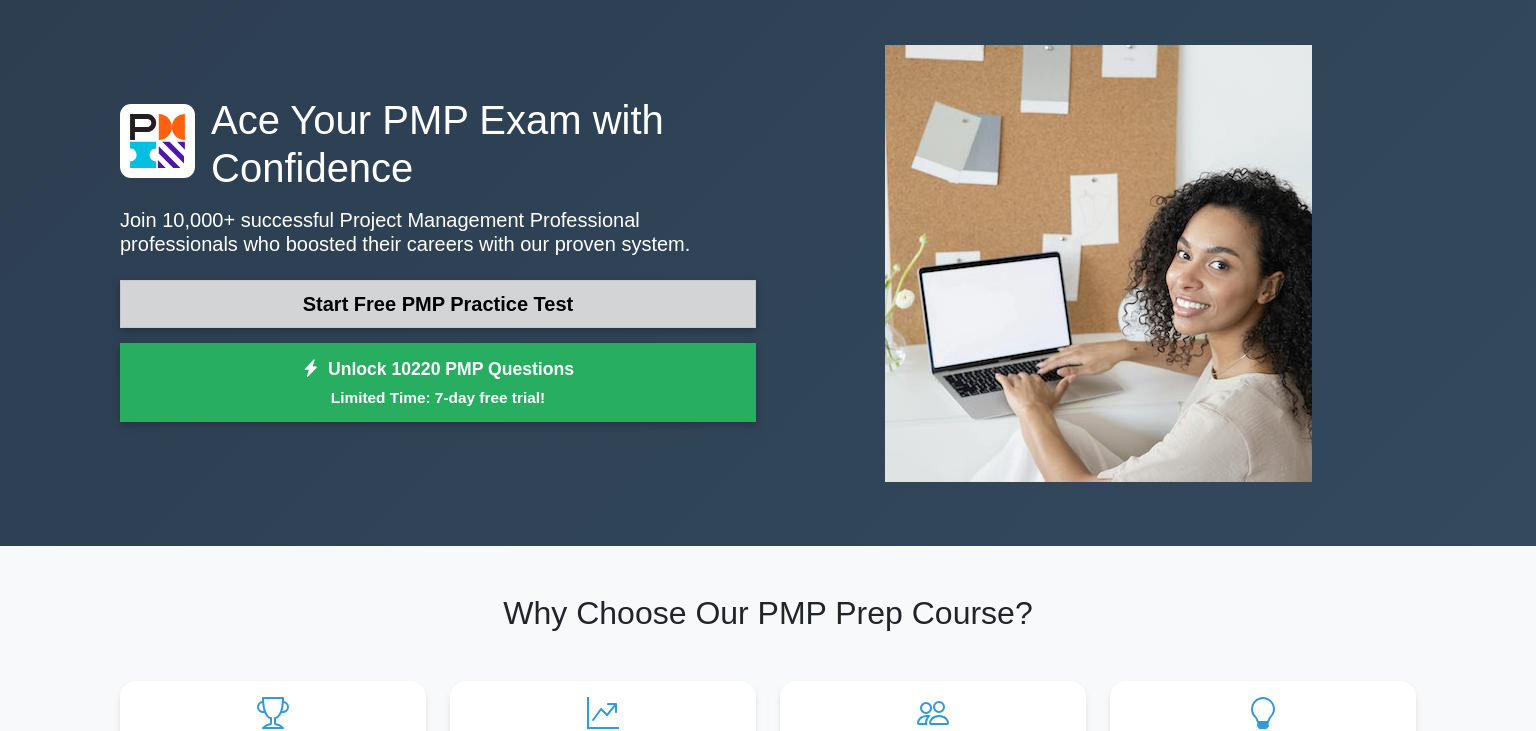 click on "Start Free PMP Practice Test" at bounding box center [438, 304] 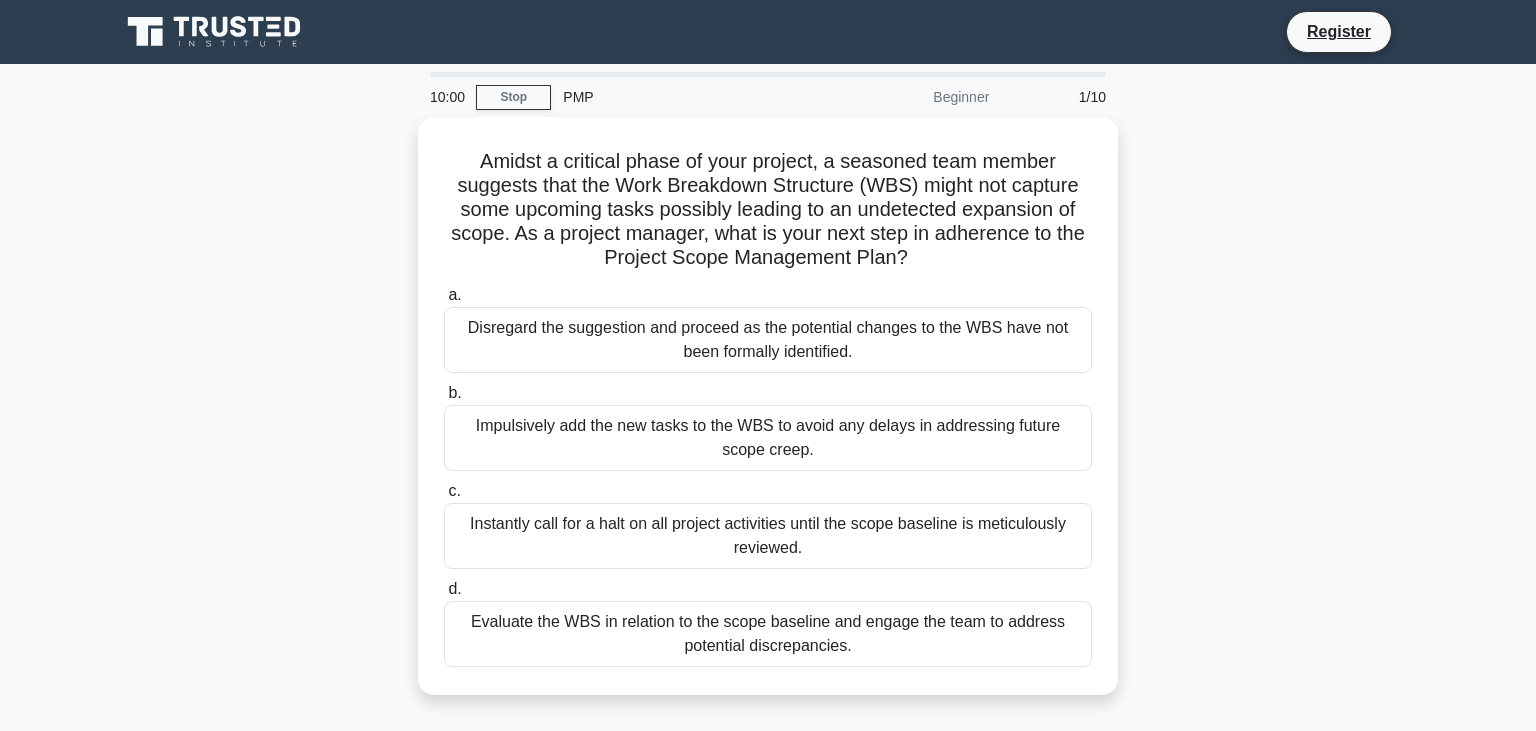 scroll, scrollTop: 0, scrollLeft: 0, axis: both 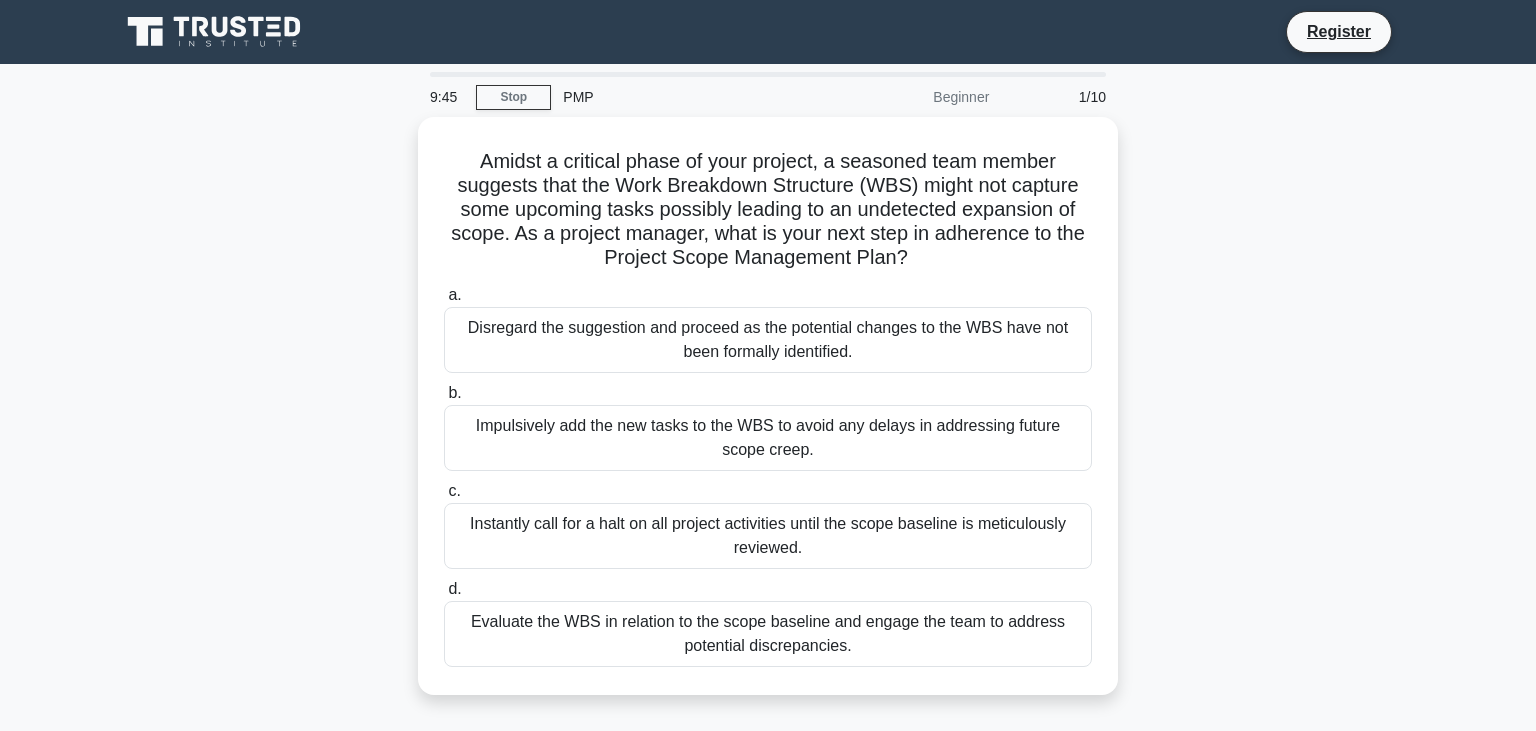 click on "Amidst a critical phase of your project, a seasoned team member suggests that the Work Breakdown Structure (WBS) might not capture some upcoming tasks possibly leading to an undetected expansion of scope. As a project manager, what is your next step in adherence to the Project Scope Management Plan?
.spinner_0XTQ{transform-origin:center;animation:spinner_y6GP .75s linear infinite}@keyframes spinner_y6GP{100%{transform:rotate(360deg)}}
a.
b." at bounding box center (768, 418) 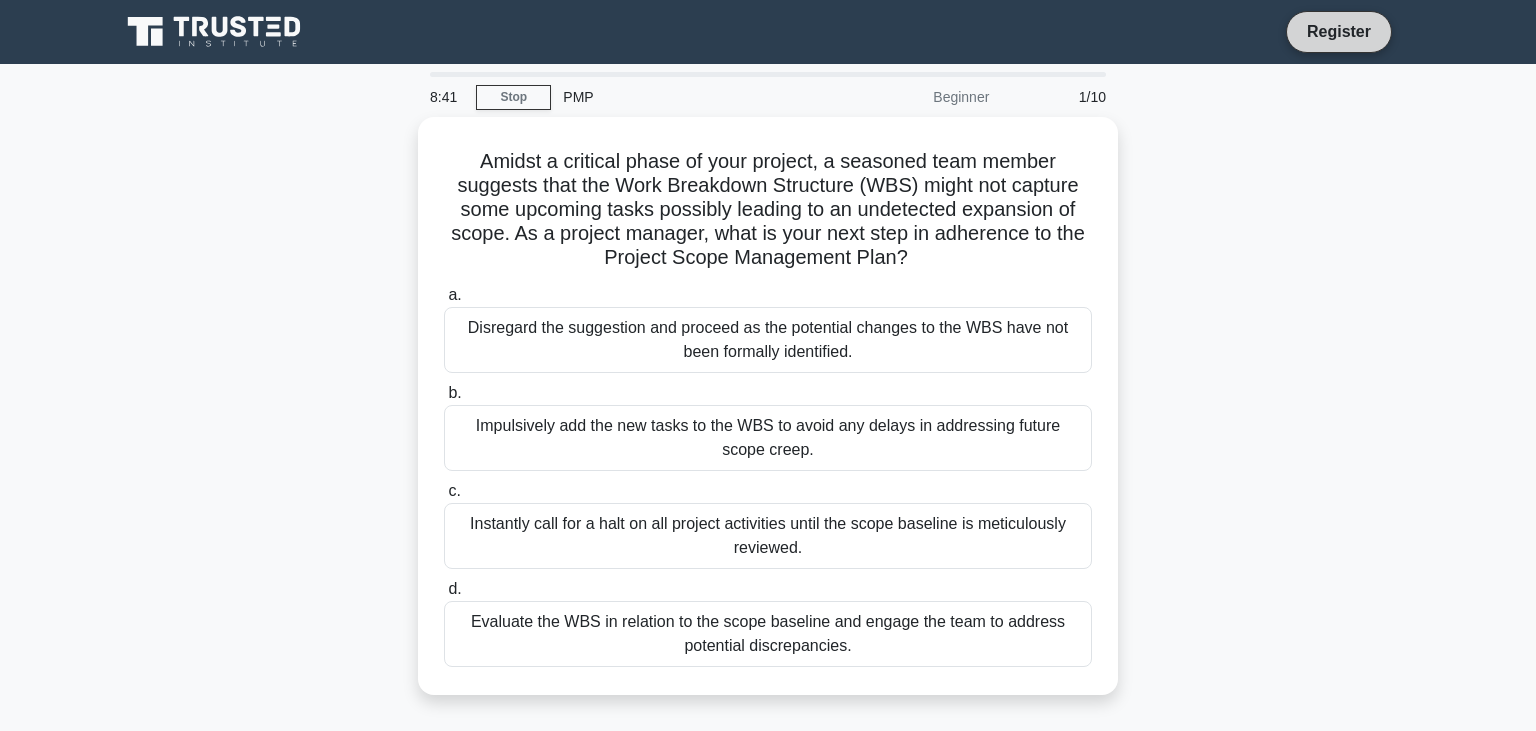 click on "Register" at bounding box center (1339, 31) 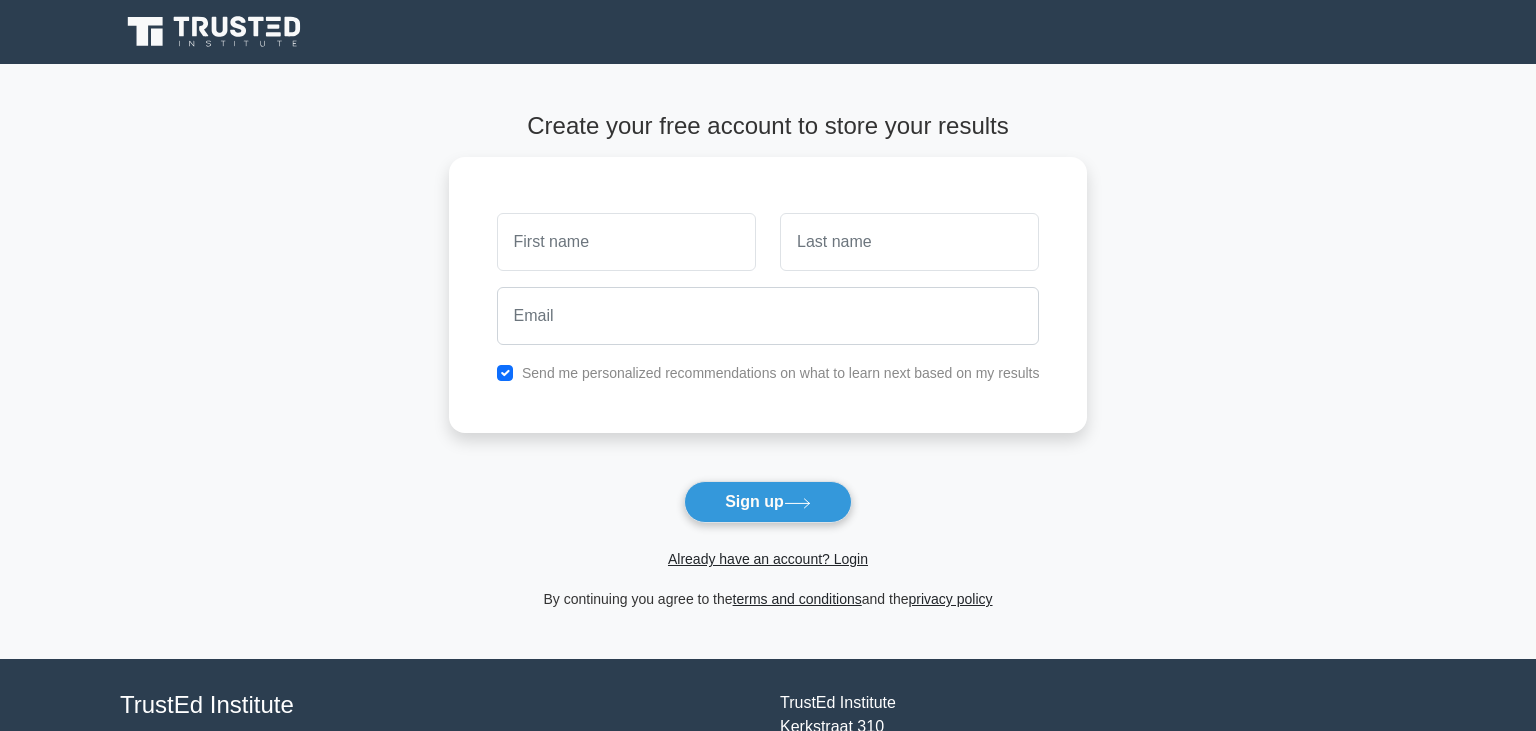 scroll, scrollTop: 0, scrollLeft: 0, axis: both 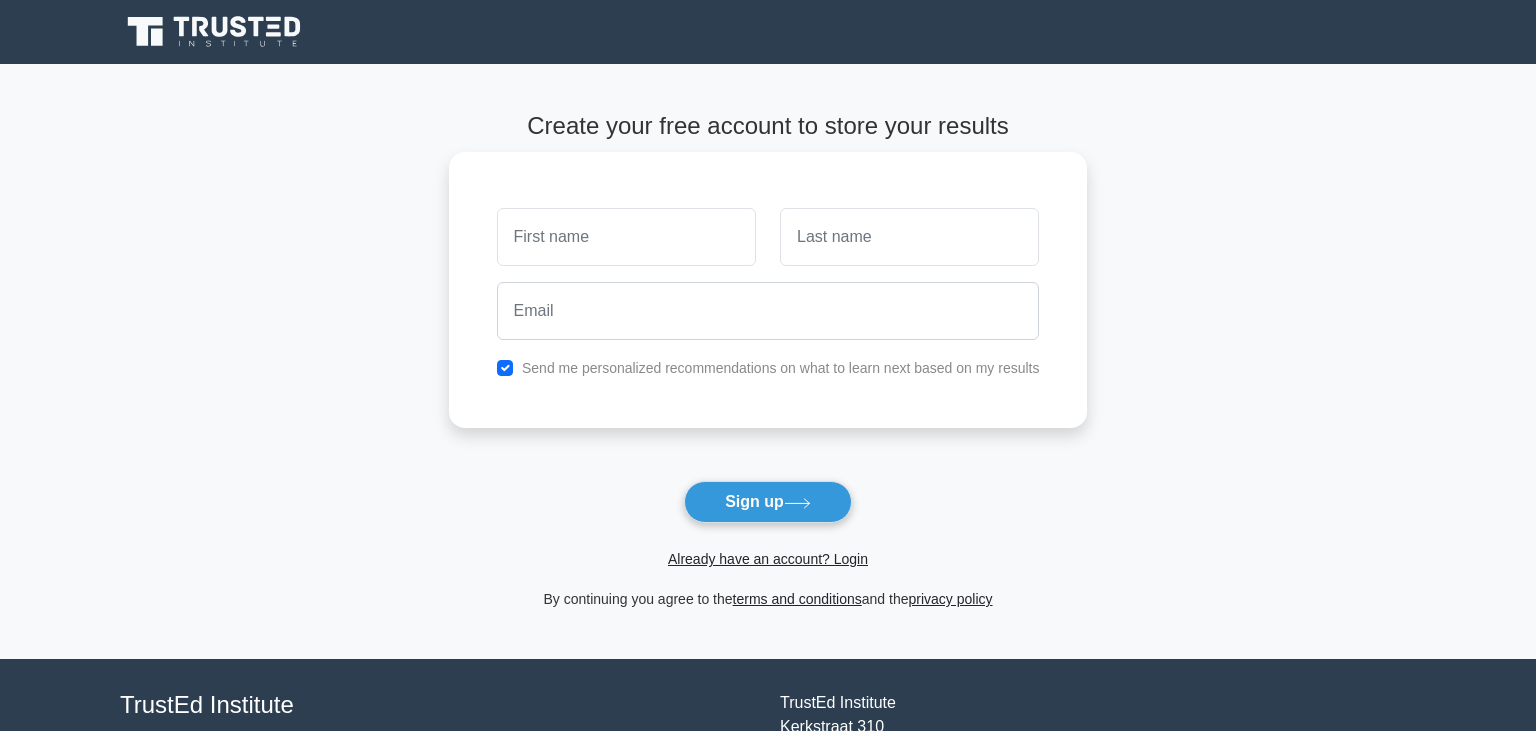 click at bounding box center [626, 237] 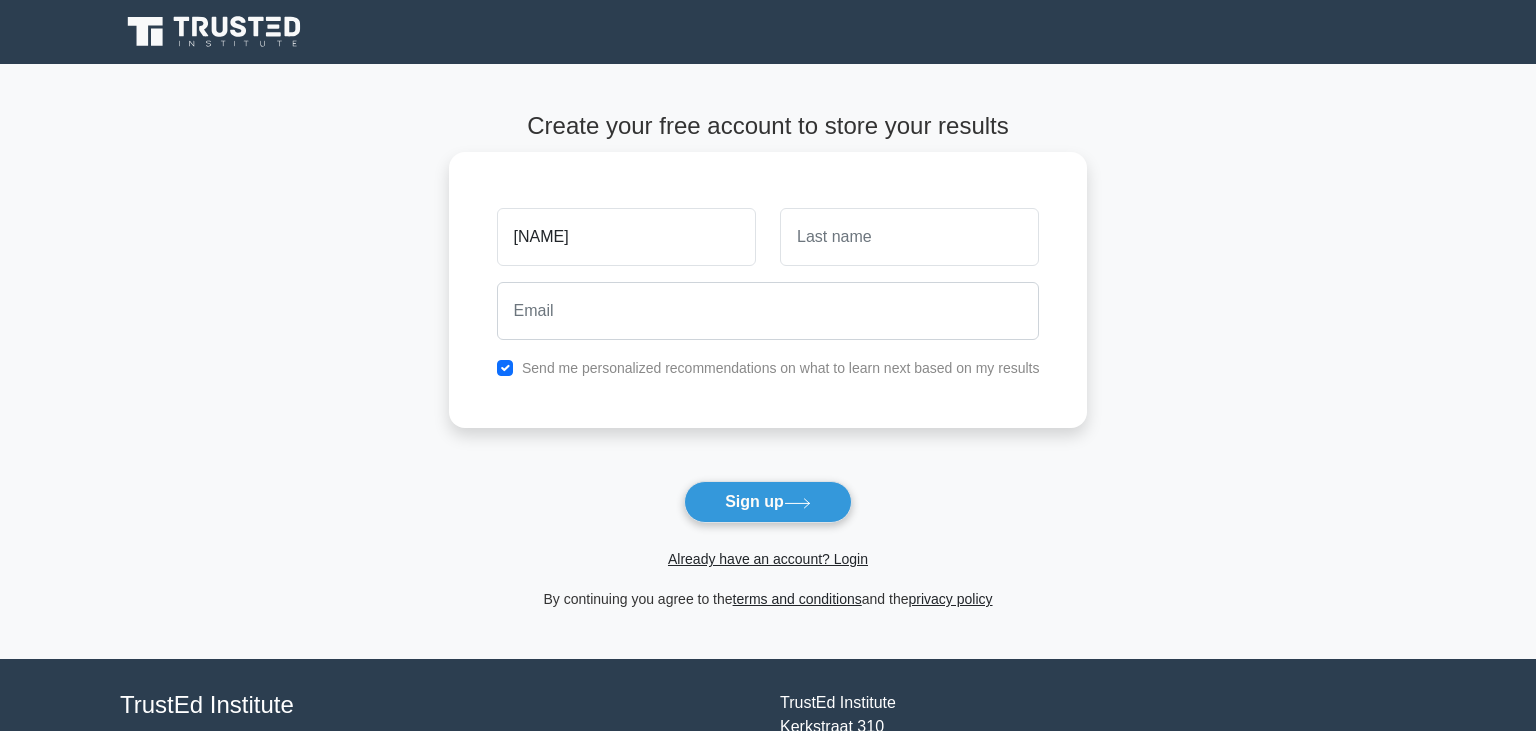 type on "tita" 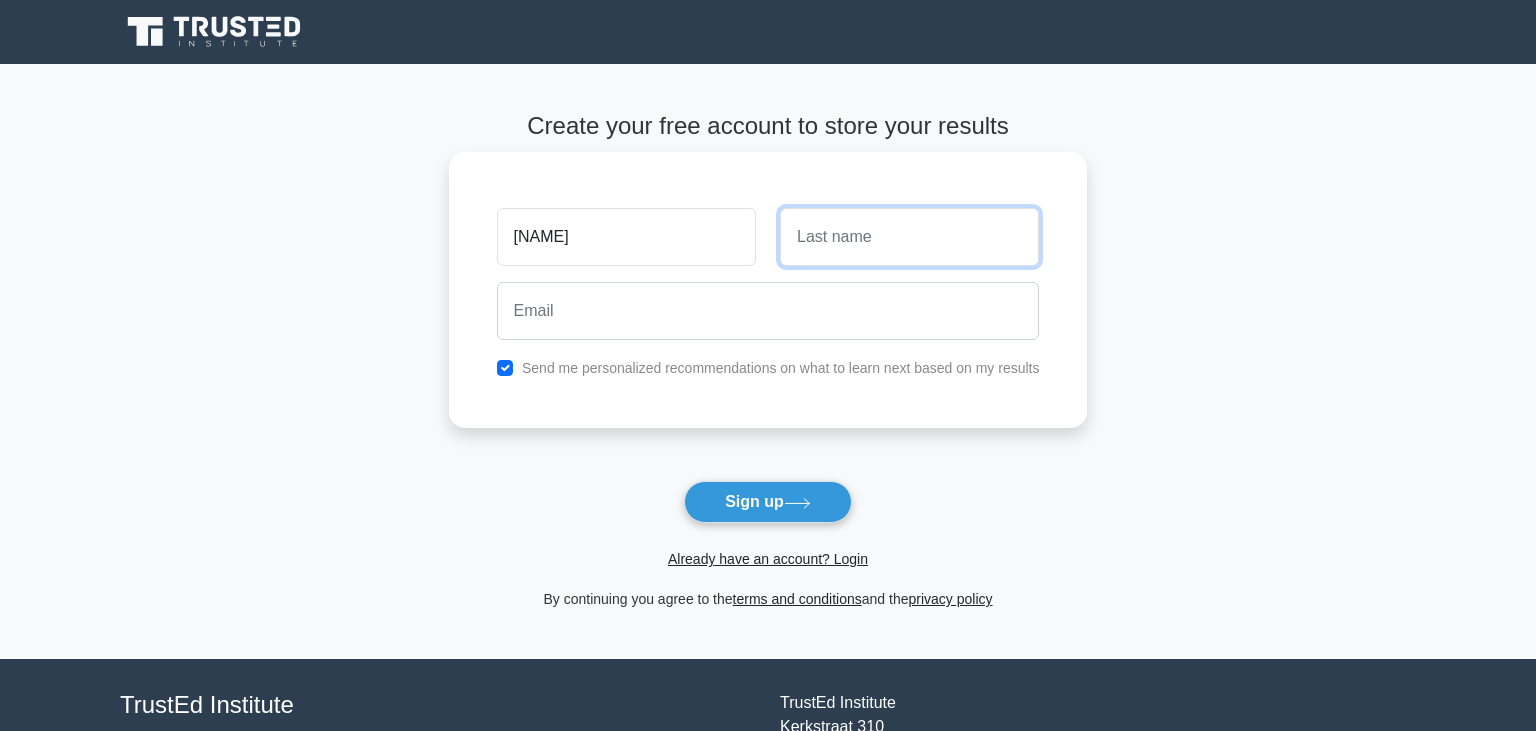 click at bounding box center [909, 237] 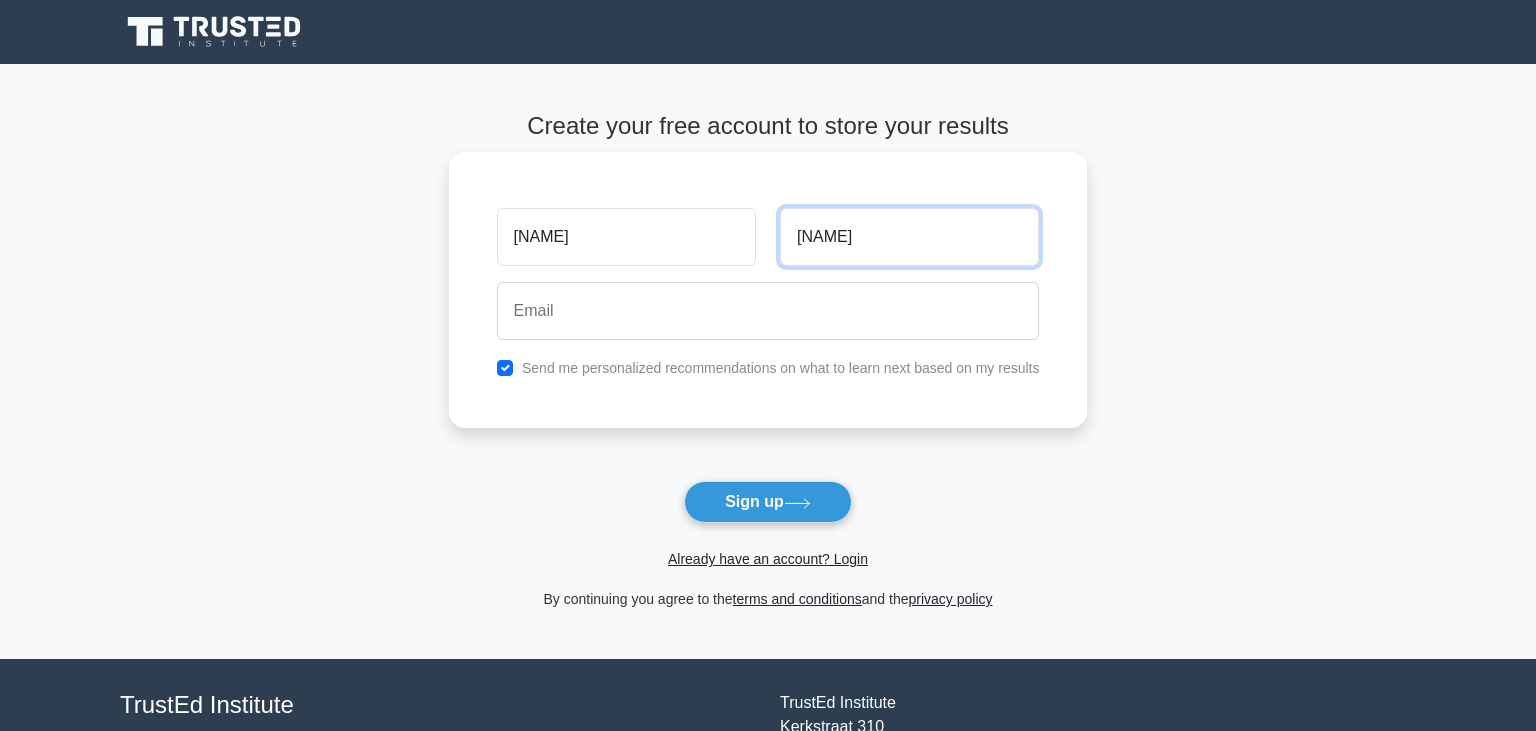 type on "ndam" 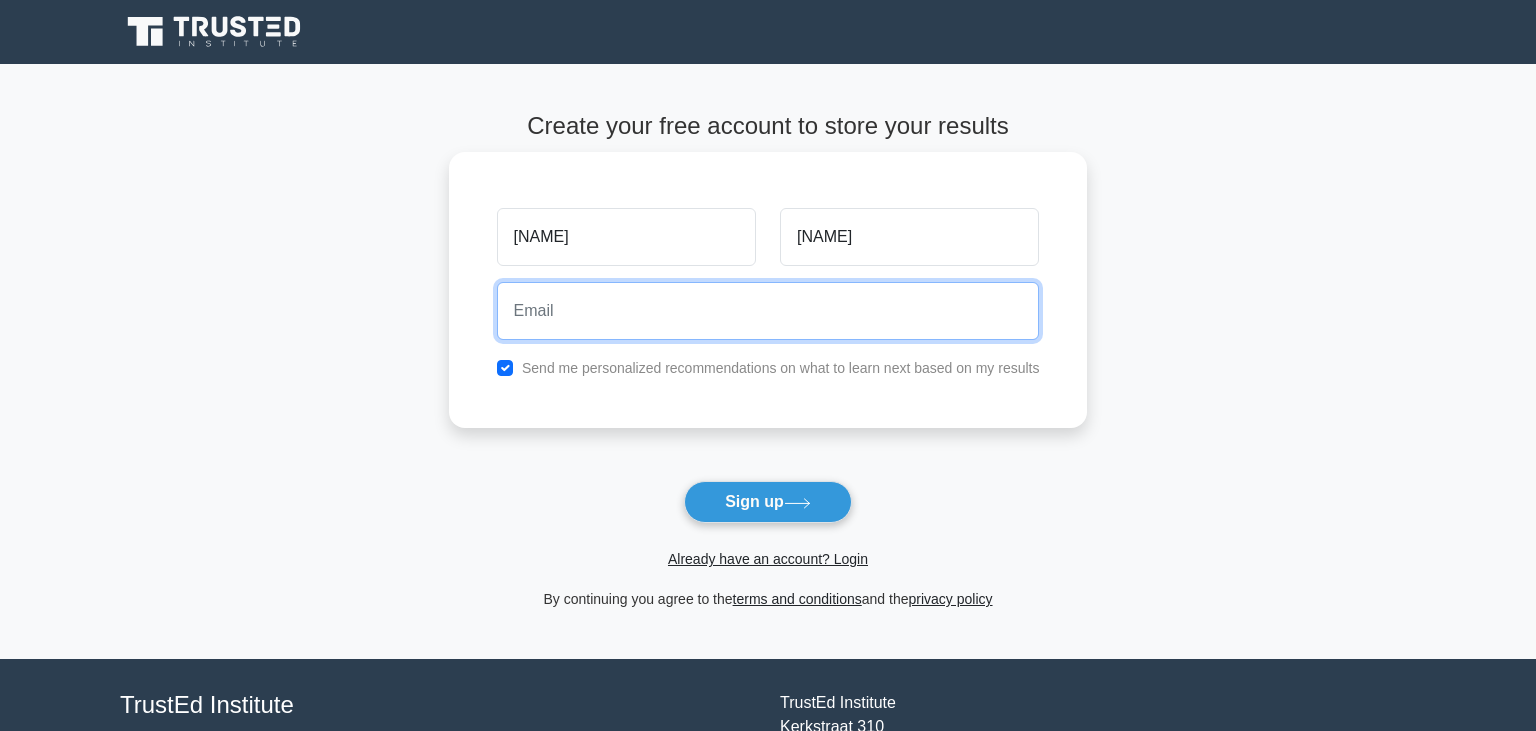 click at bounding box center [768, 311] 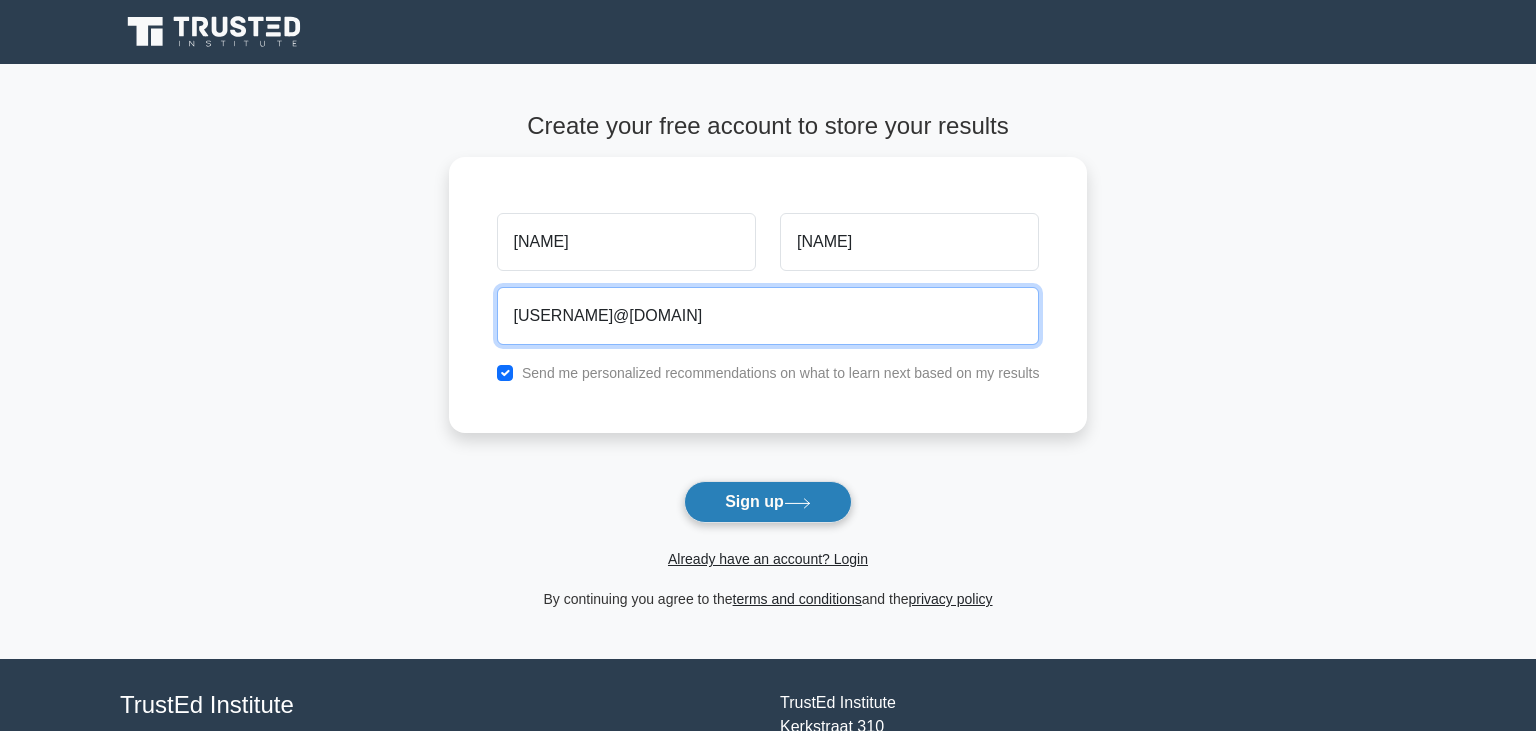 type on "bengyellalouis@gmail.com" 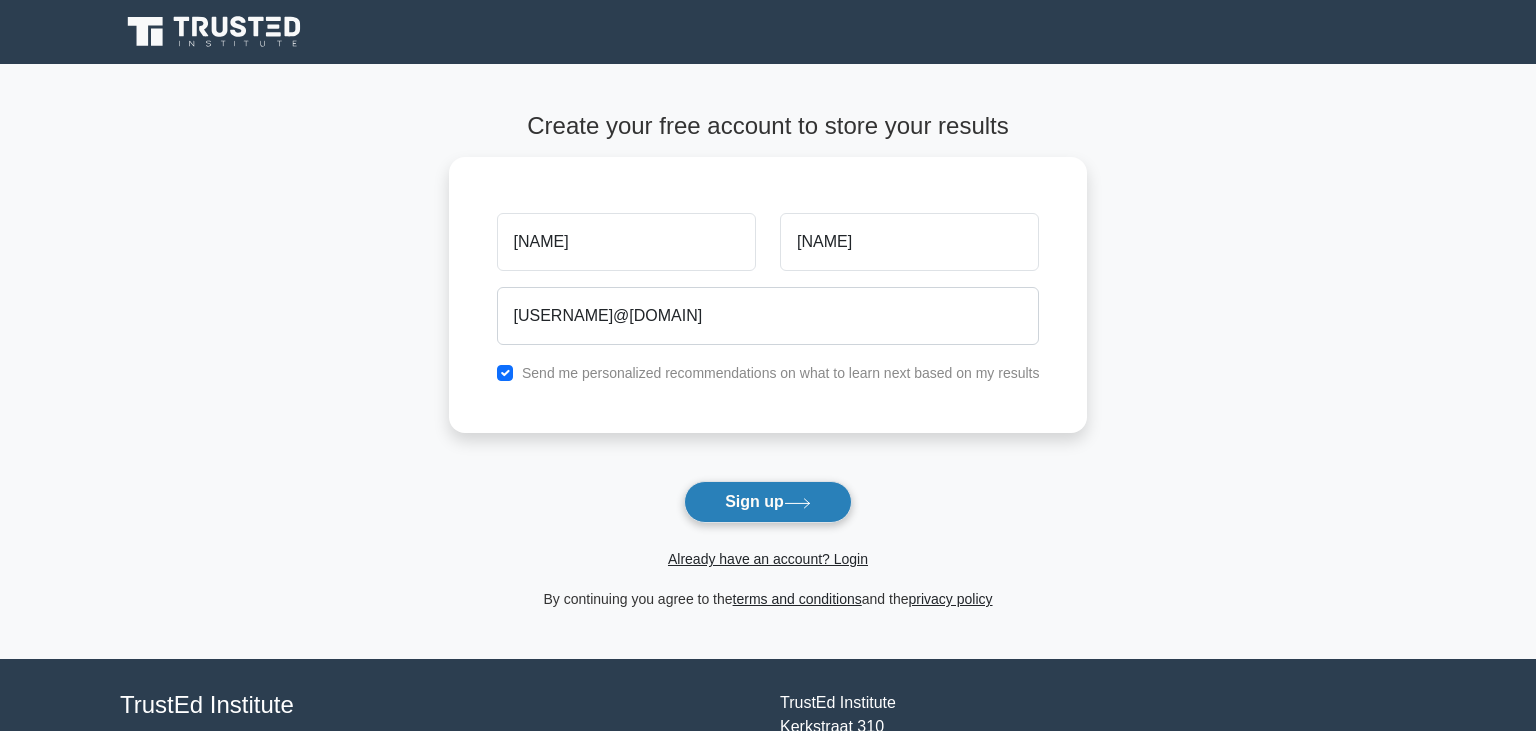 click on "Sign up" at bounding box center [768, 502] 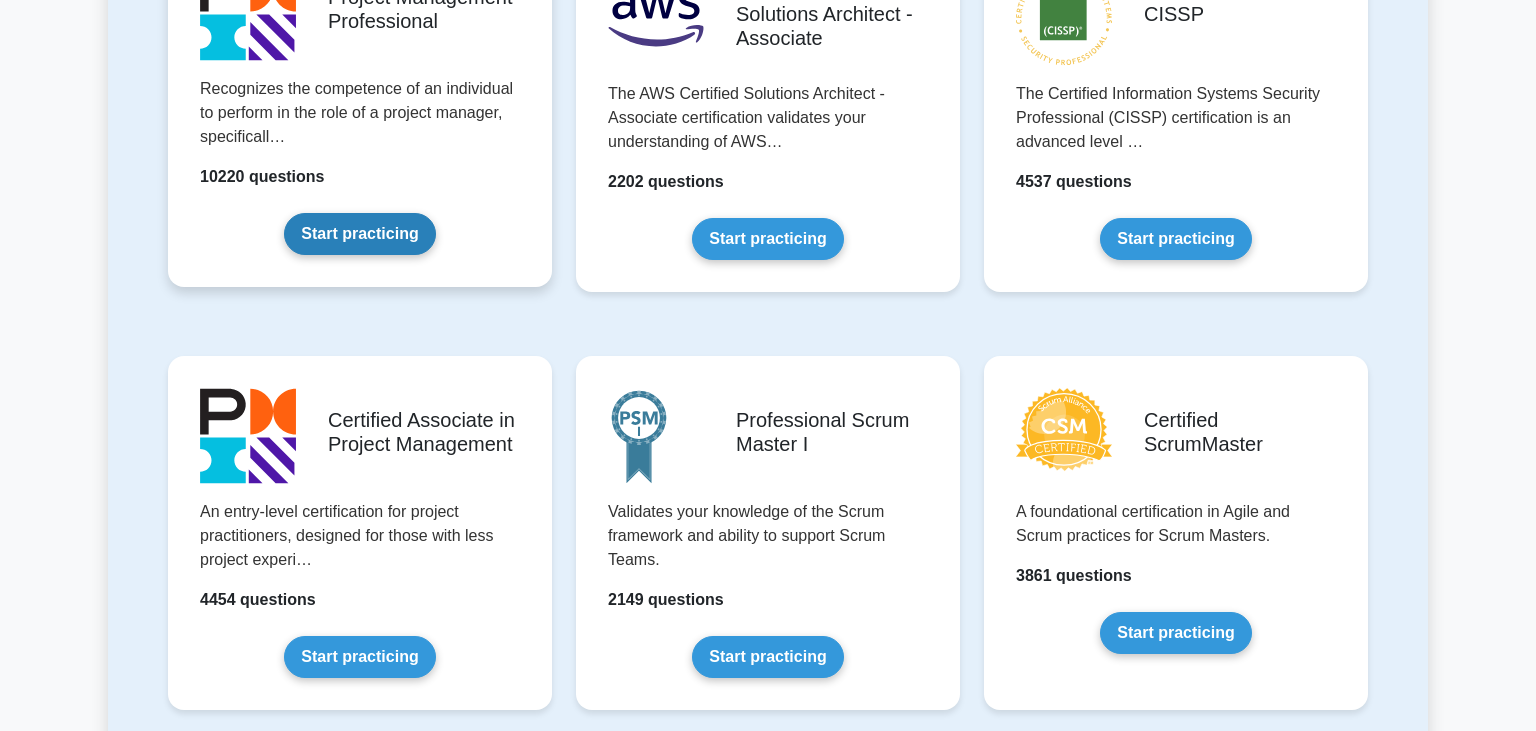 scroll, scrollTop: 316, scrollLeft: 0, axis: vertical 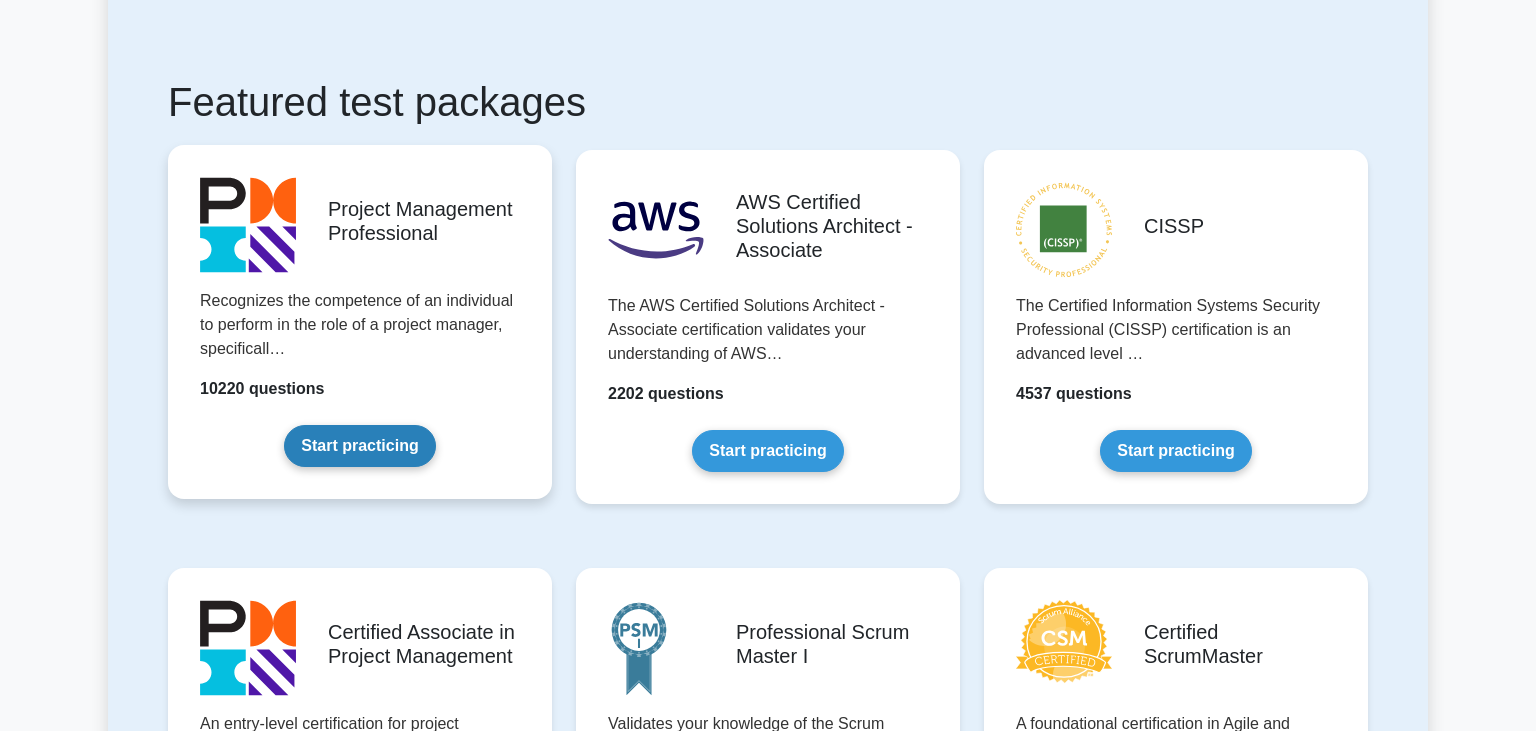 click on "Start practicing" at bounding box center (359, 446) 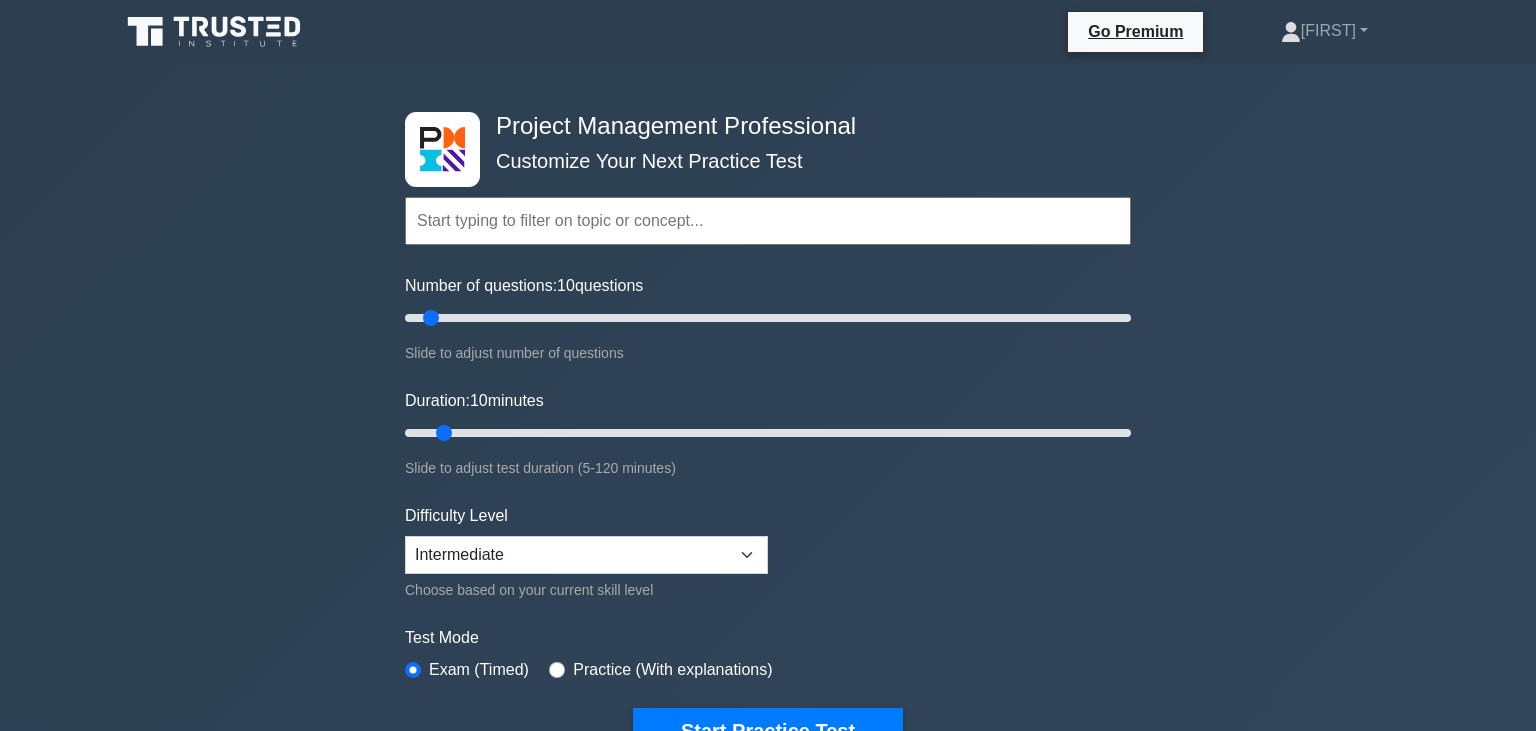 scroll, scrollTop: 105, scrollLeft: 0, axis: vertical 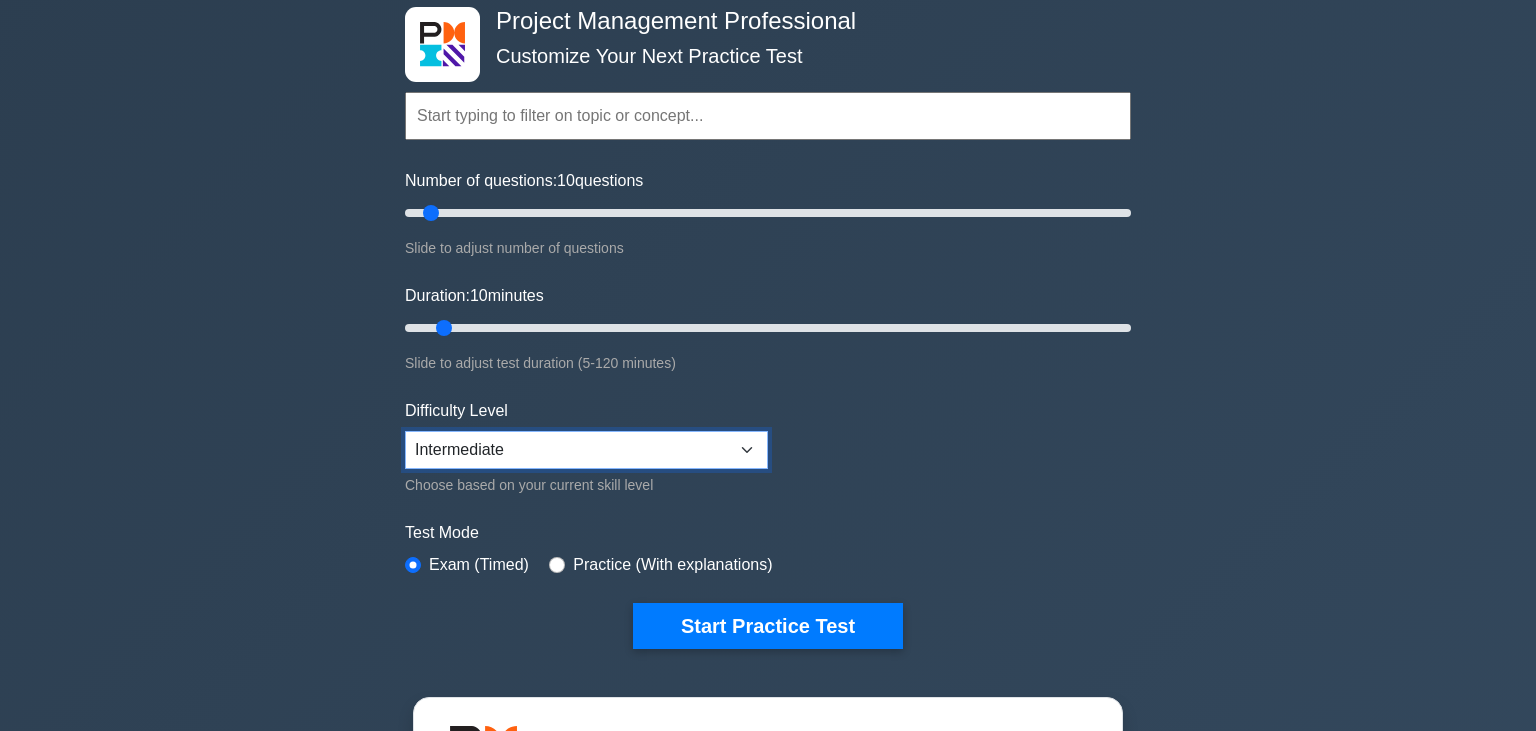 click on "Beginner
Intermediate
Expert" at bounding box center (586, 450) 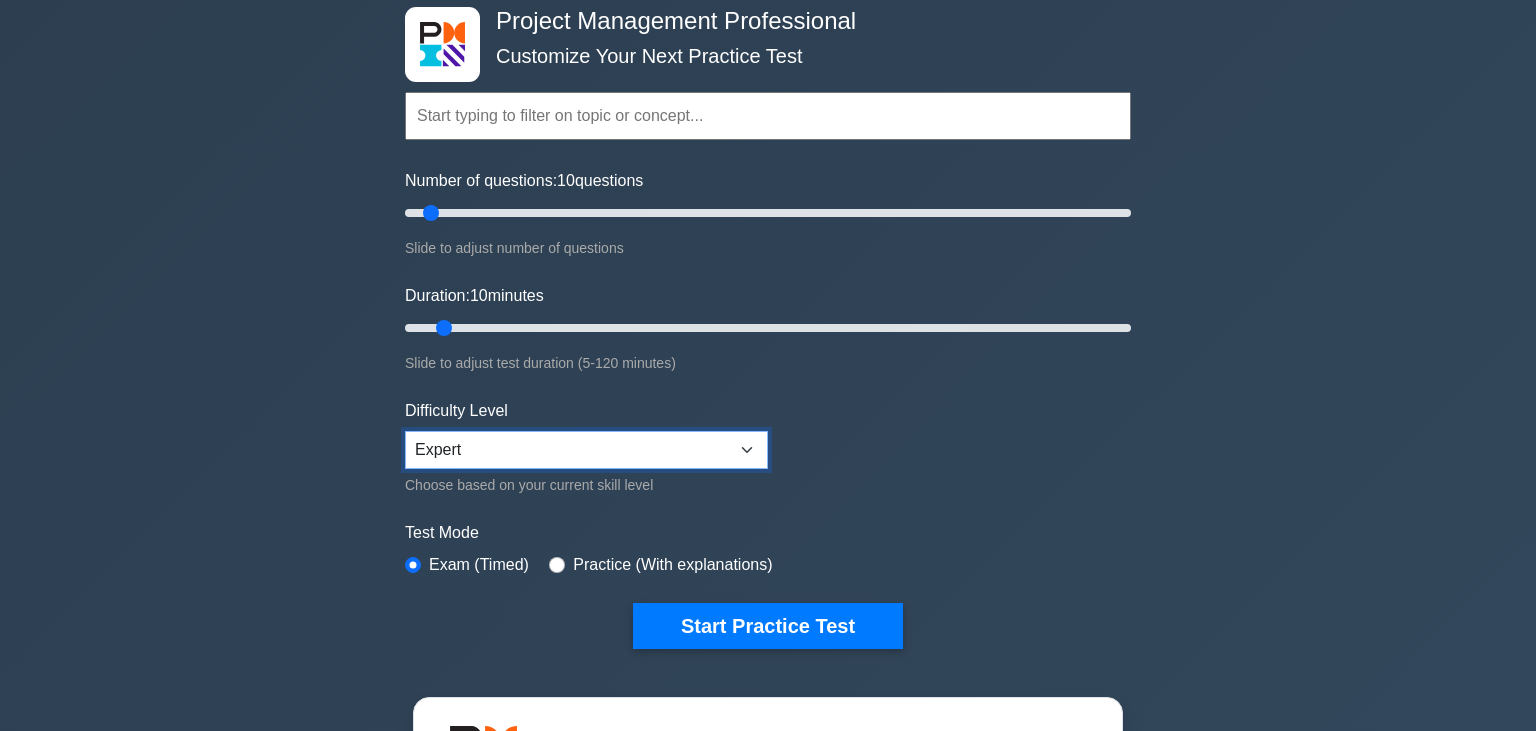 click on "Expert" at bounding box center [0, 0] 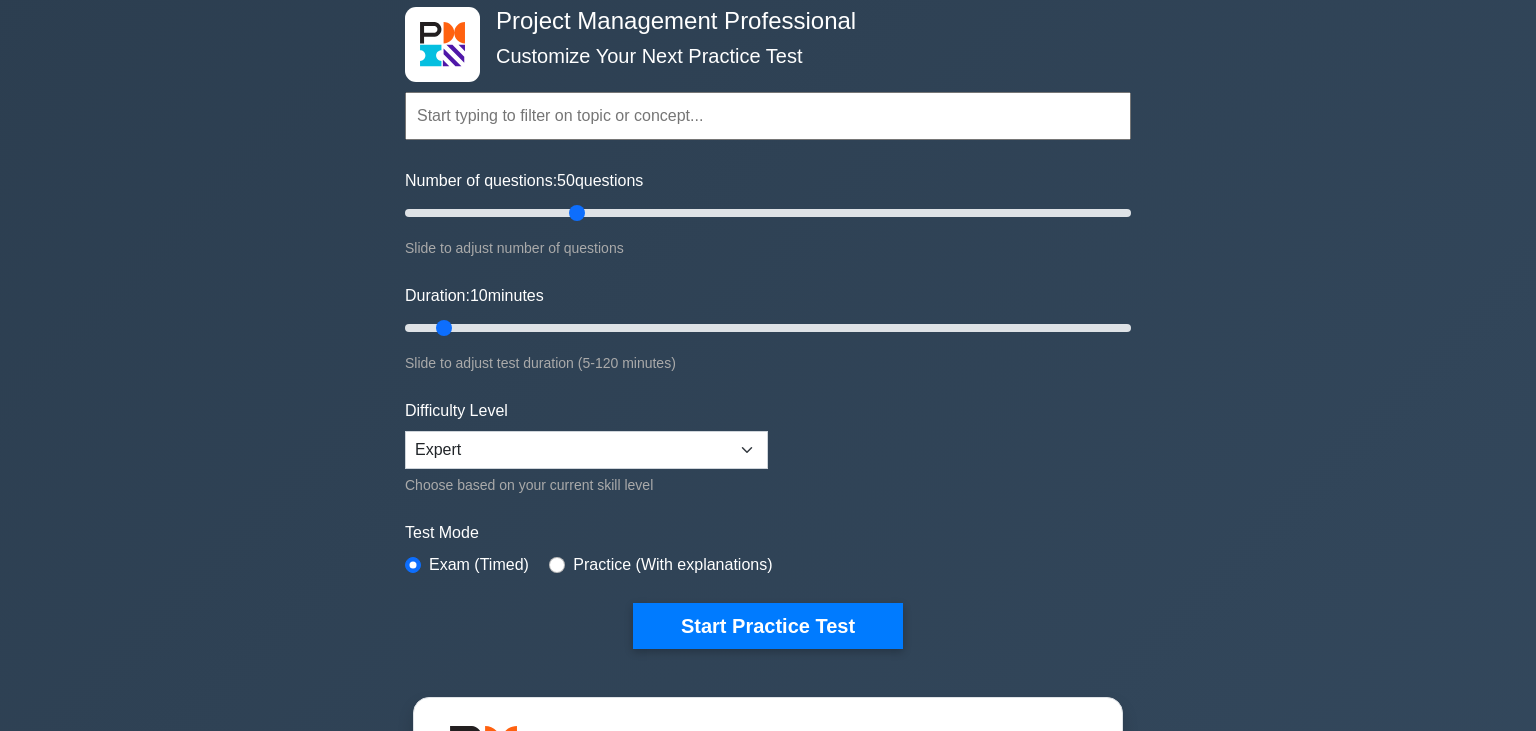 drag, startPoint x: 437, startPoint y: 214, endPoint x: 576, endPoint y: 219, distance: 139.0899 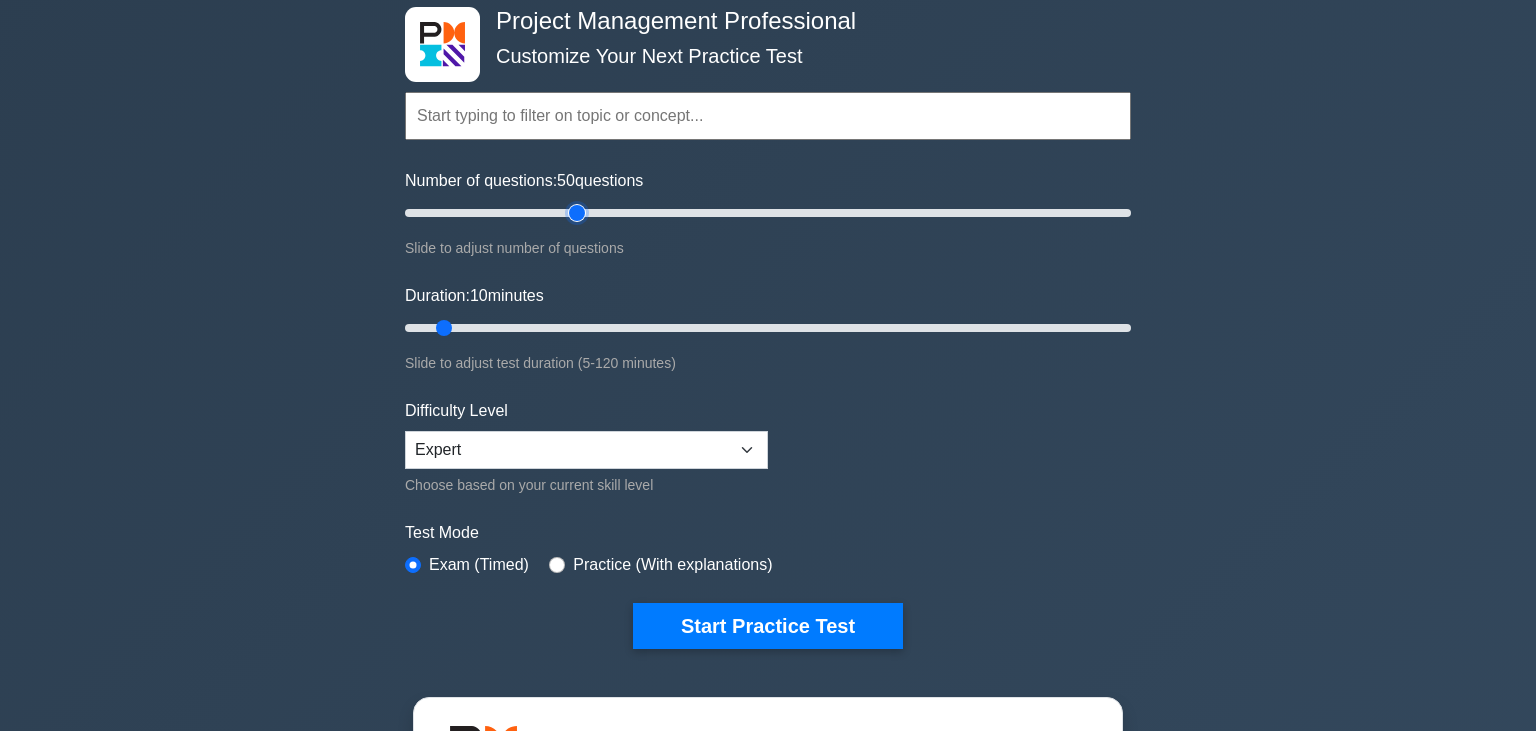 type on "50" 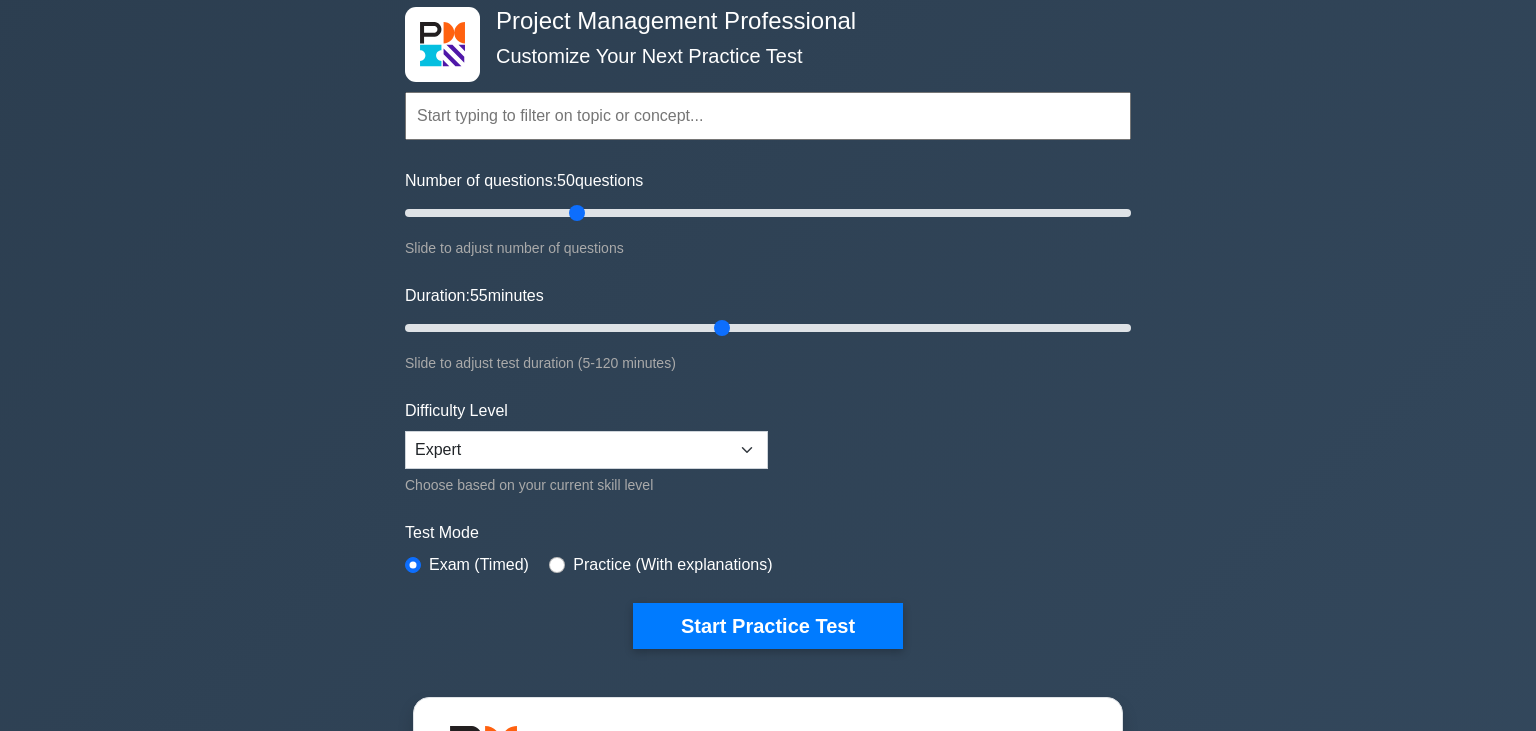 drag, startPoint x: 443, startPoint y: 319, endPoint x: 714, endPoint y: 303, distance: 271.47192 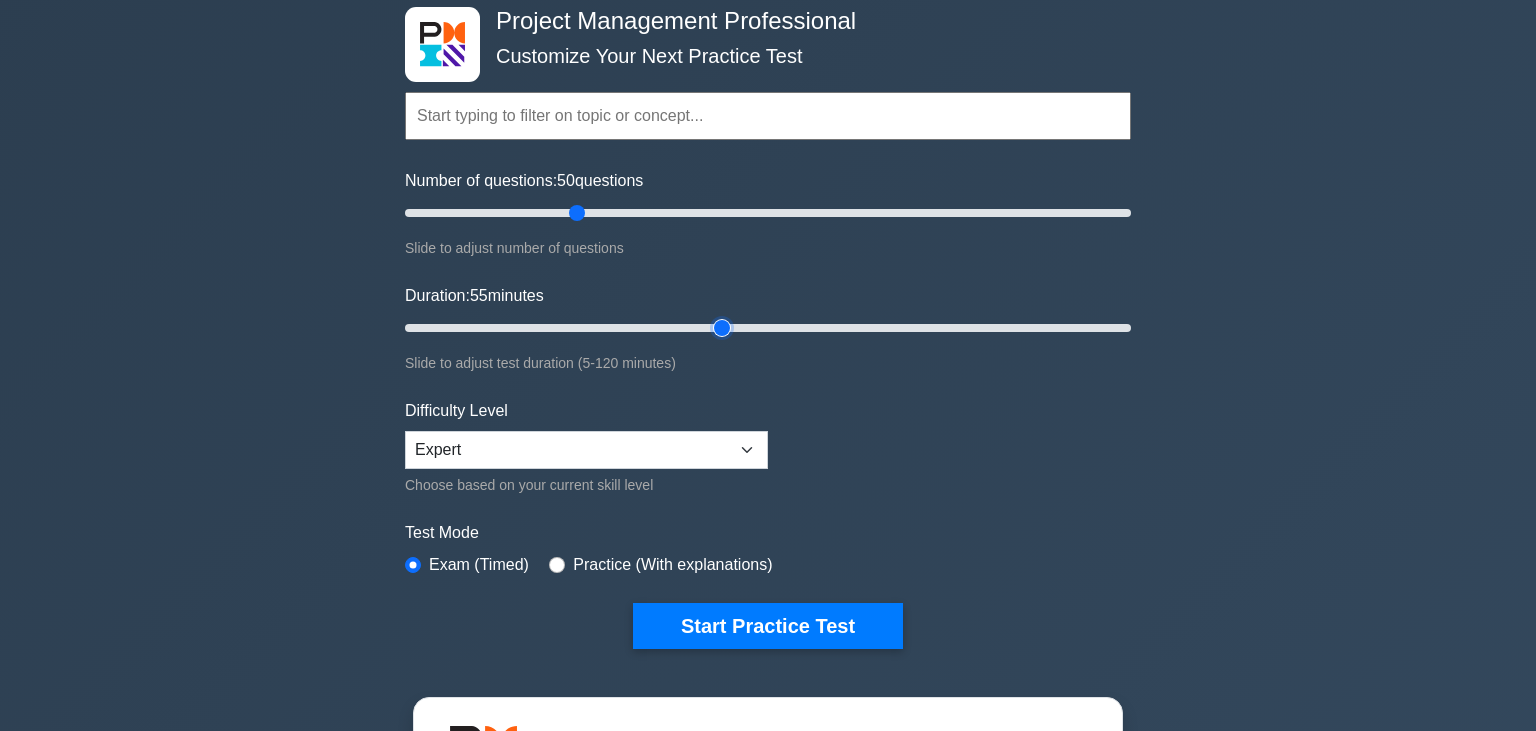 click on "Duration:  55  minutes" at bounding box center (768, 328) 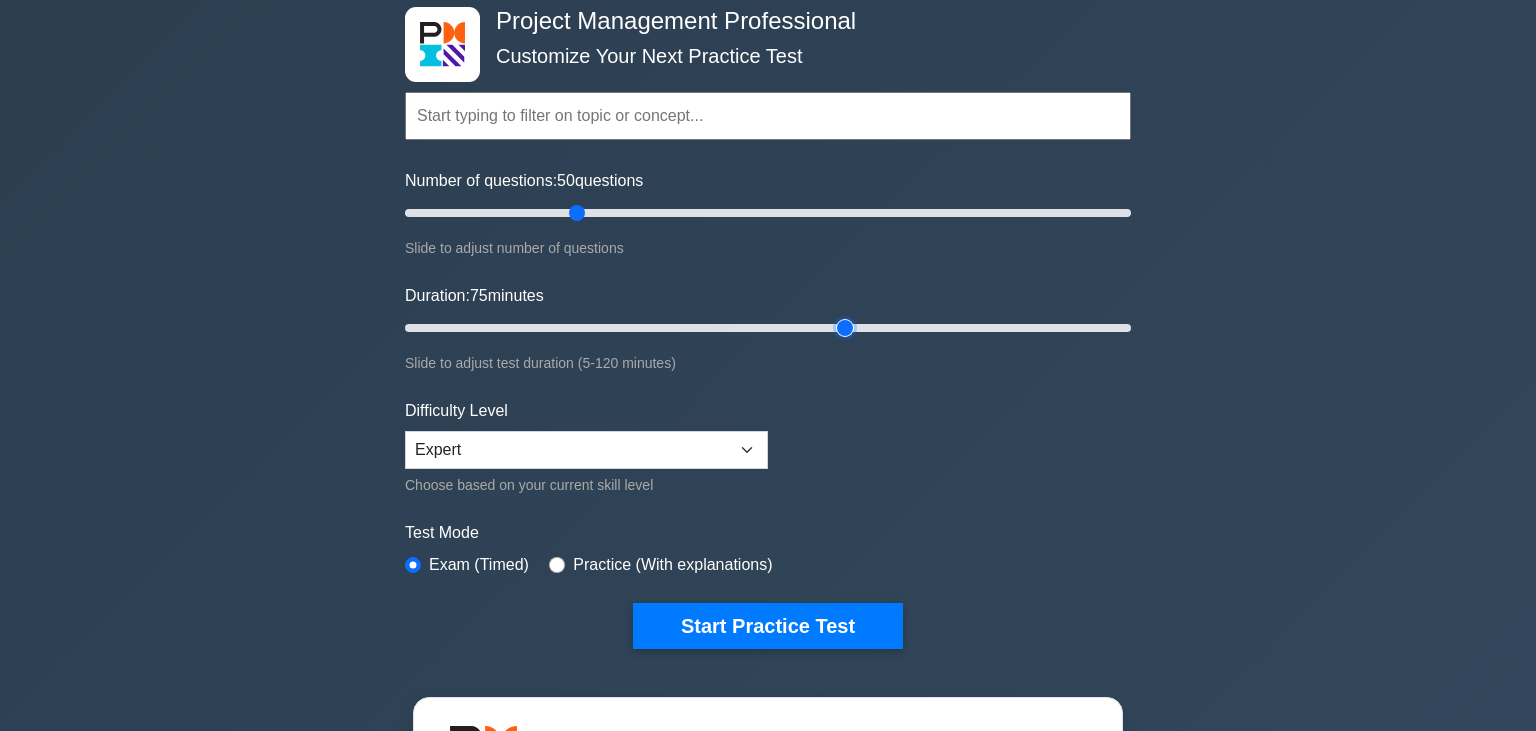drag, startPoint x: 722, startPoint y: 322, endPoint x: 842, endPoint y: 323, distance: 120.004166 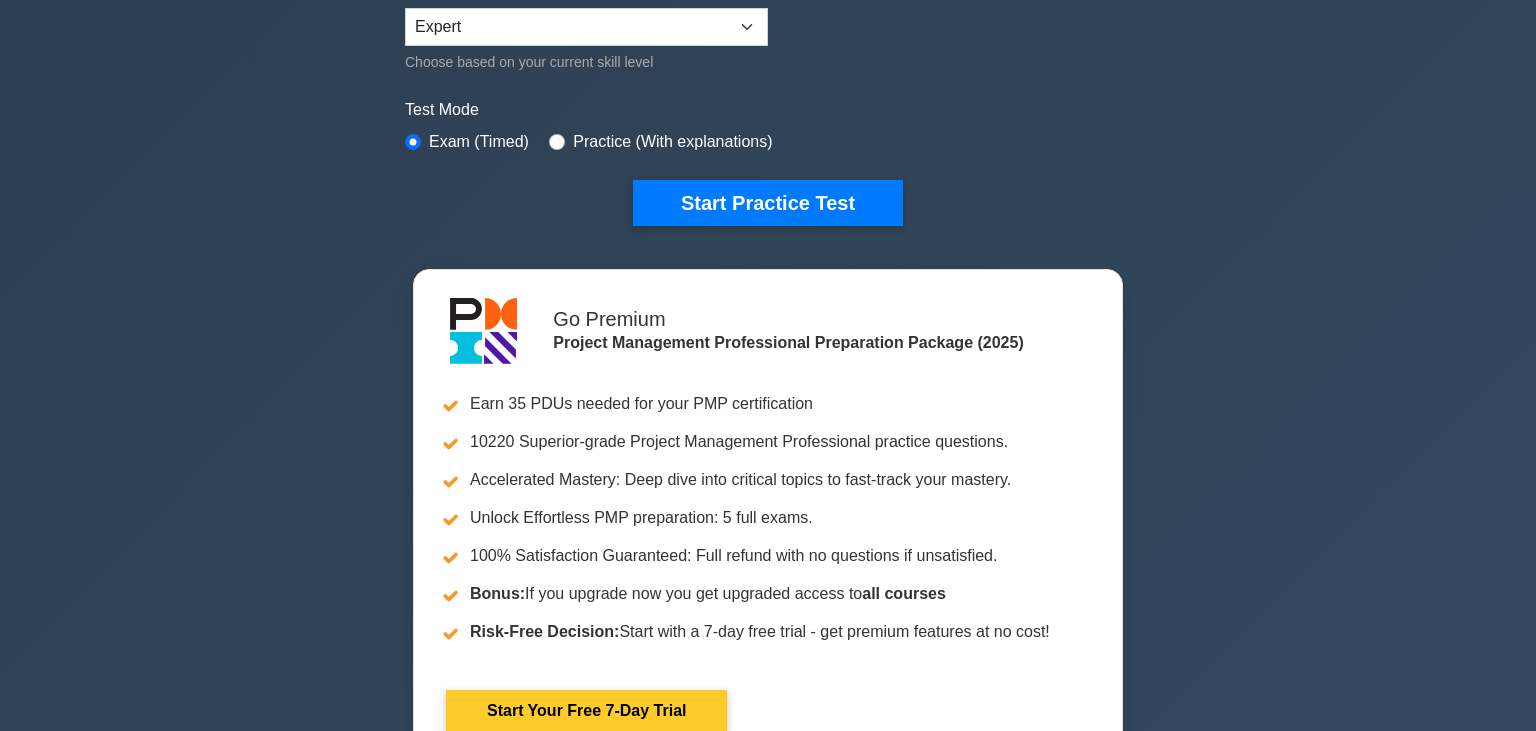 scroll, scrollTop: 105, scrollLeft: 0, axis: vertical 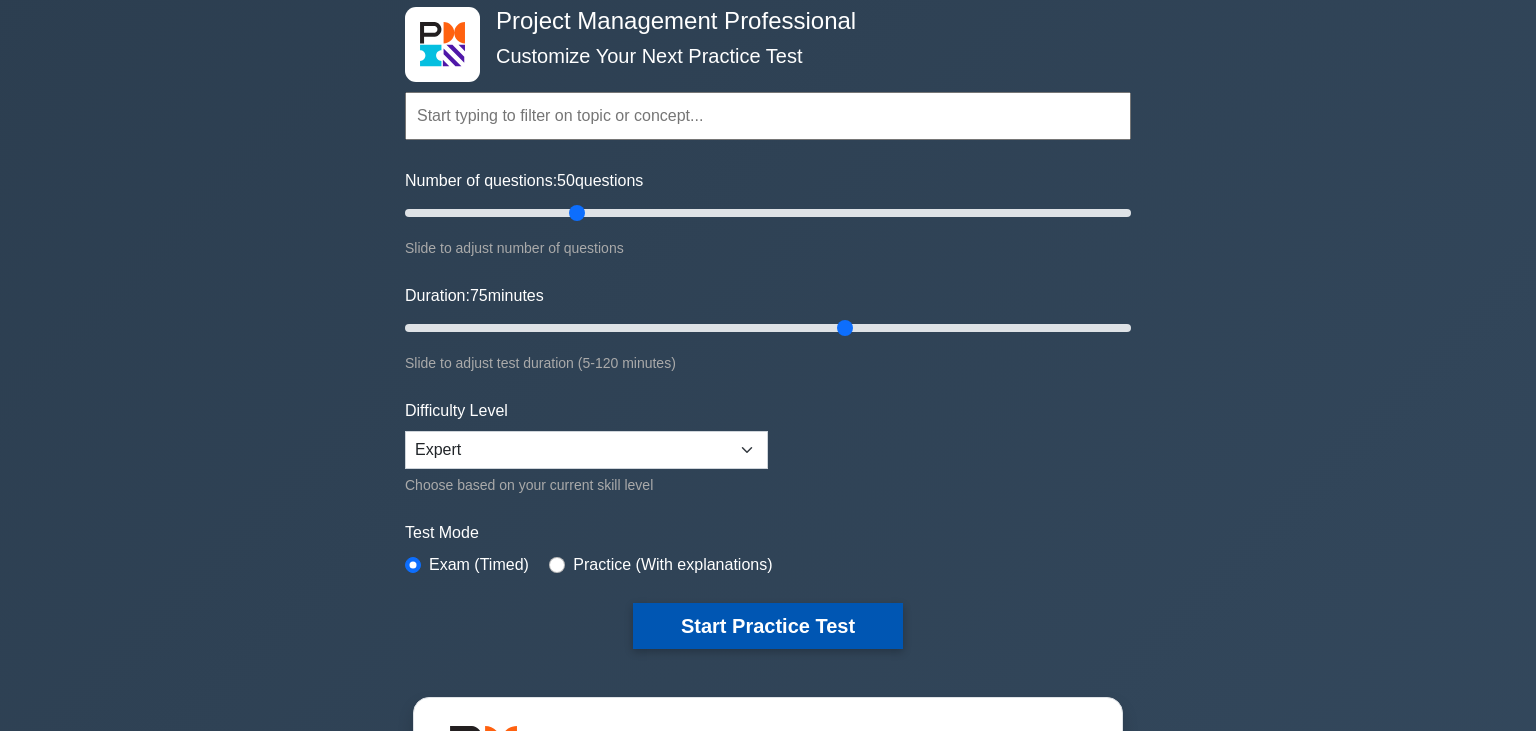 click on "Start Practice Test" at bounding box center (768, 626) 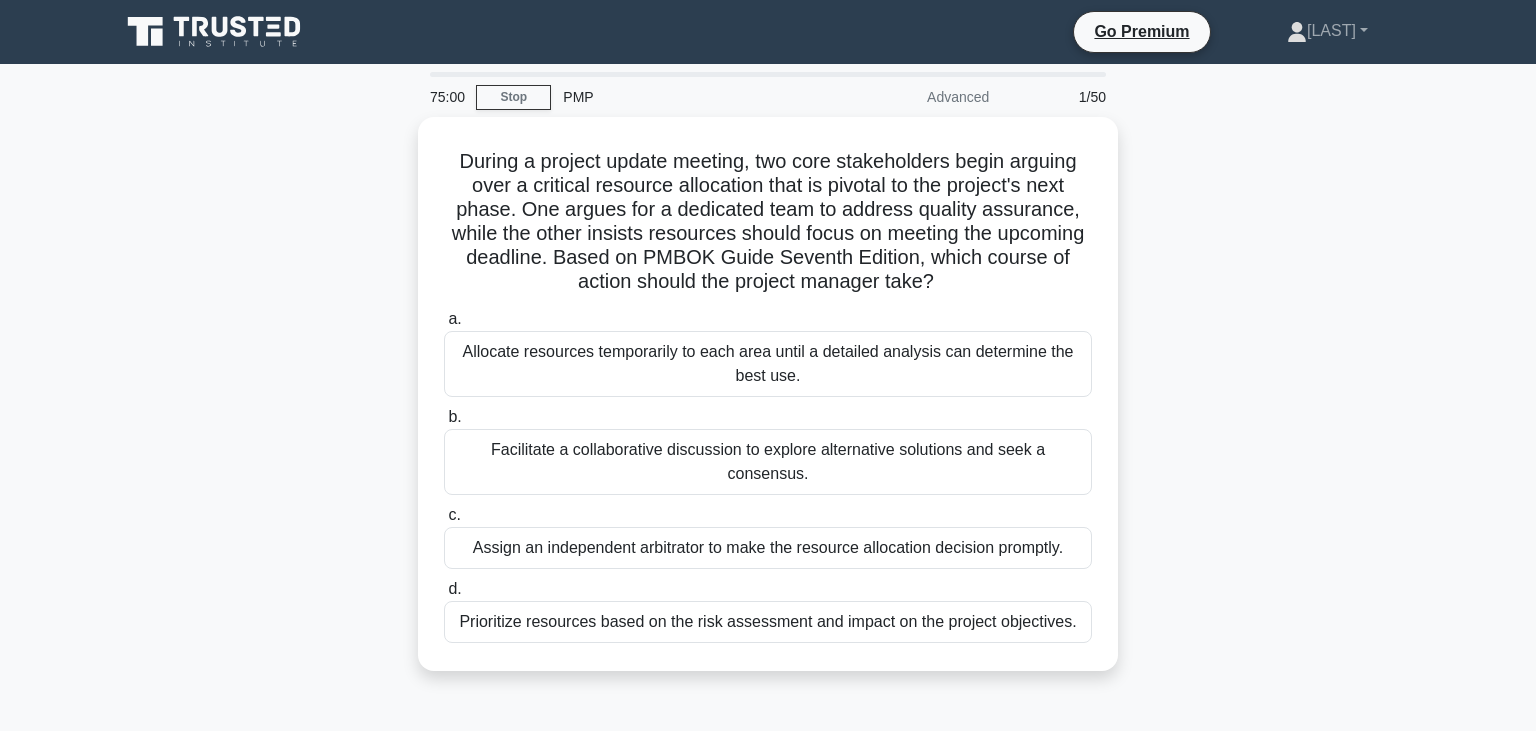 scroll, scrollTop: 0, scrollLeft: 0, axis: both 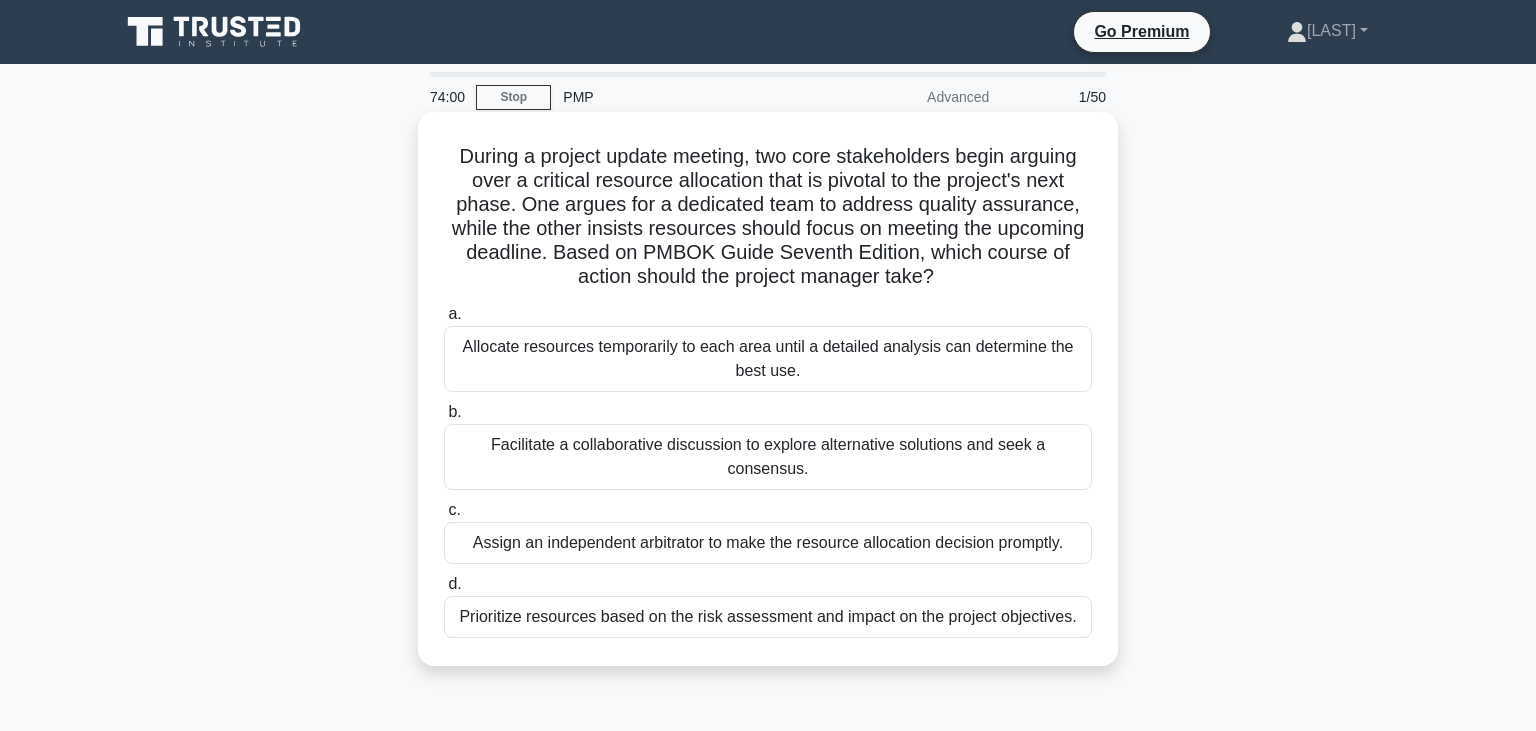 click on "Facilitate a collaborative discussion to explore alternative solutions and seek a consensus." at bounding box center (768, 457) 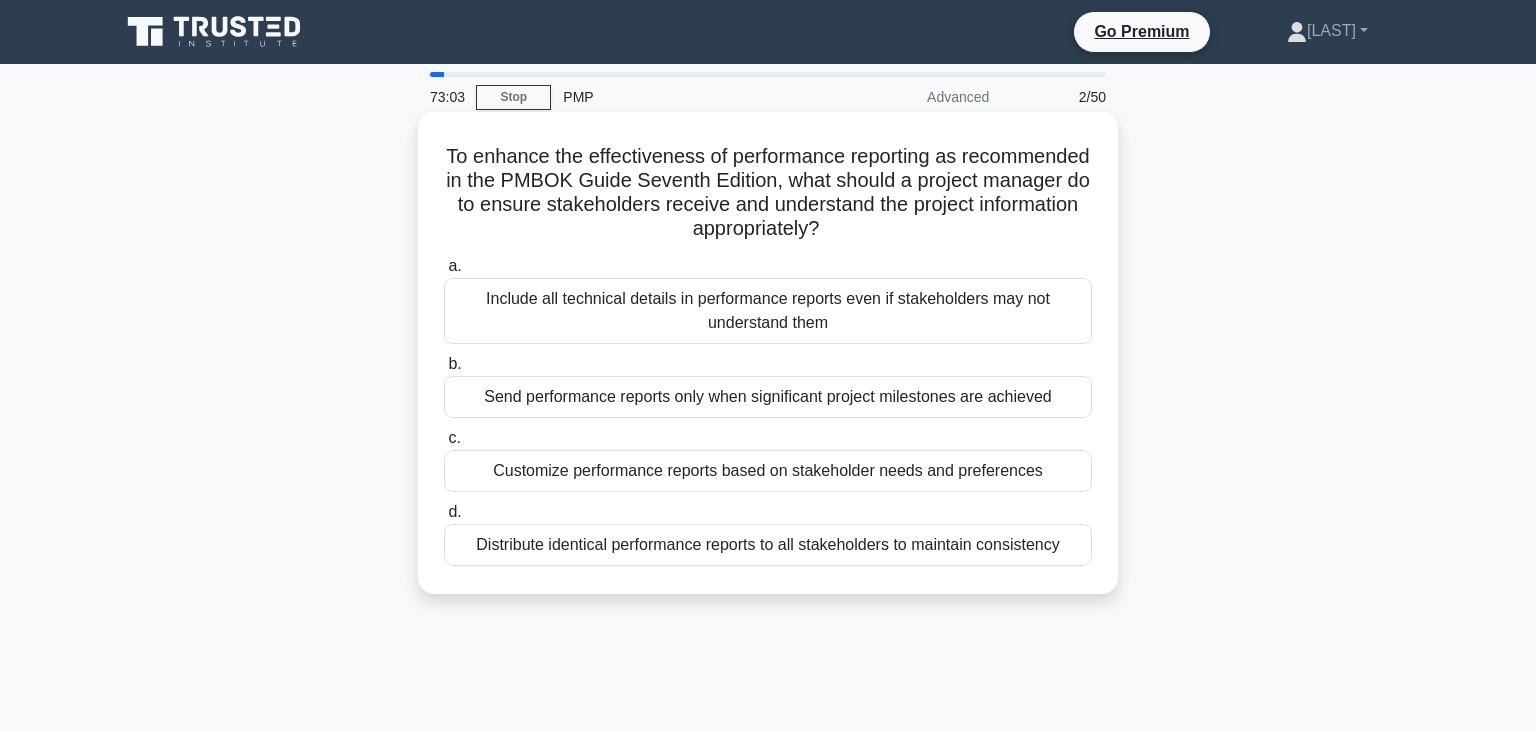 click on "Customize performance reports based on stakeholder needs and preferences" at bounding box center (768, 471) 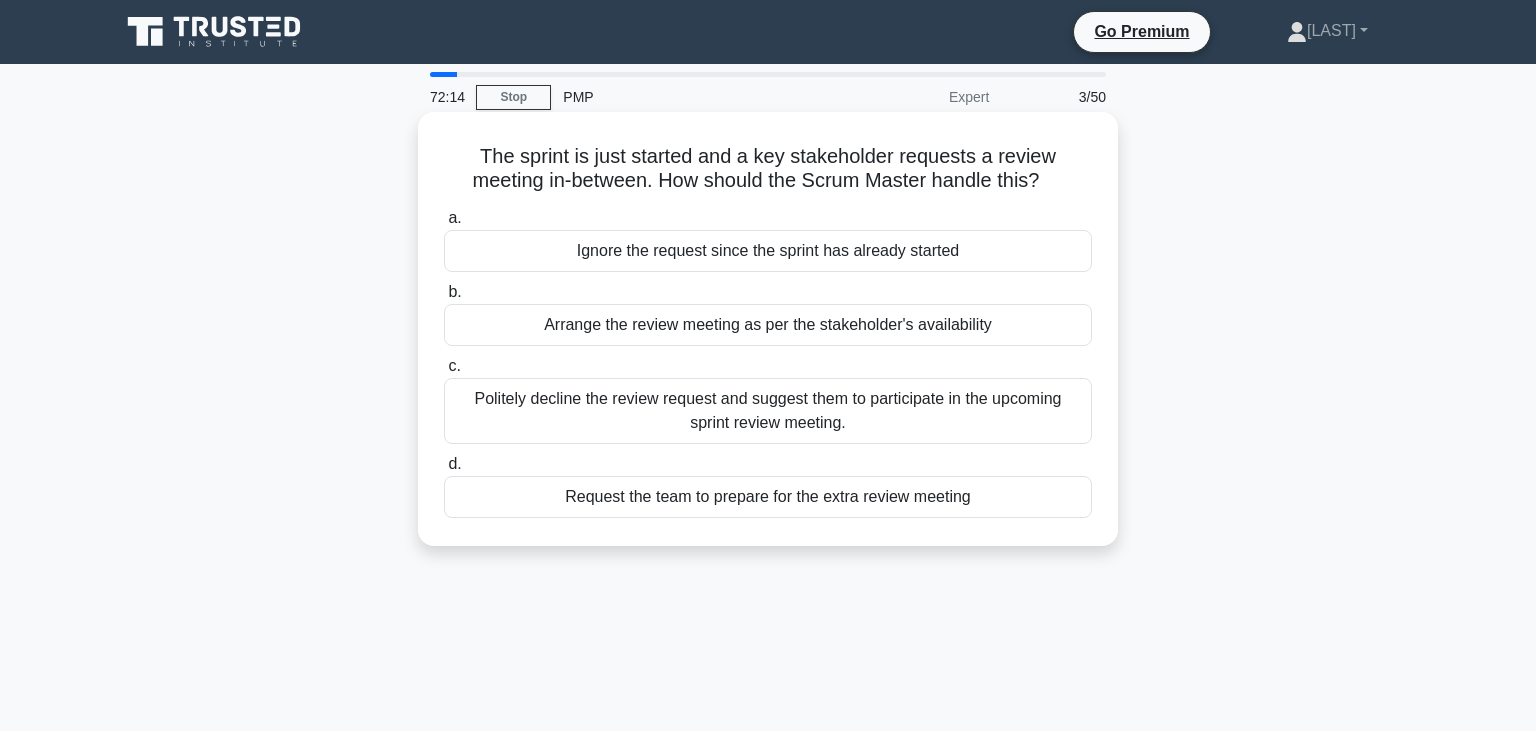 click on "Politely decline the review request and suggest them to participate in the upcoming sprint review meeting." at bounding box center [768, 411] 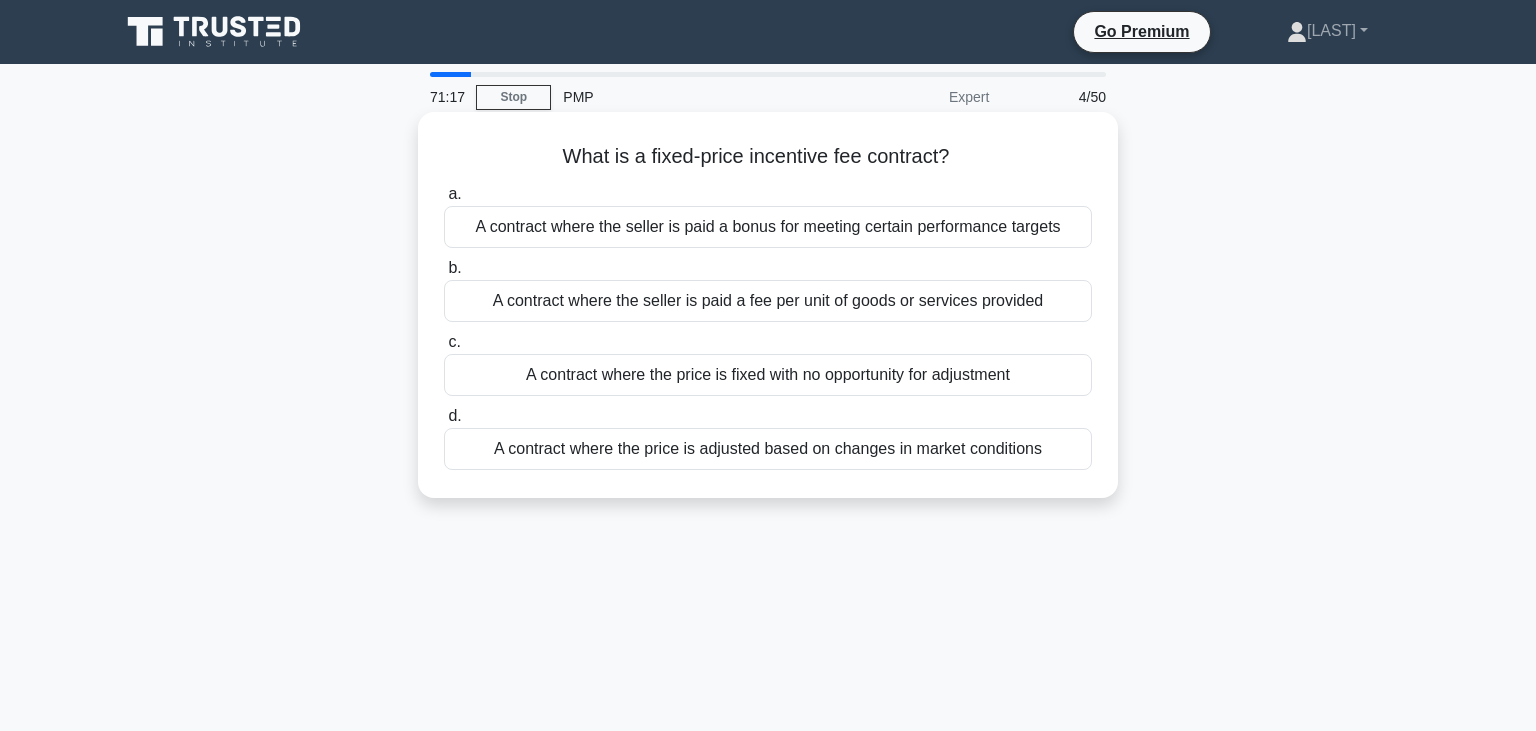click on "A contract where the seller is paid a bonus for meeting certain performance targets" at bounding box center [768, 227] 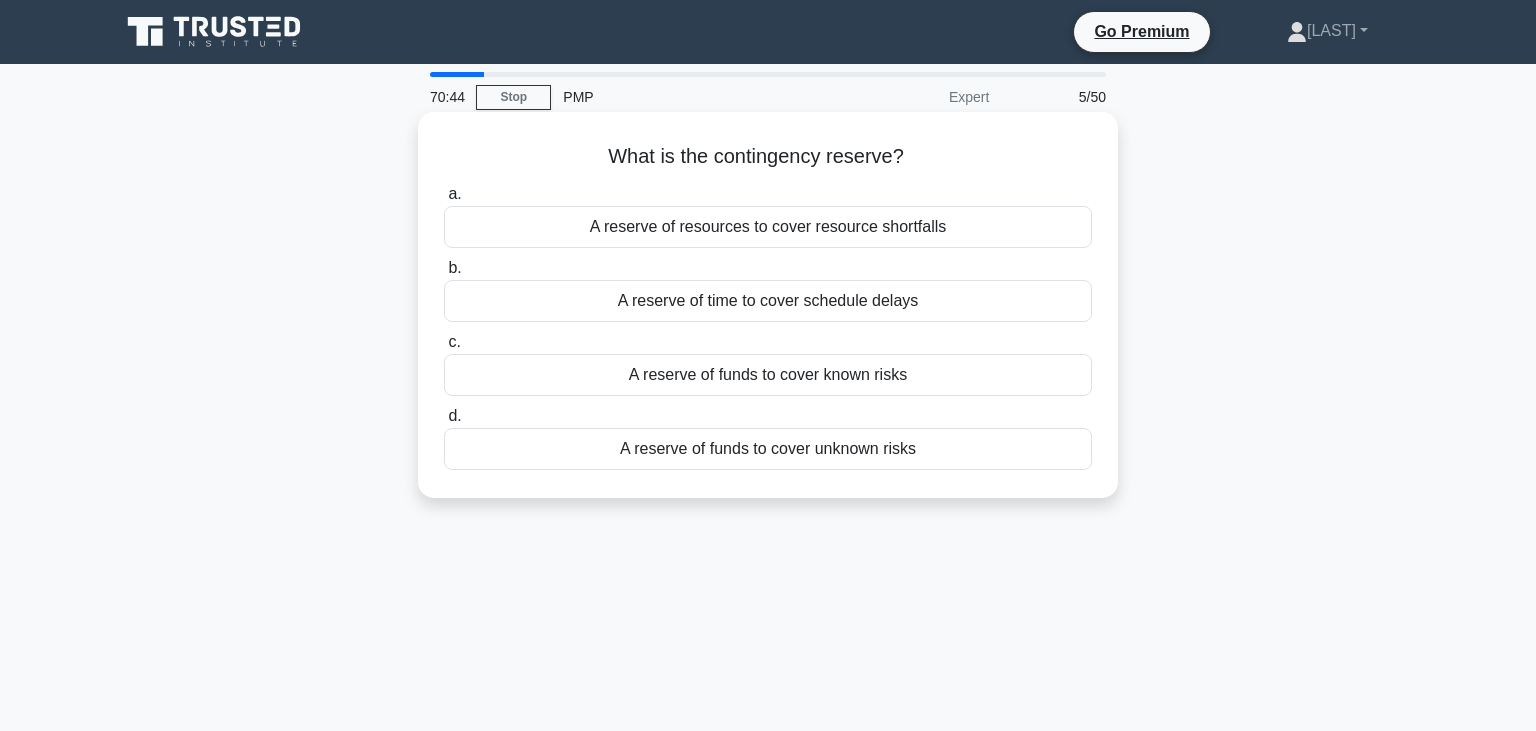 click on "A reserve of funds to cover known risks" at bounding box center (768, 375) 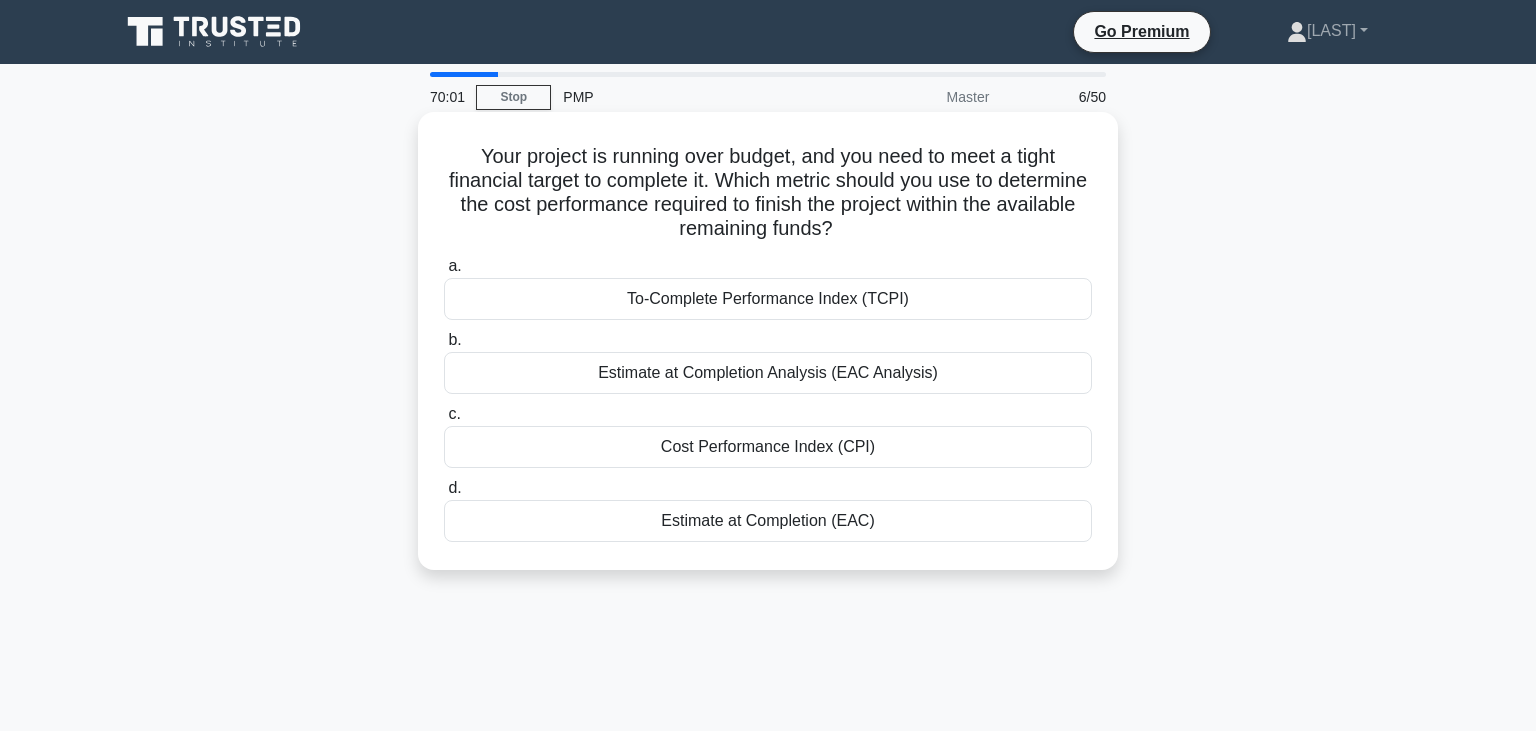 click on "Cost Performance Index (CPI)" at bounding box center (768, 447) 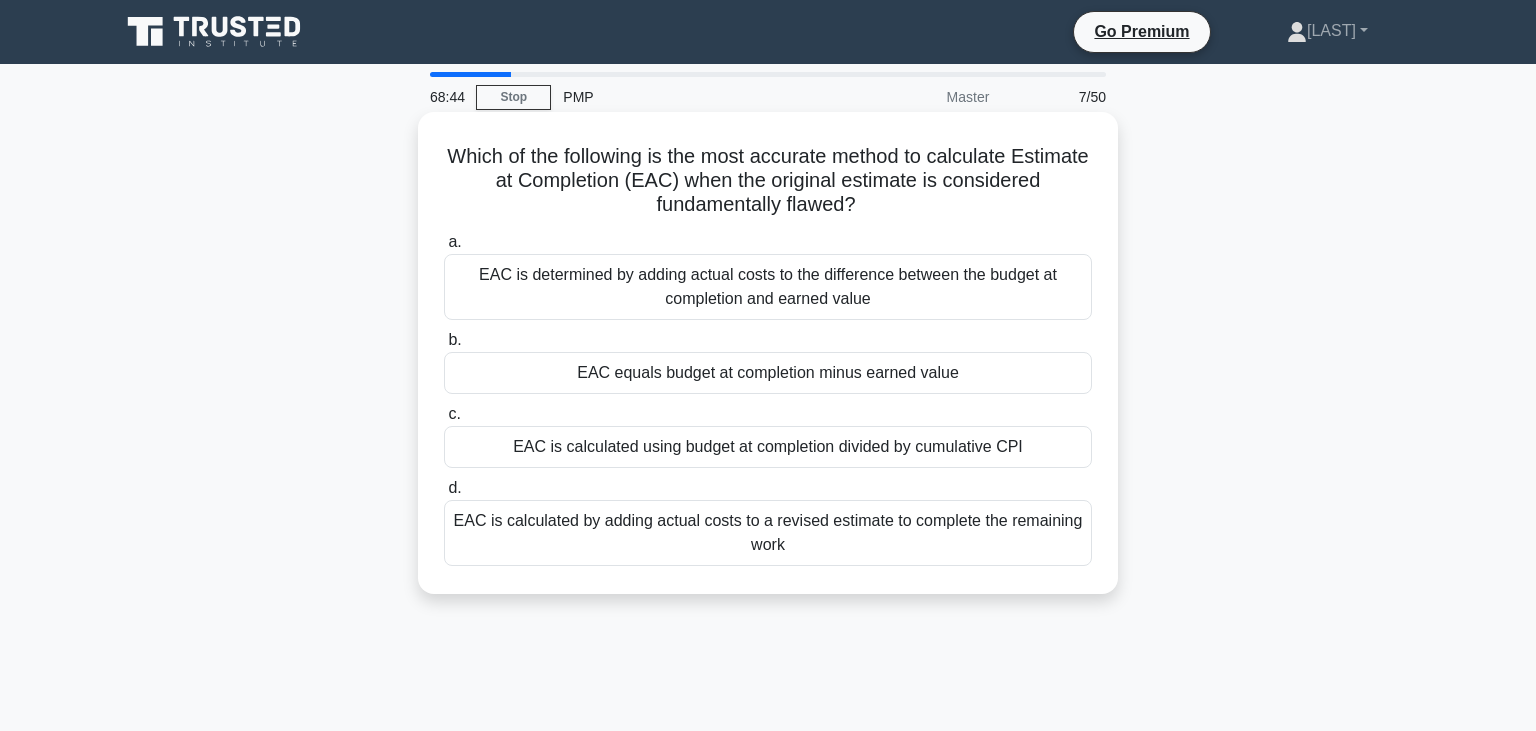 click on "EAC is calculated using budget at completion divided by cumulative CPI" at bounding box center (768, 447) 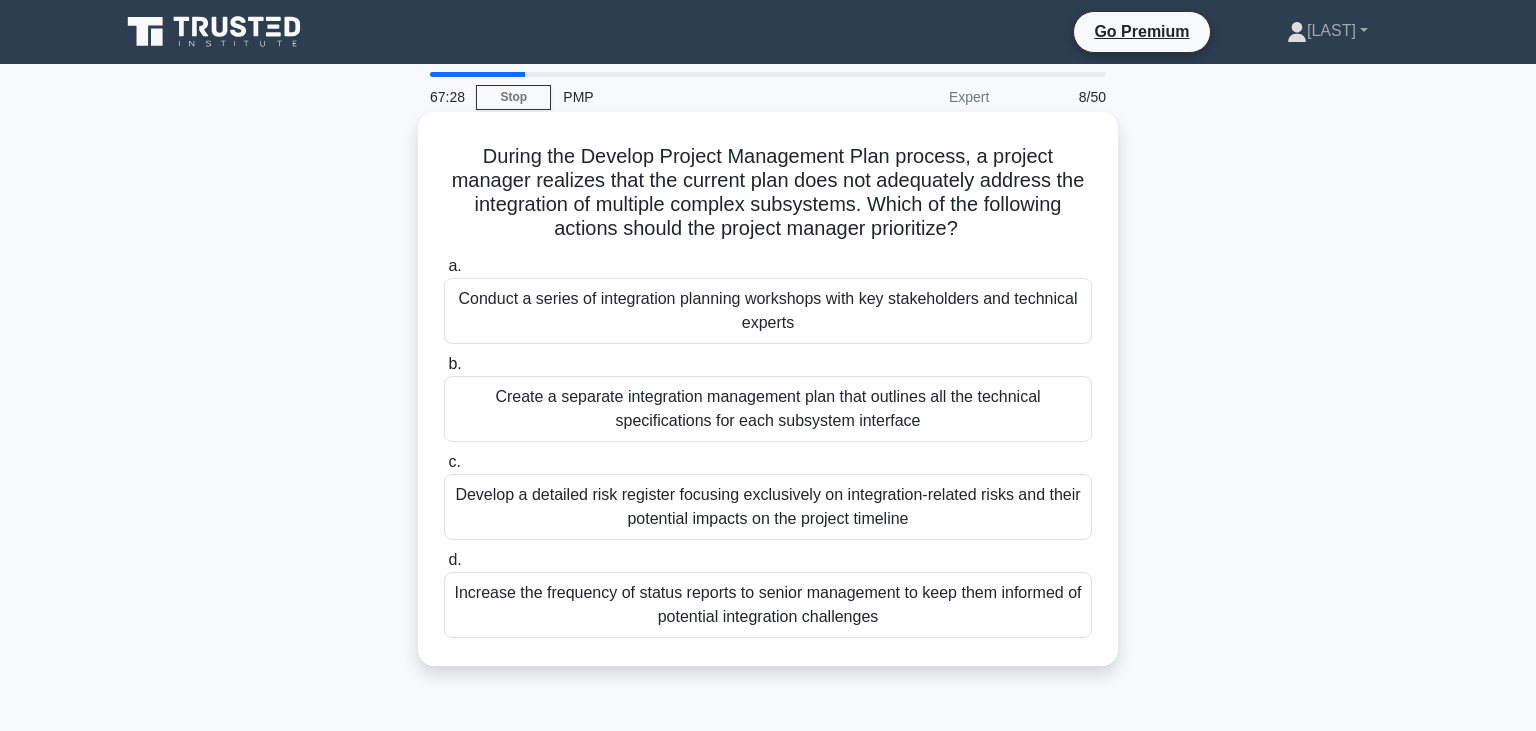 click on "Develop a detailed risk register focusing exclusively on integration-related risks and their potential impacts on the project timeline" at bounding box center (768, 507) 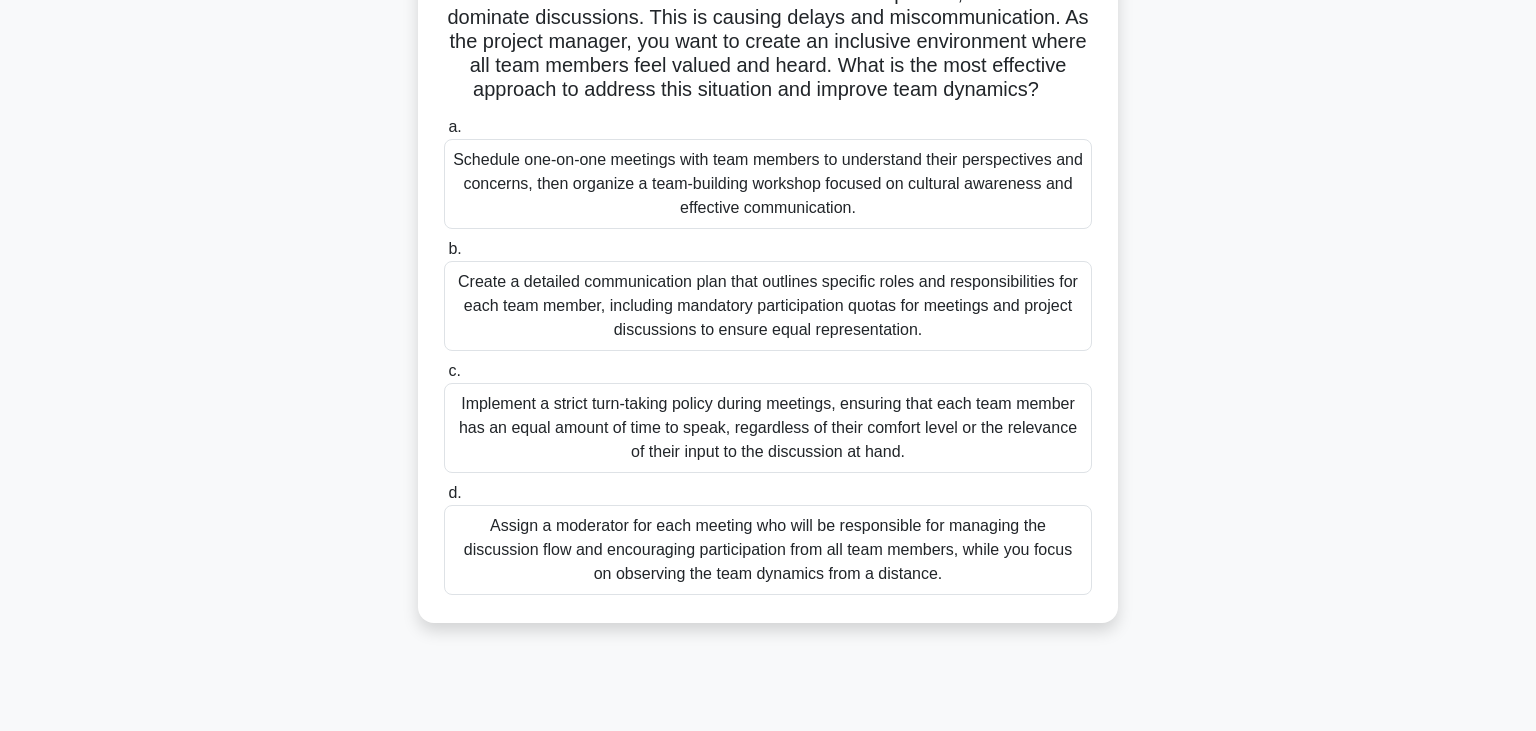 scroll, scrollTop: 105, scrollLeft: 0, axis: vertical 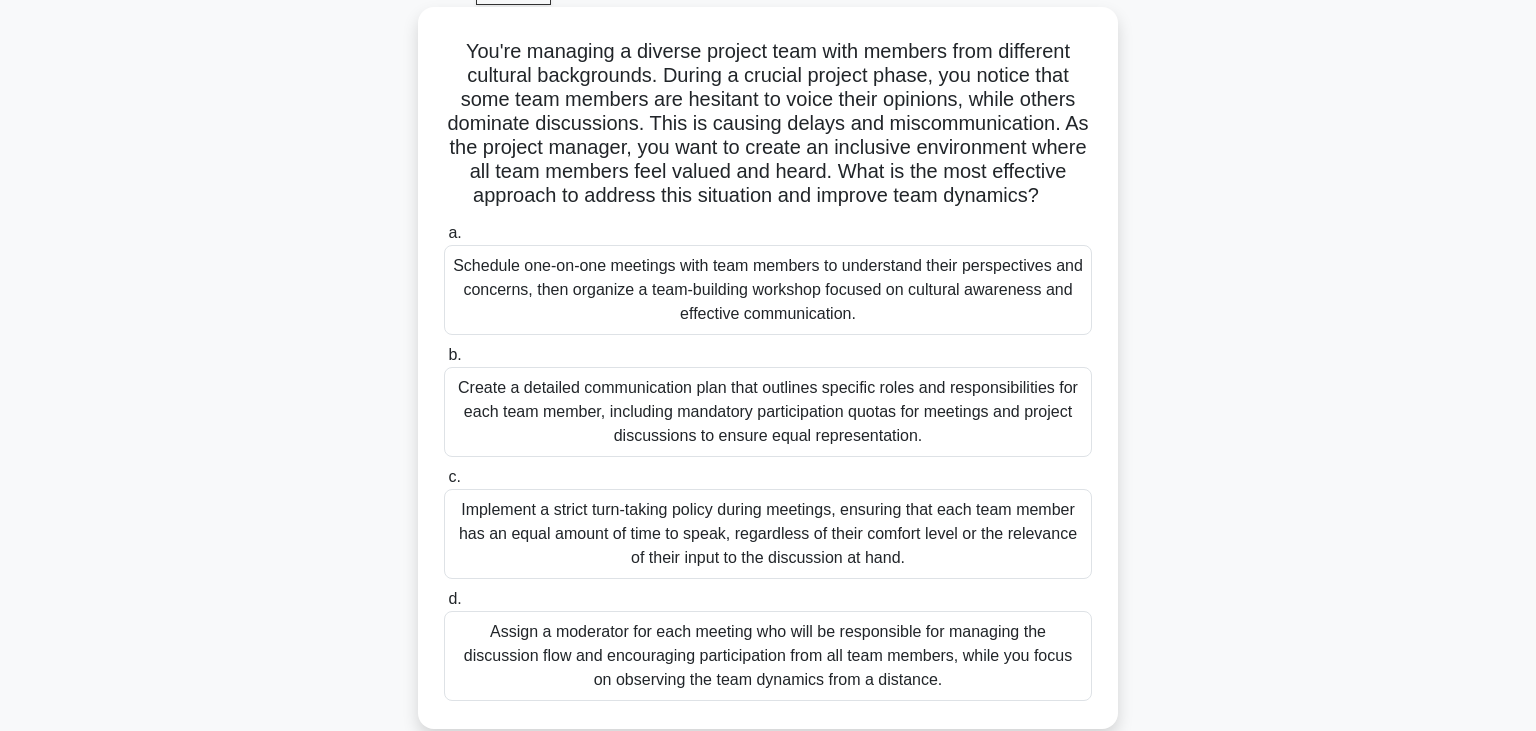 click on "Schedule one-on-one meetings with team members to understand their perspectives and concerns, then organize a team-building workshop focused on cultural awareness and effective communication." at bounding box center (768, 290) 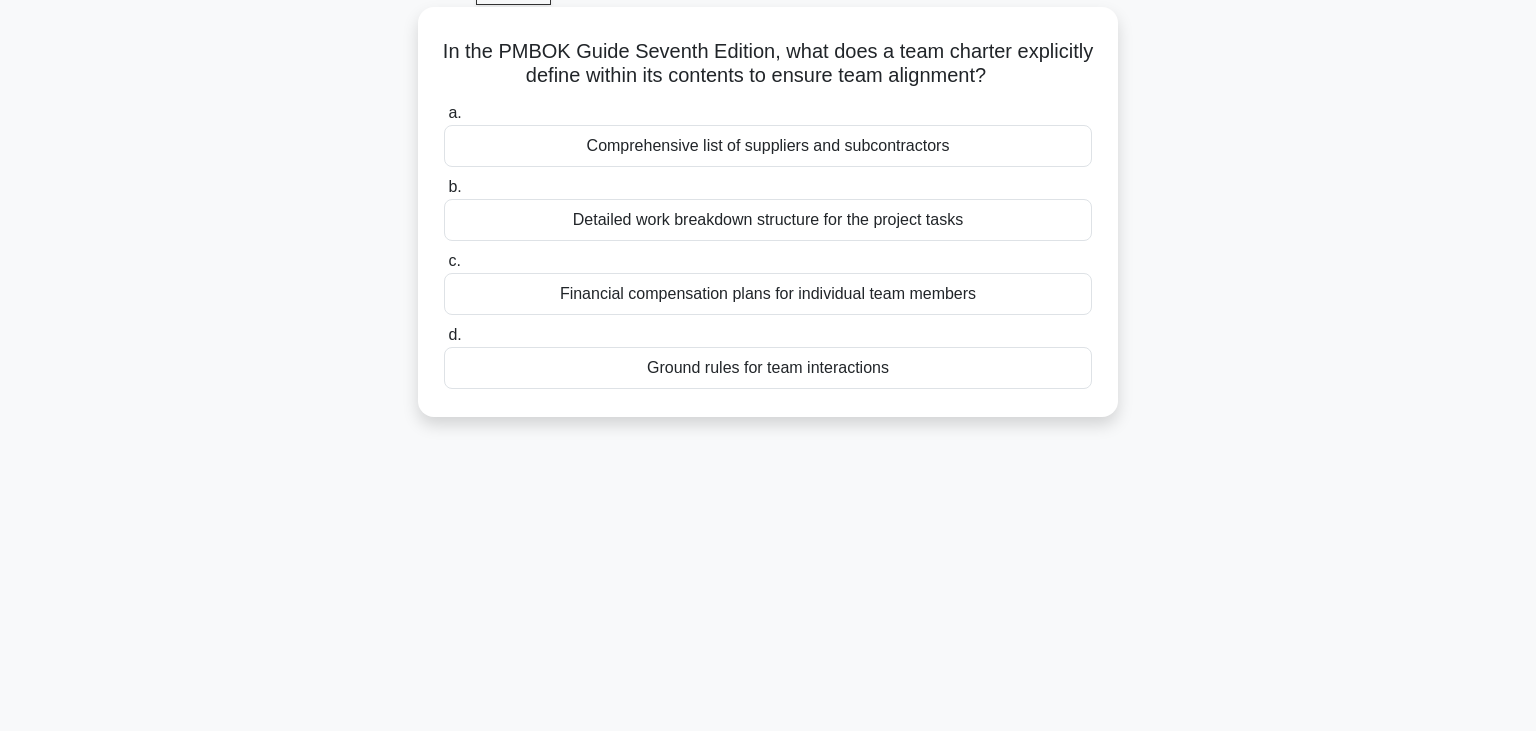 scroll, scrollTop: 0, scrollLeft: 0, axis: both 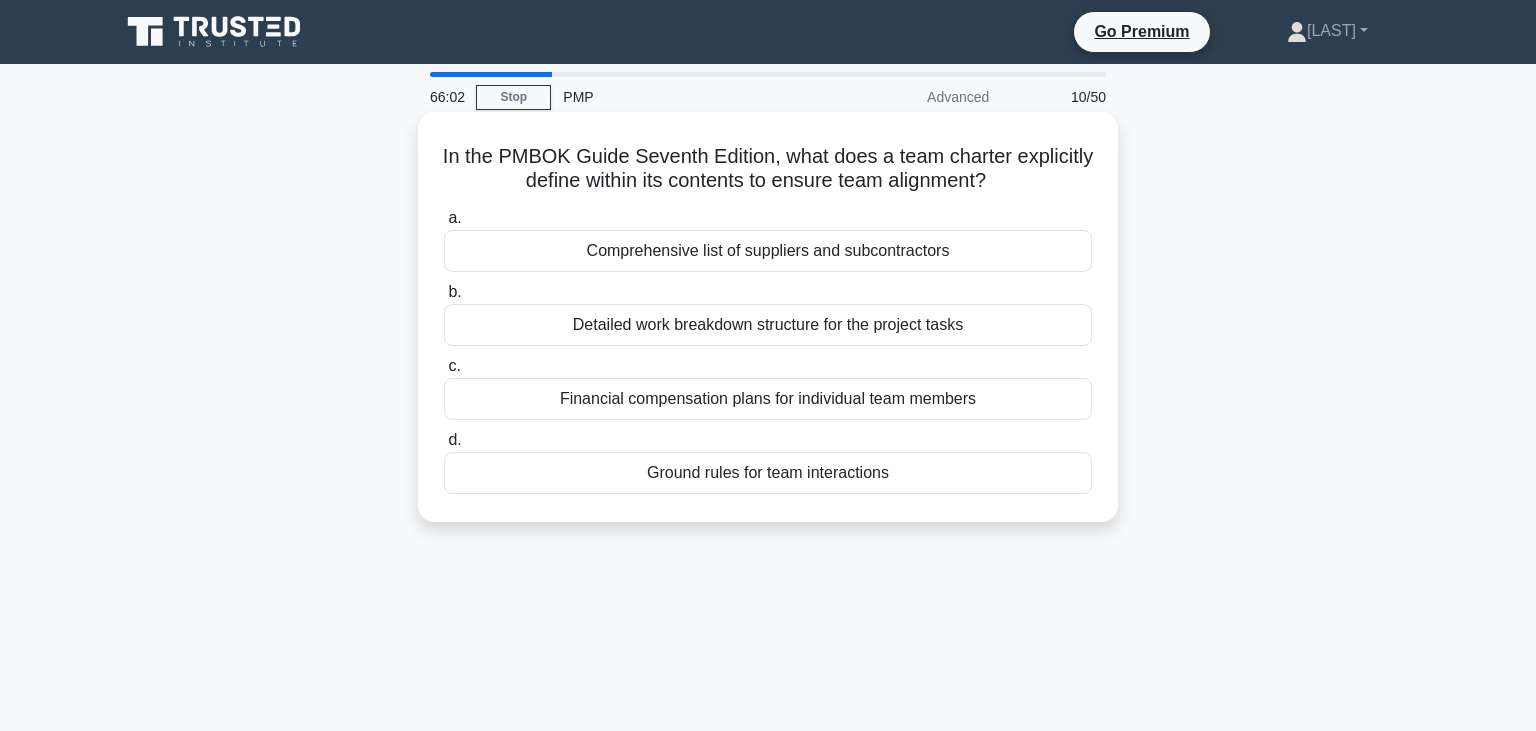 click on "Ground rules for team interactions" at bounding box center [768, 473] 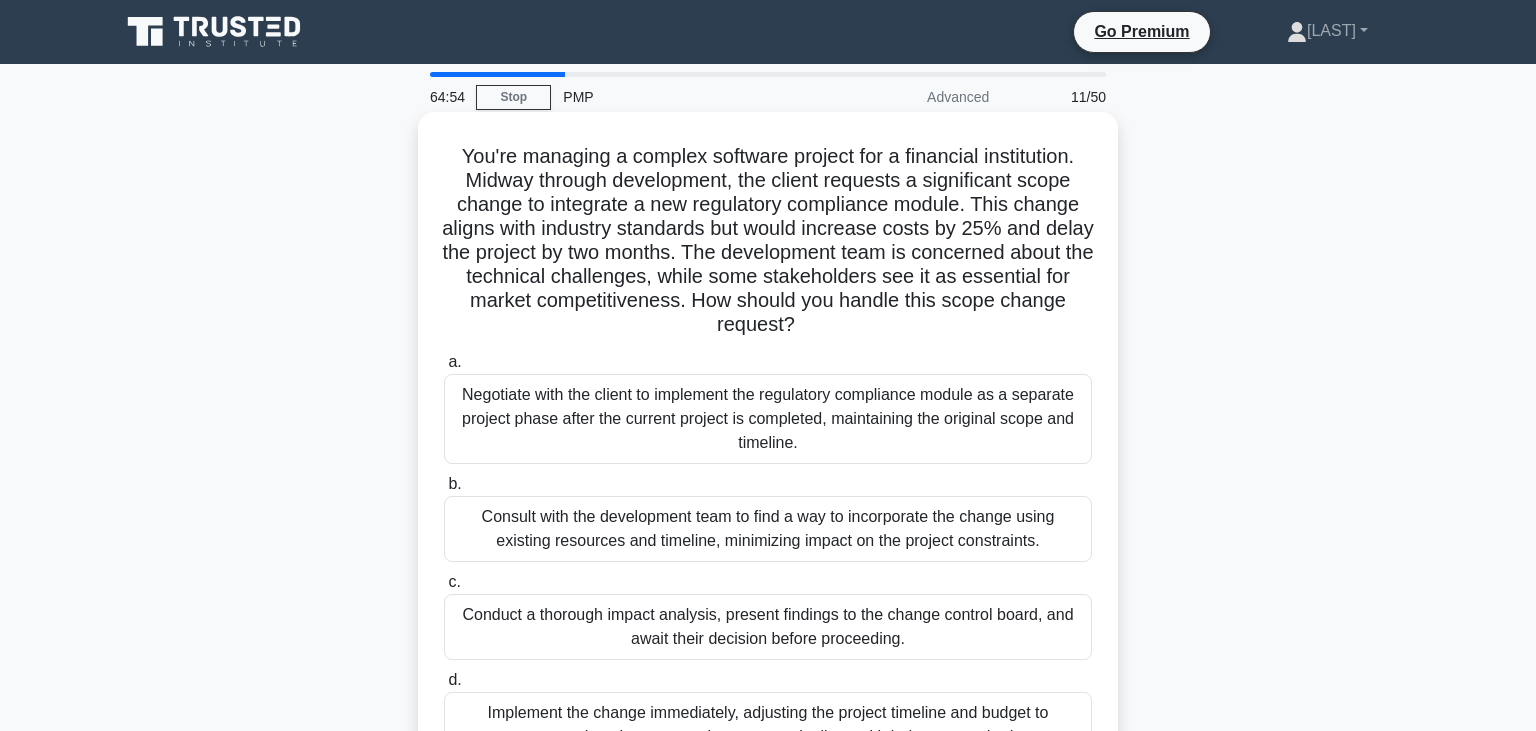 scroll, scrollTop: 105, scrollLeft: 0, axis: vertical 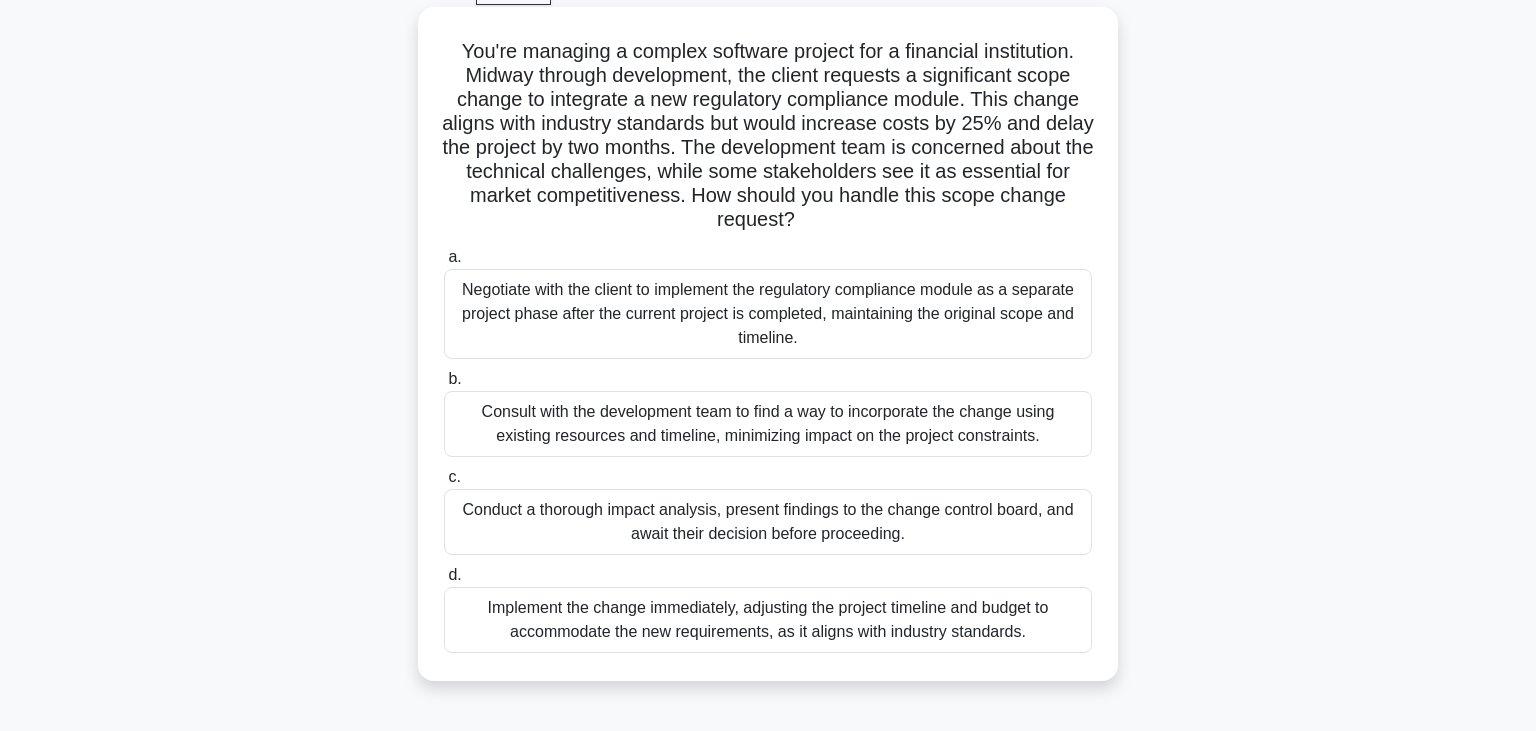 click on "Conduct a thorough impact analysis, present findings to the change control board, and await their decision before proceeding." at bounding box center [768, 522] 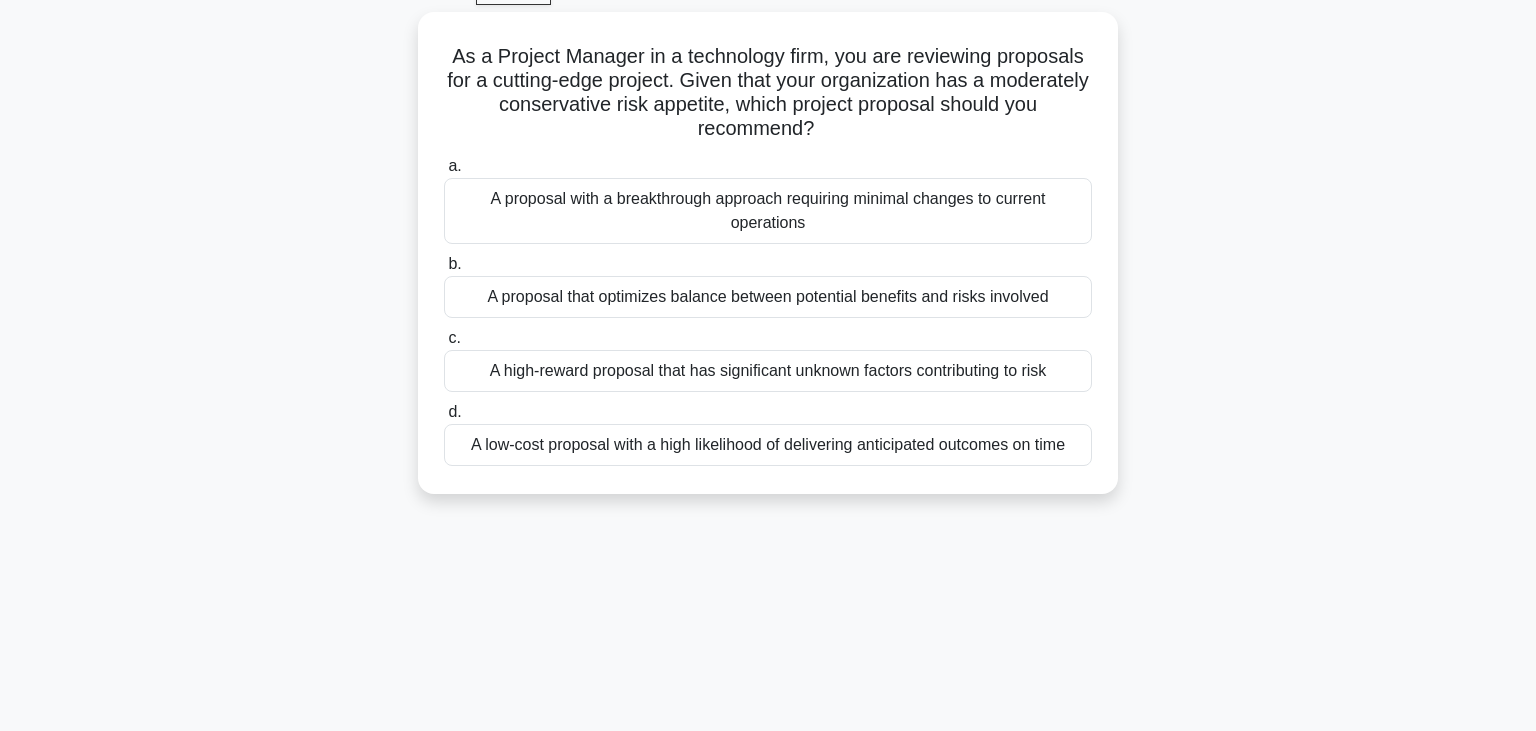 scroll, scrollTop: 0, scrollLeft: 0, axis: both 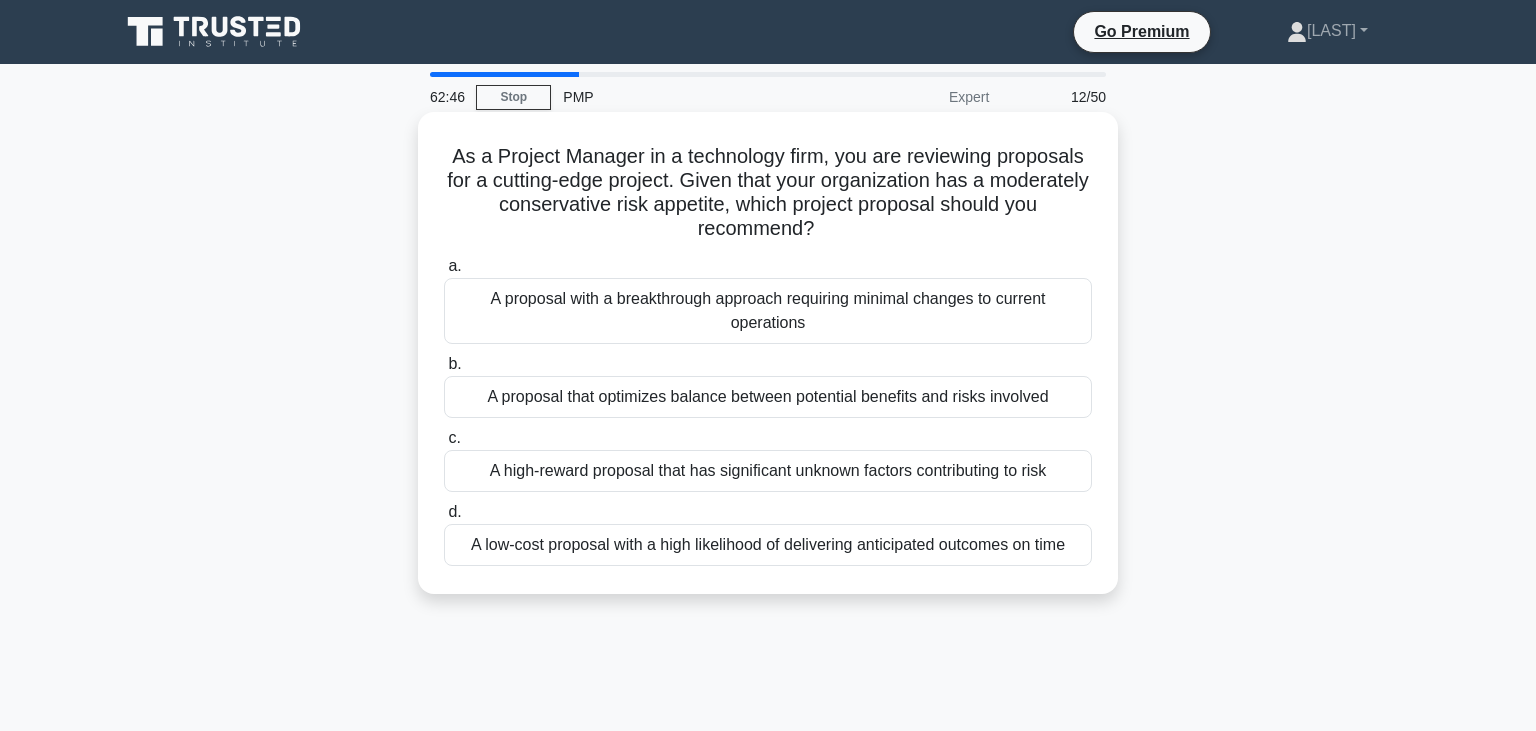 click on "A proposal that optimizes balance between potential benefits and risks involved" at bounding box center (768, 397) 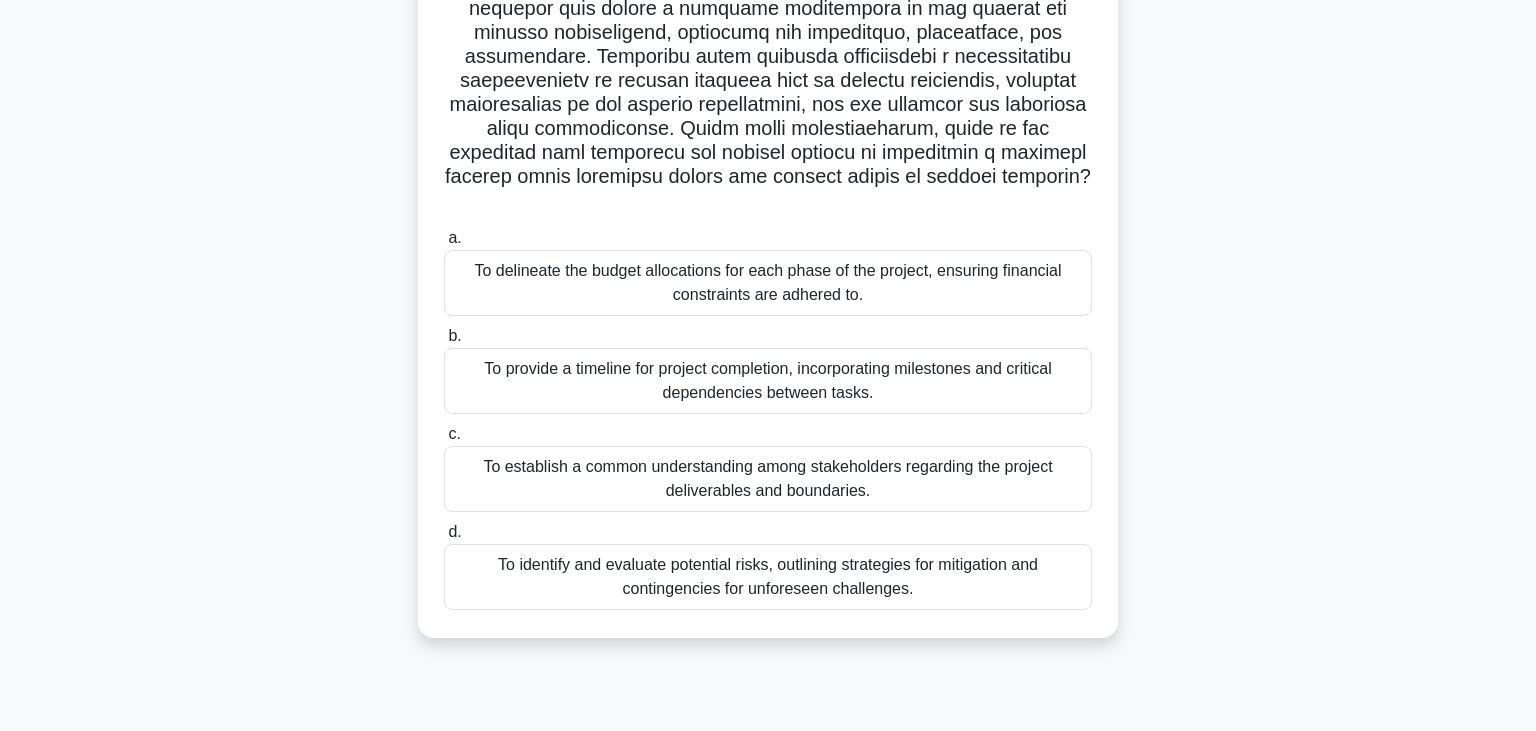 scroll, scrollTop: 349, scrollLeft: 0, axis: vertical 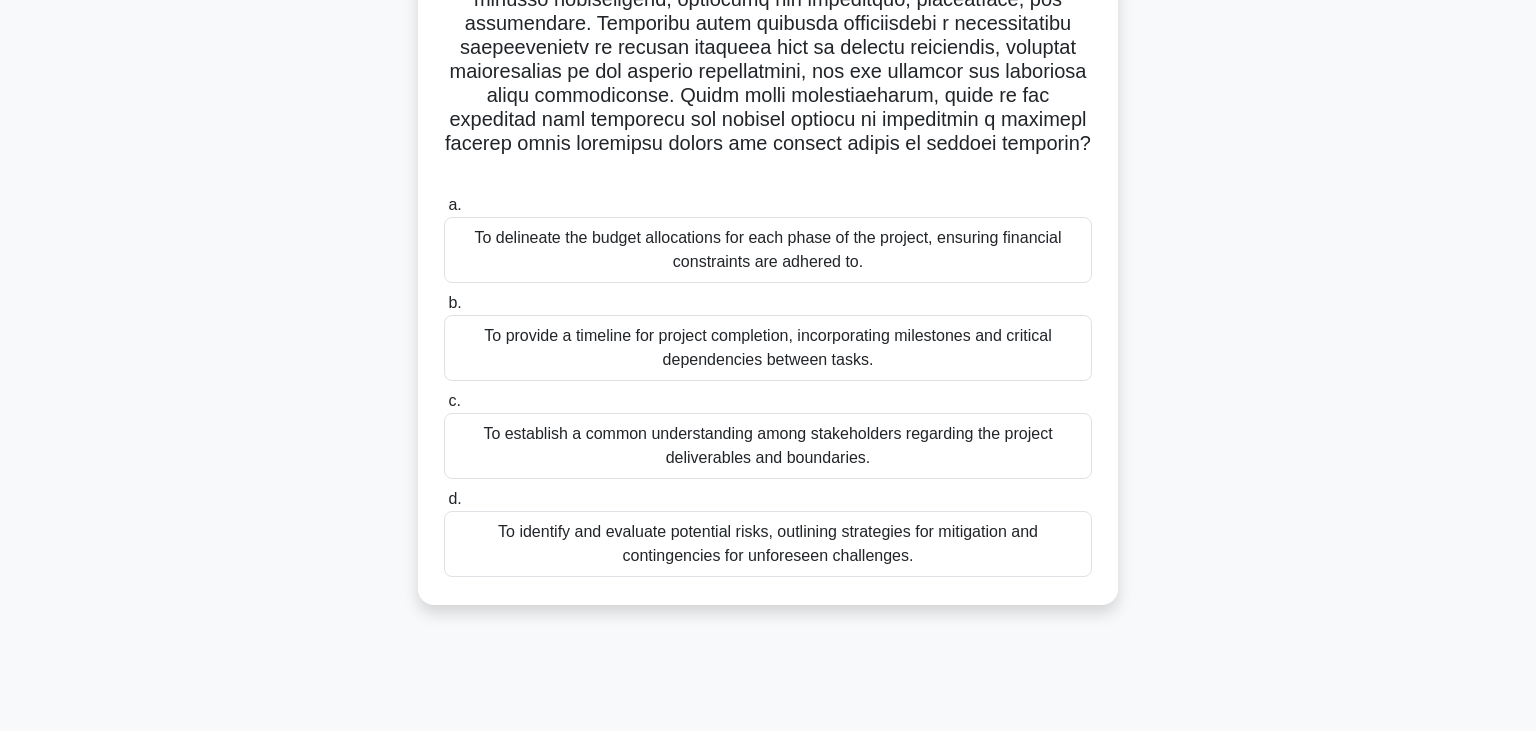 click on "To provide a timeline for project completion, incorporating milestones and critical dependencies between tasks." at bounding box center [768, 348] 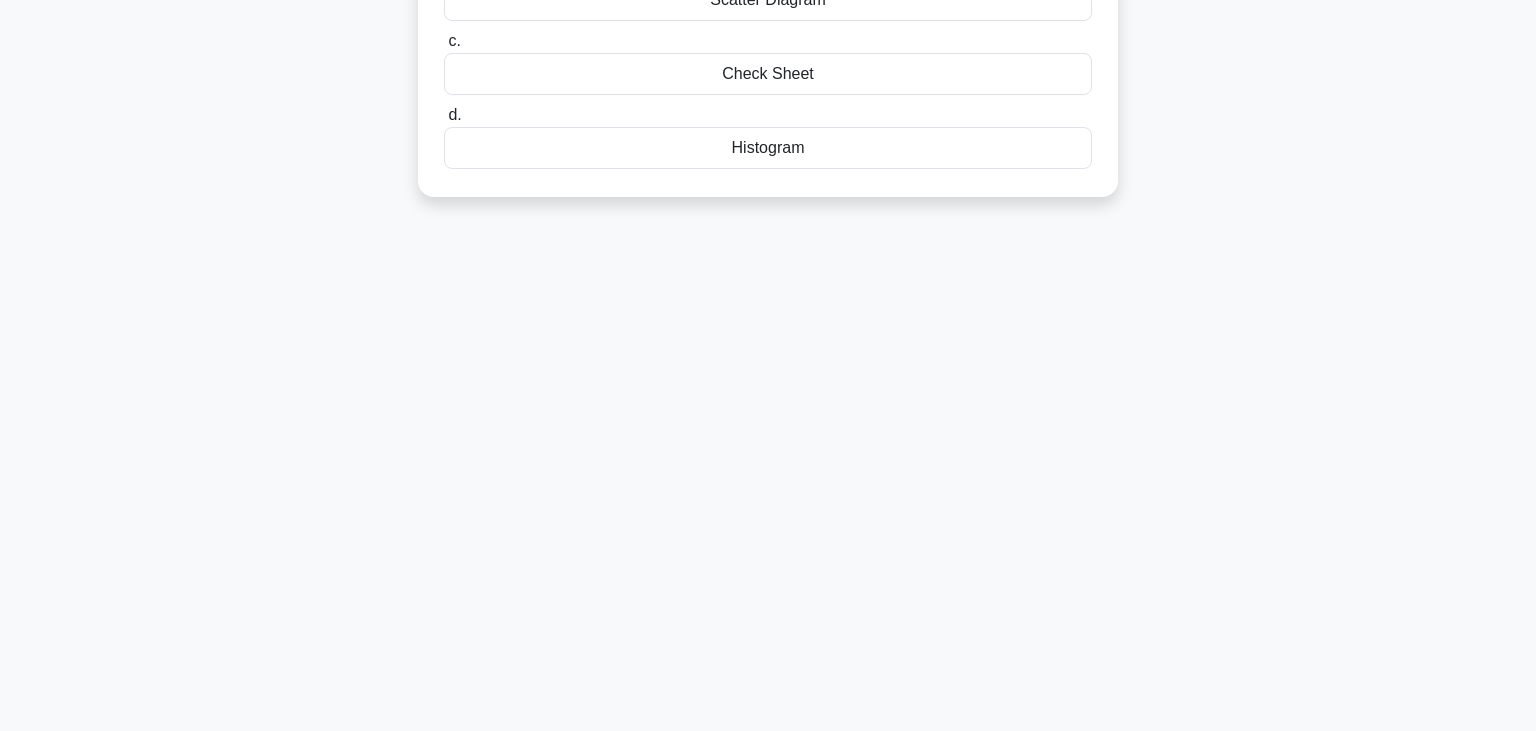 scroll, scrollTop: 0, scrollLeft: 0, axis: both 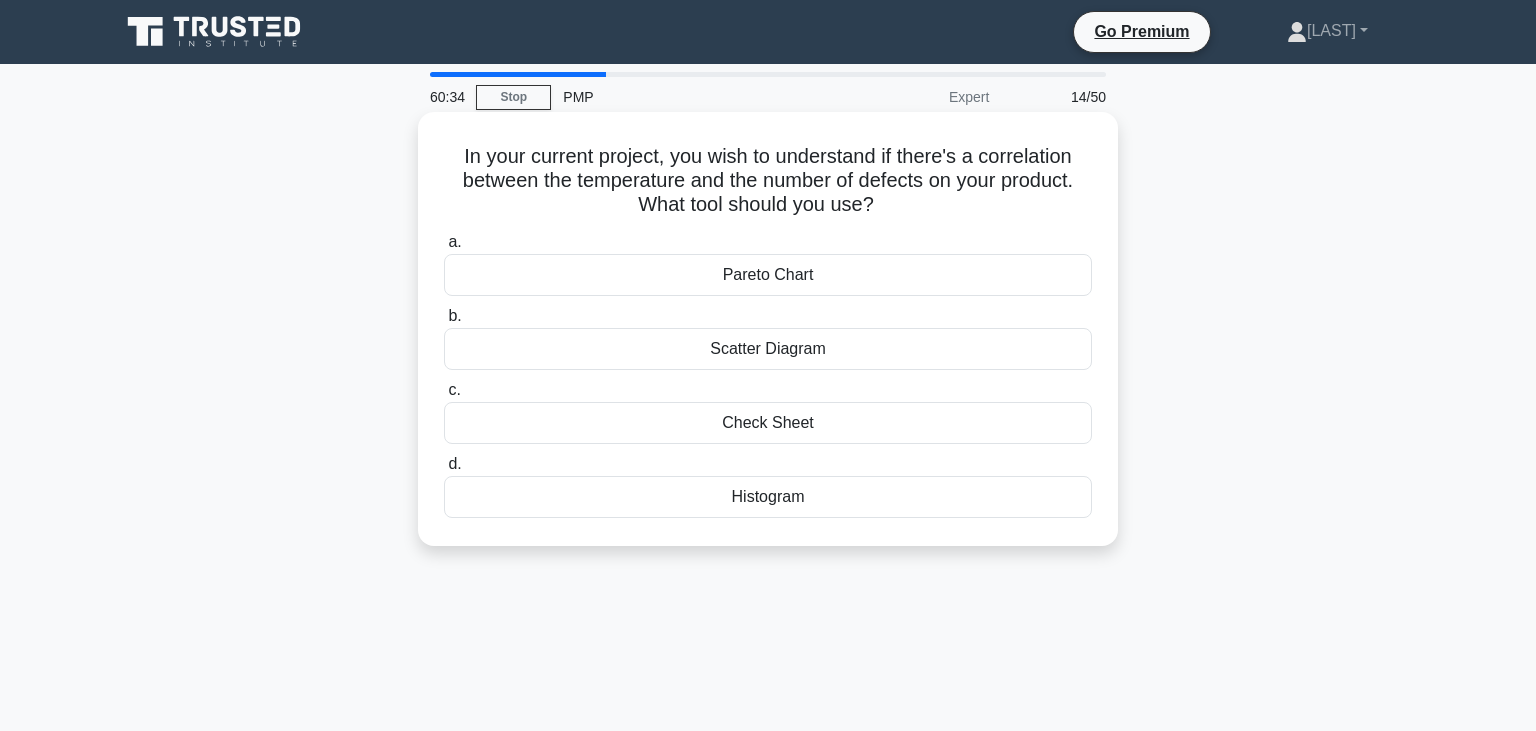 click on "Scatter Diagram" at bounding box center [768, 349] 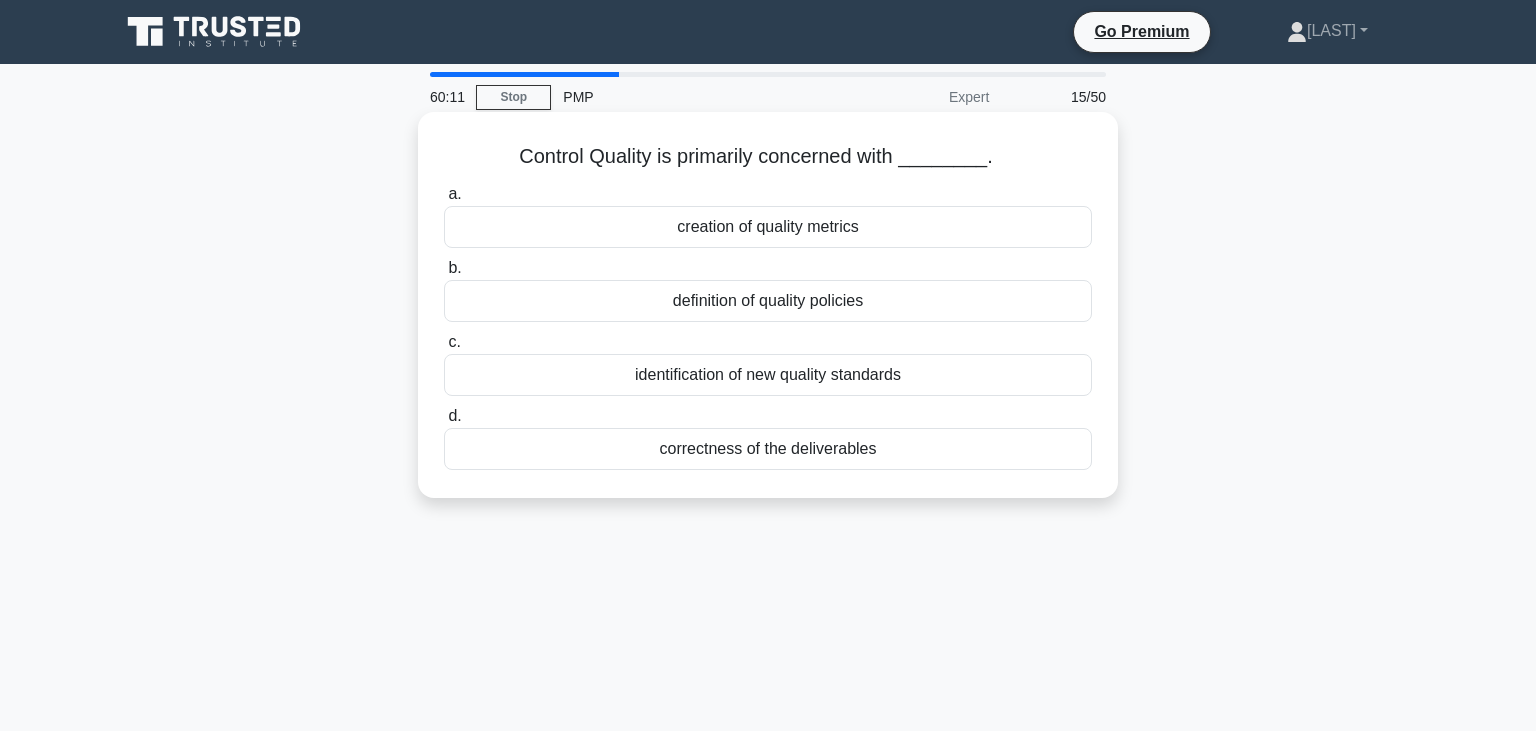 click on "correctness of the deliverables" at bounding box center [768, 449] 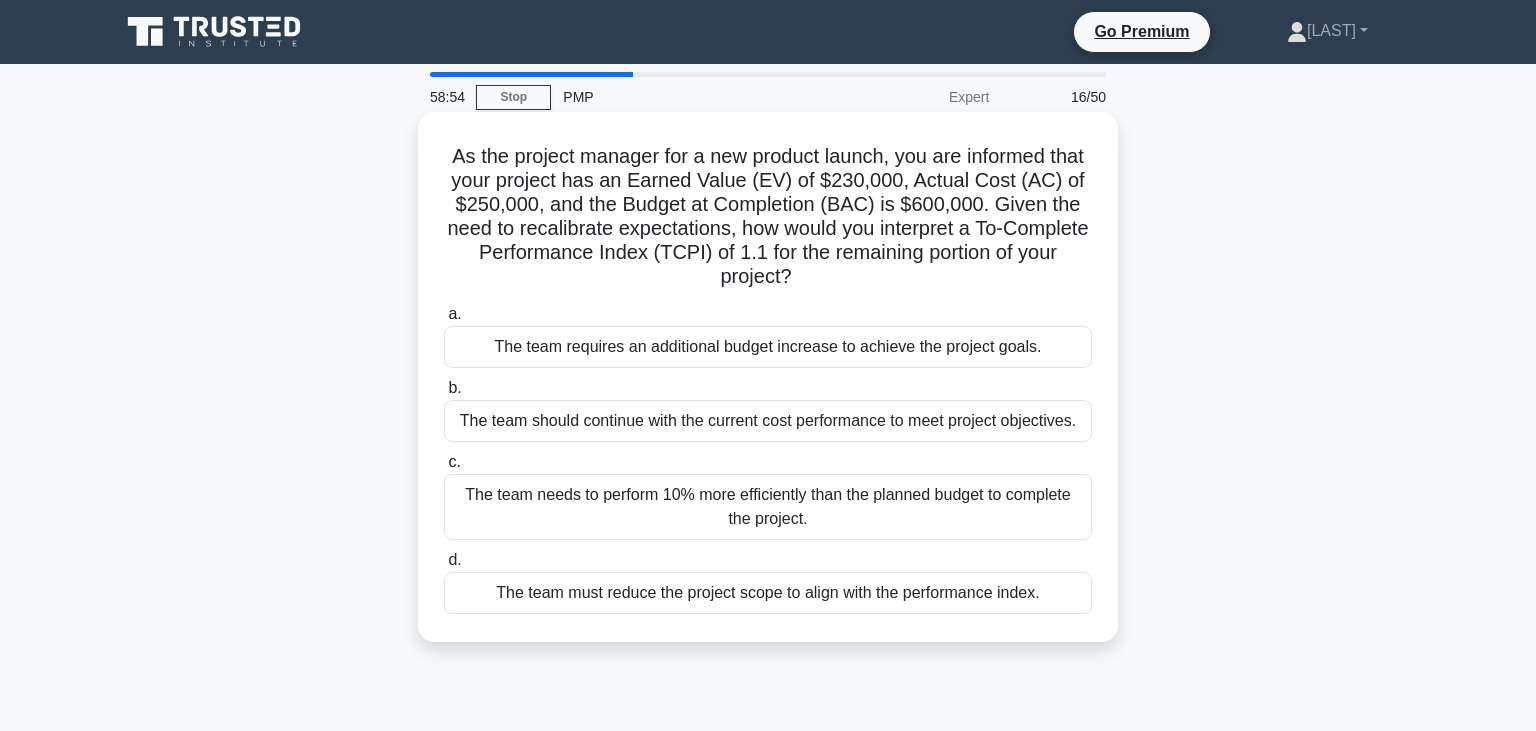 drag, startPoint x: 786, startPoint y: 508, endPoint x: 798, endPoint y: 508, distance: 12 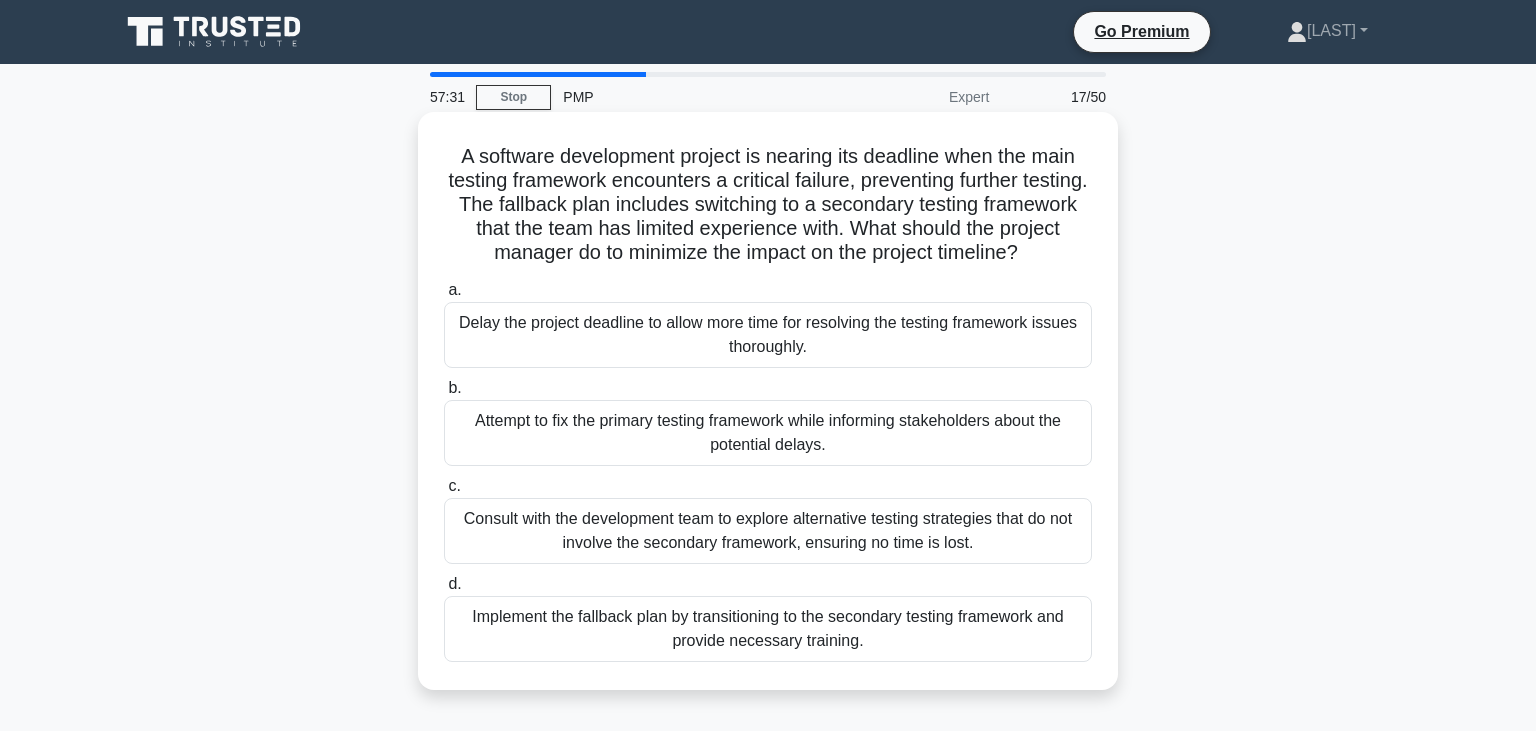 click on "Consult with the development team to explore alternative testing strategies that do not involve the secondary framework, ensuring no time is lost." at bounding box center [768, 531] 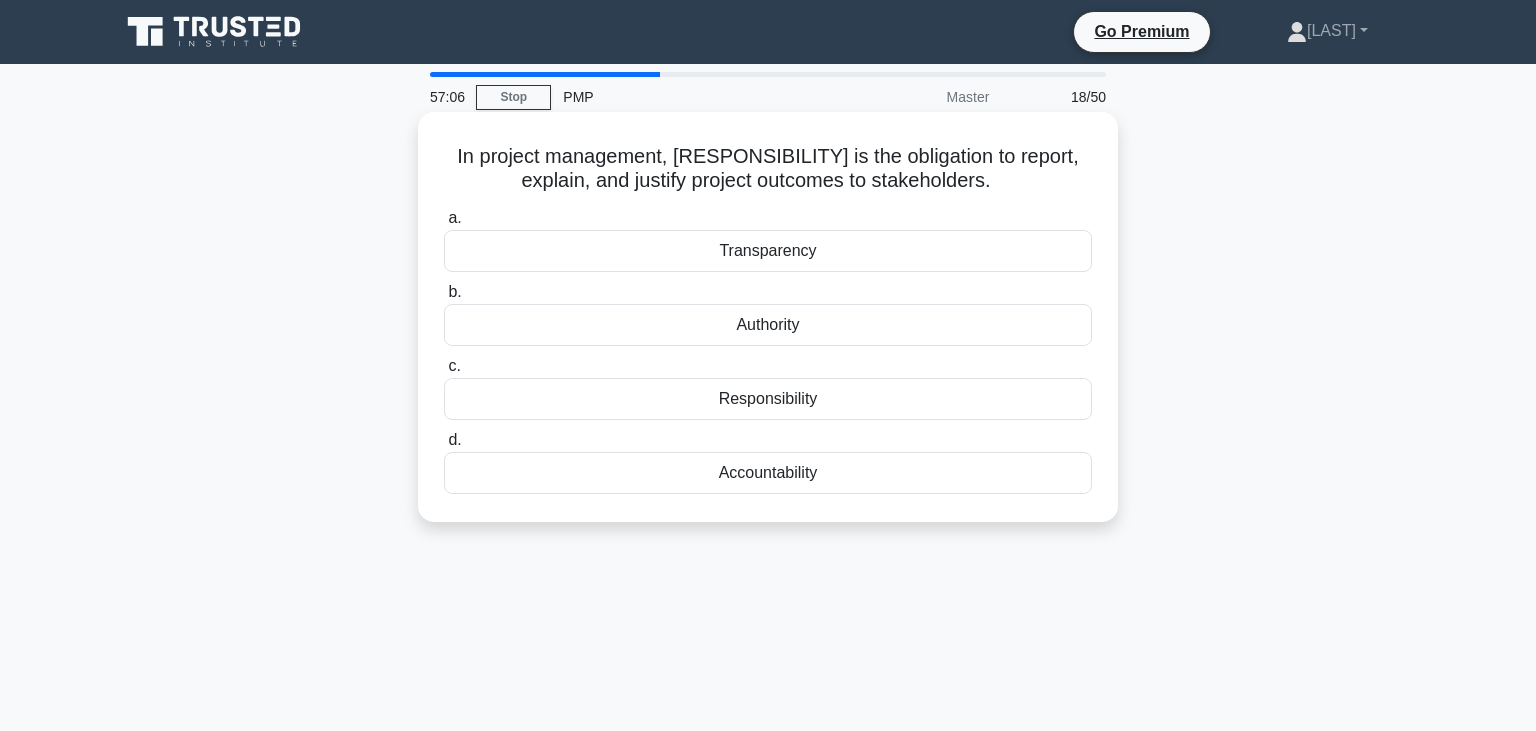 click on "Accountability" at bounding box center [768, 473] 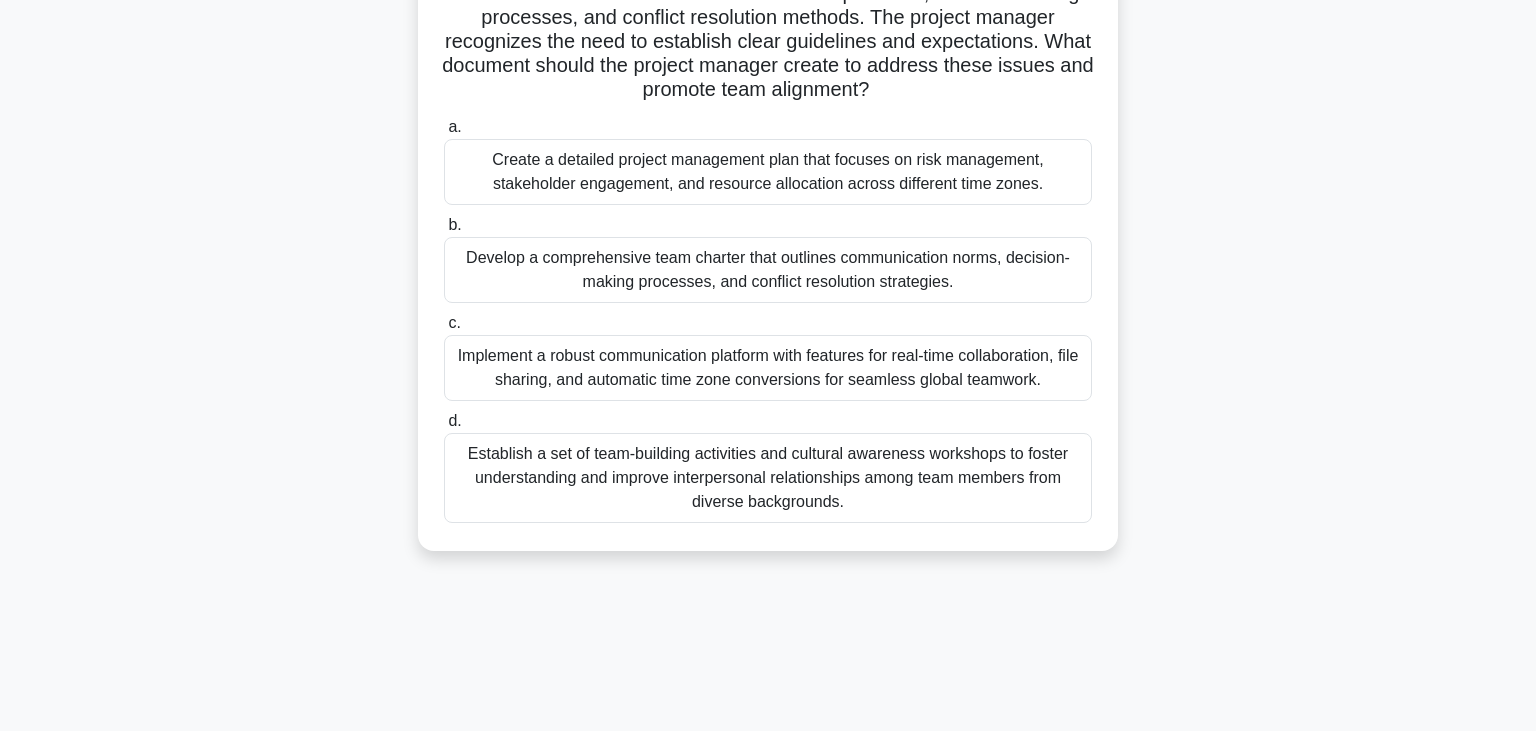 scroll, scrollTop: 105, scrollLeft: 0, axis: vertical 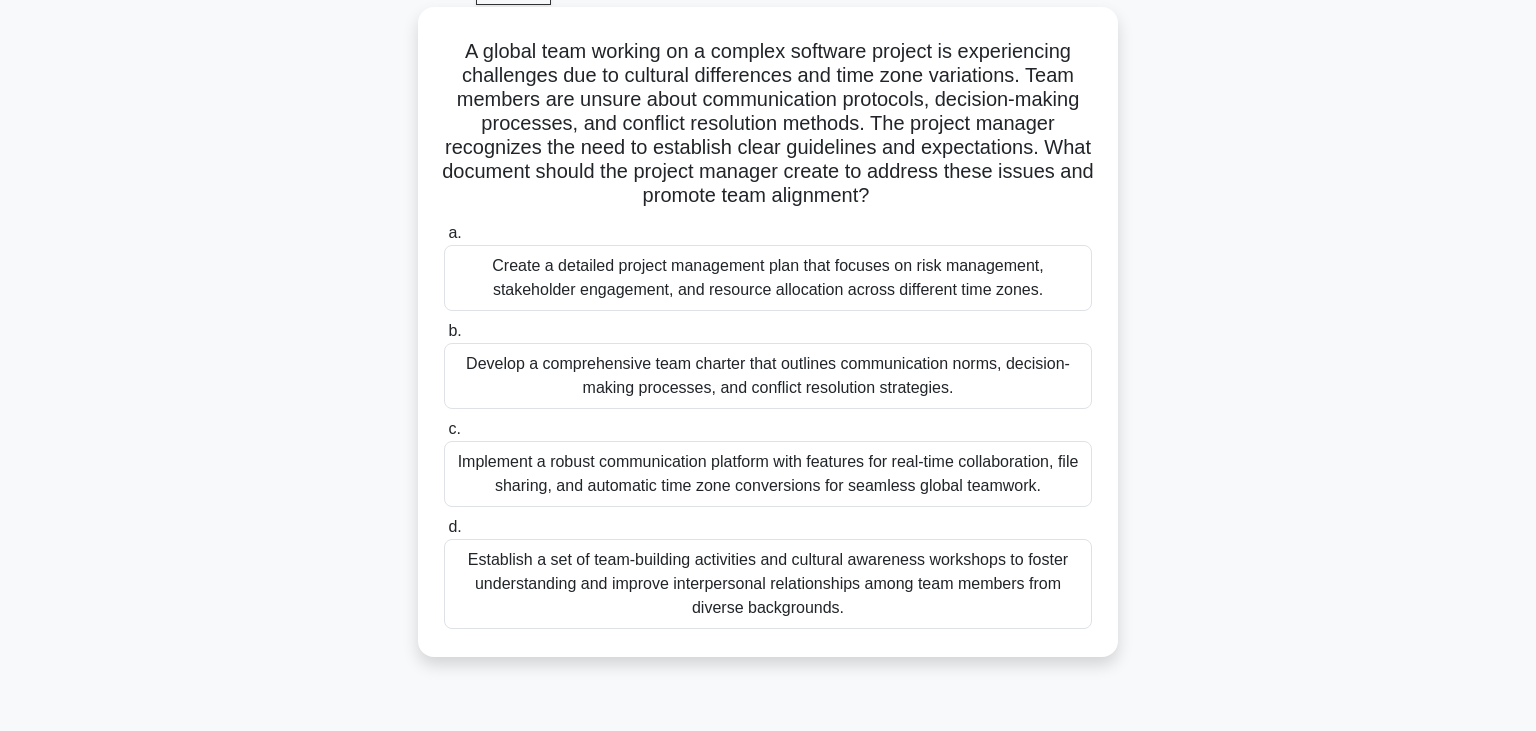 click on "Develop a comprehensive team charter that outlines communication norms, decision-making processes, and conflict resolution strategies." at bounding box center [768, 376] 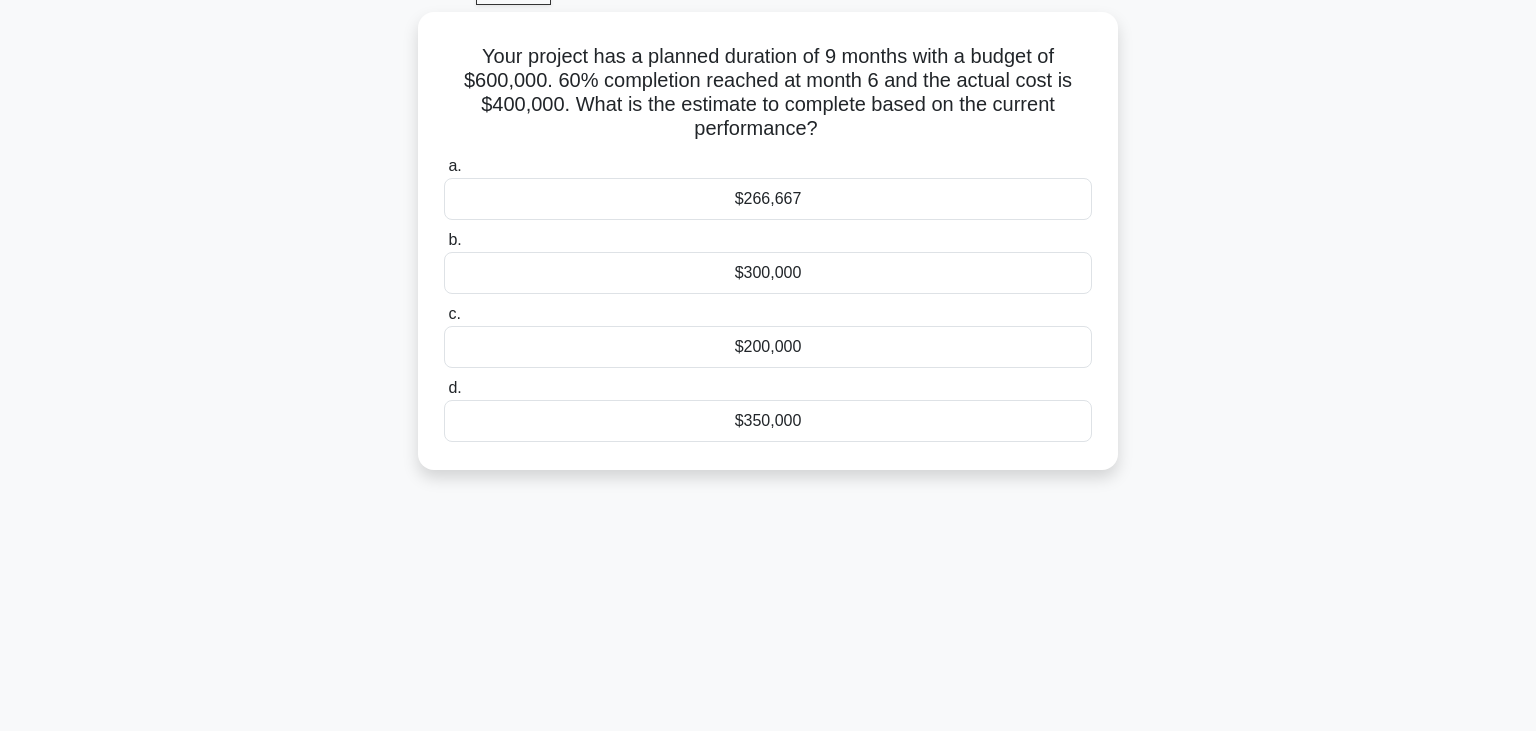 scroll, scrollTop: 0, scrollLeft: 0, axis: both 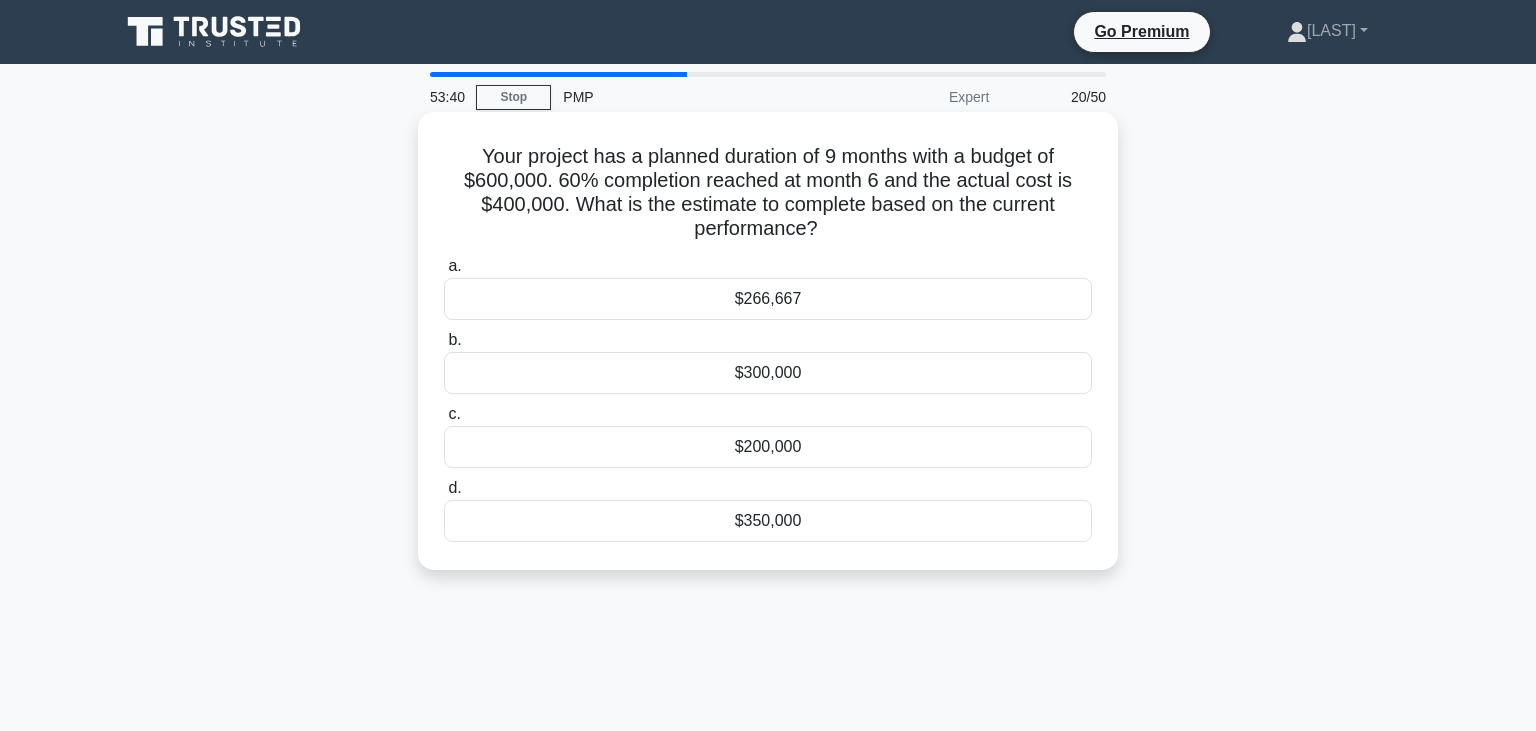 click on "$266,667" at bounding box center (768, 299) 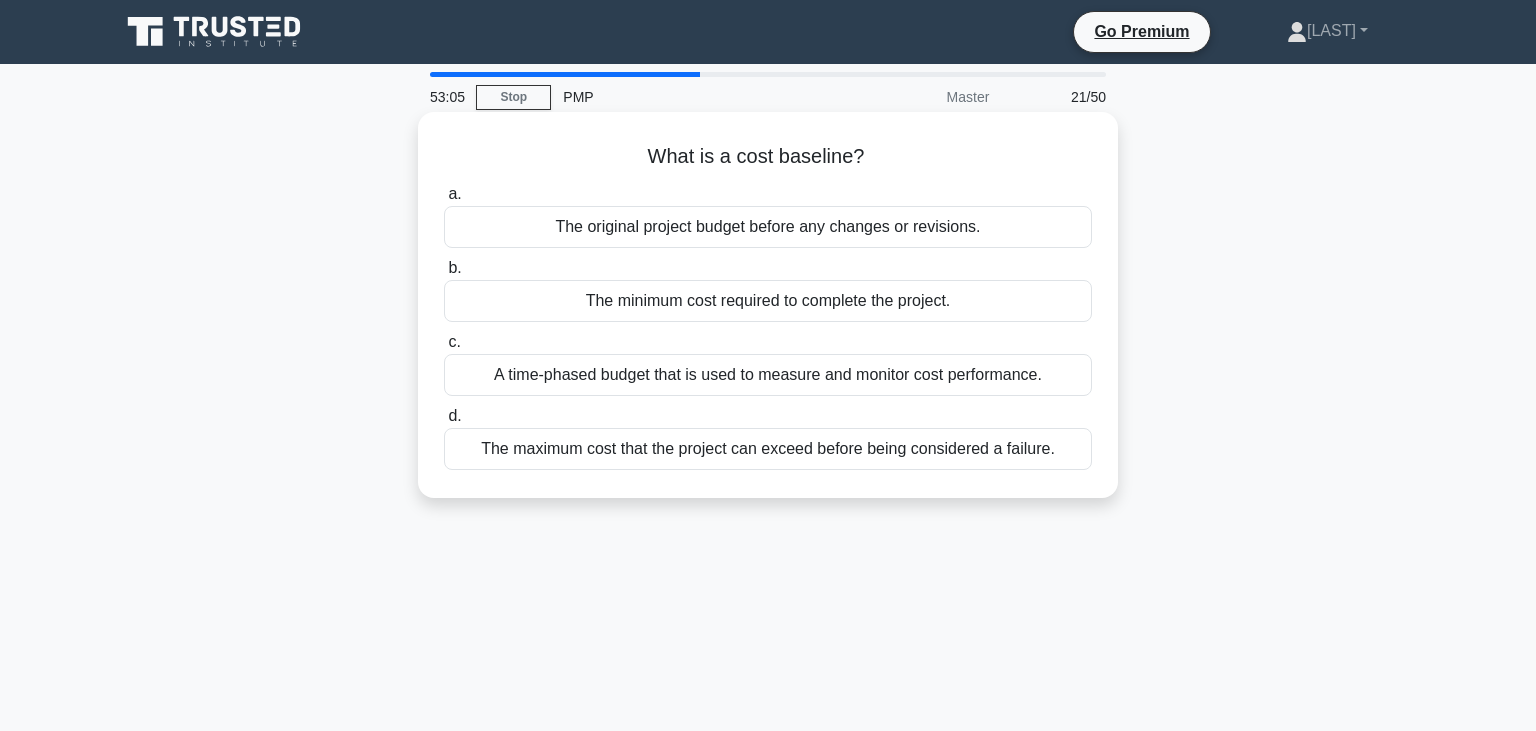 click on "The minimum cost required to complete the project." at bounding box center [768, 301] 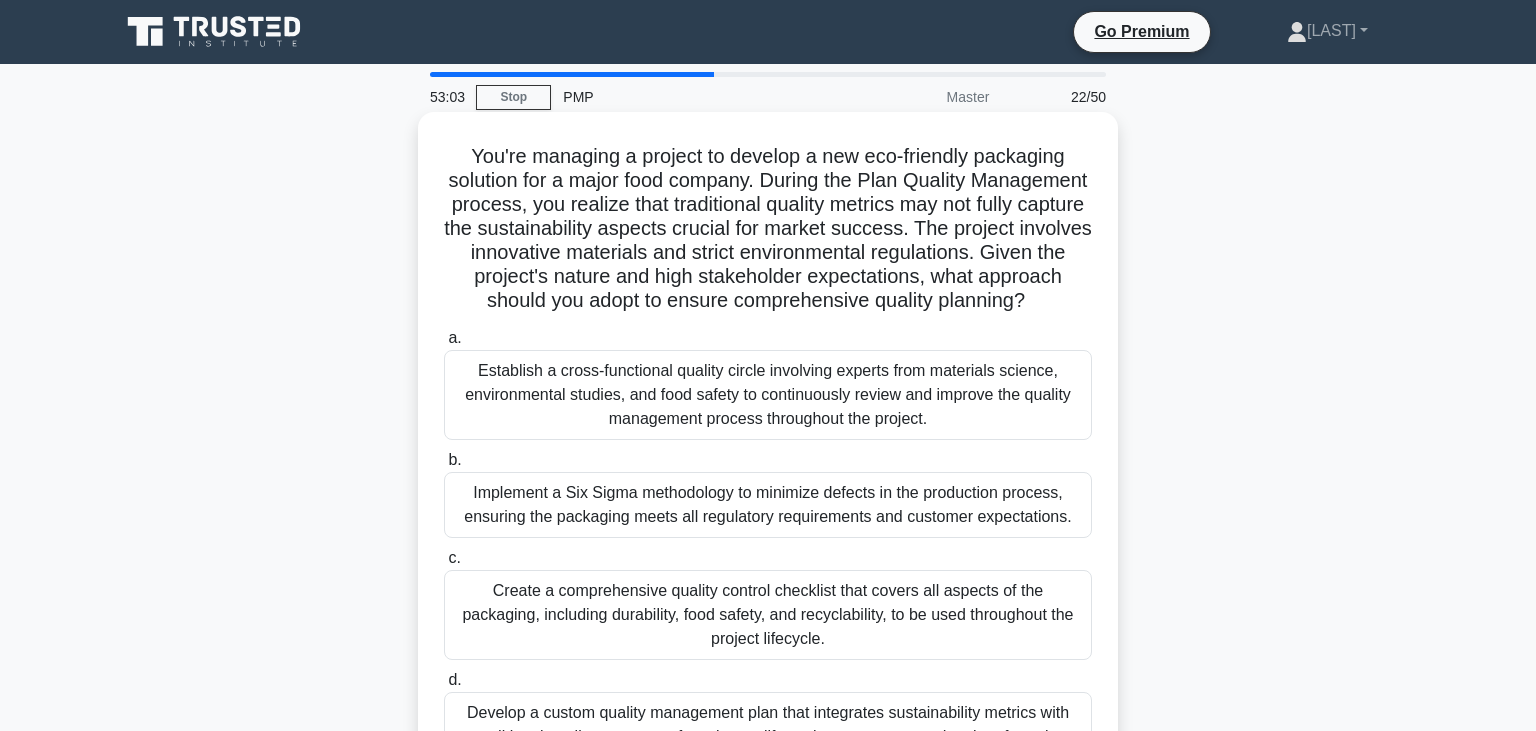 scroll, scrollTop: 105, scrollLeft: 0, axis: vertical 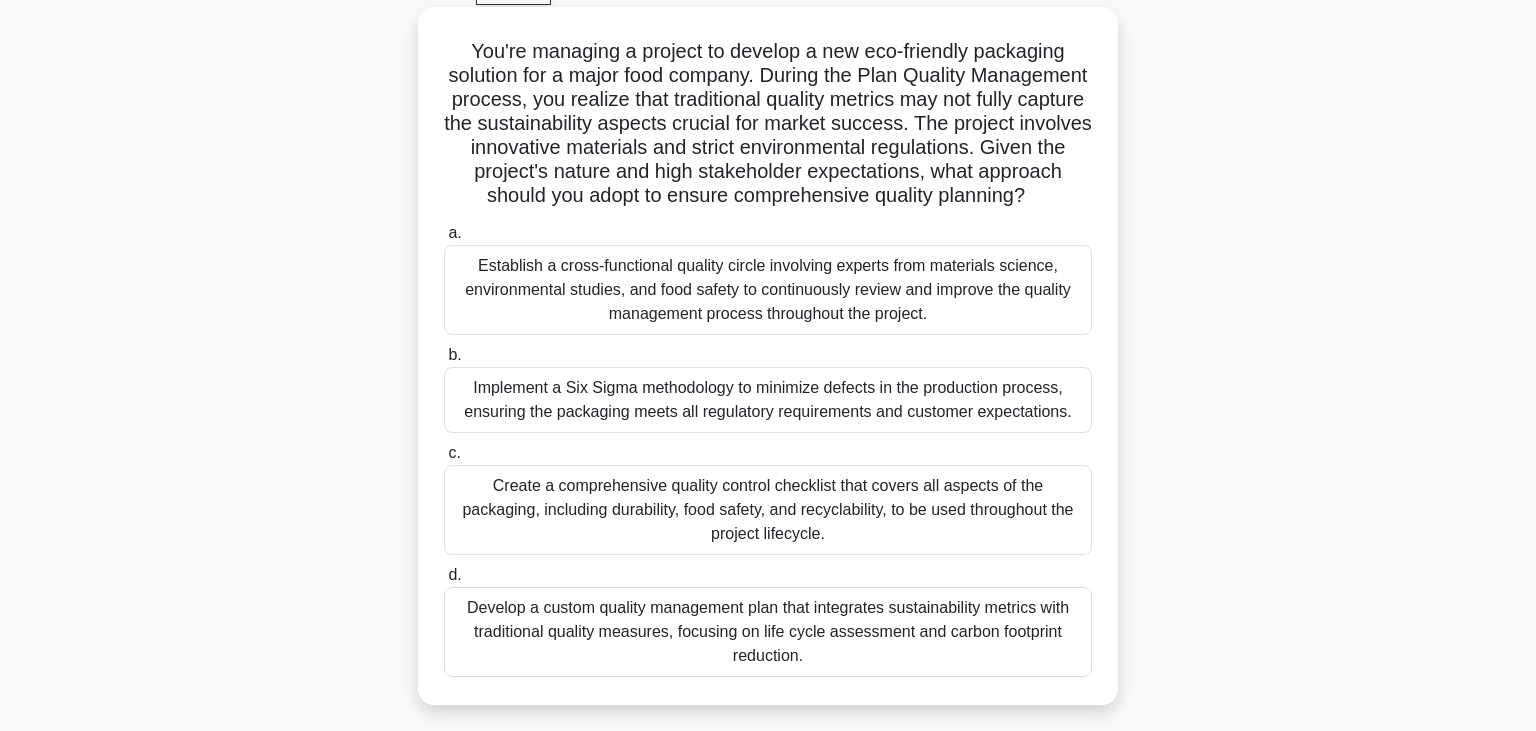 click on "Implement a Six Sigma methodology to minimize defects in the production process, ensuring the packaging meets all regulatory requirements and customer expectations." at bounding box center [768, 400] 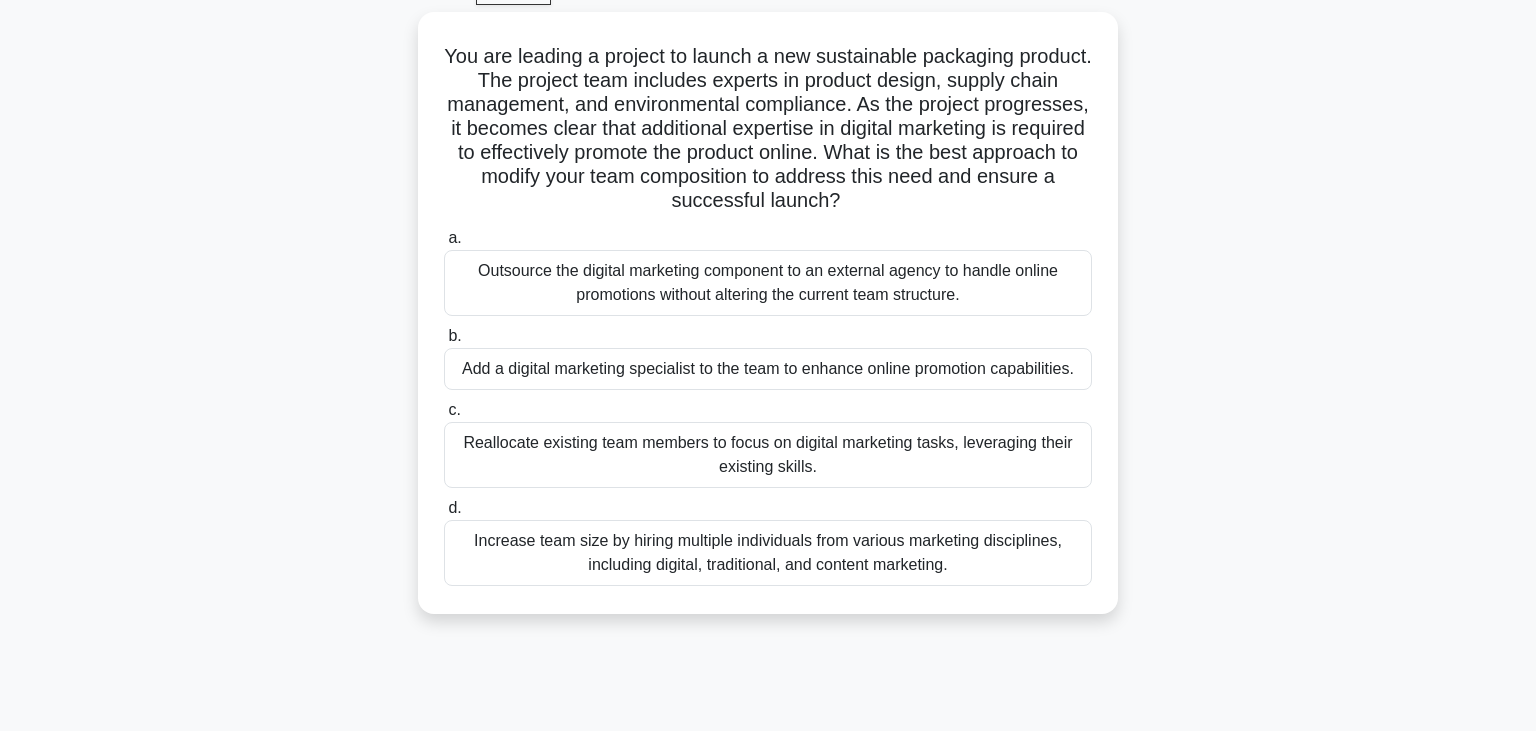 scroll, scrollTop: 0, scrollLeft: 0, axis: both 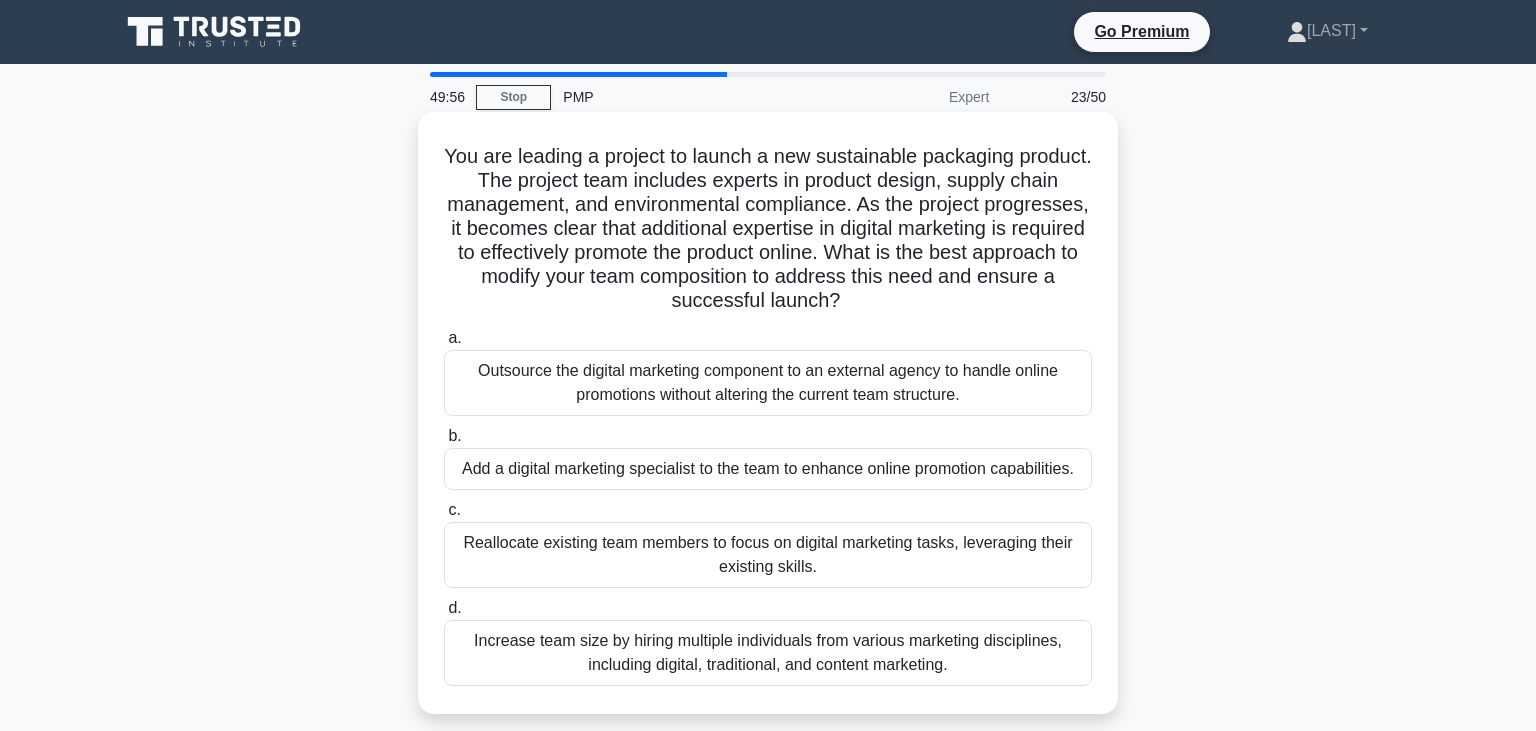 click on "Outsource the digital marketing component to an external agency to handle online promotions without altering the current team structure." at bounding box center [768, 383] 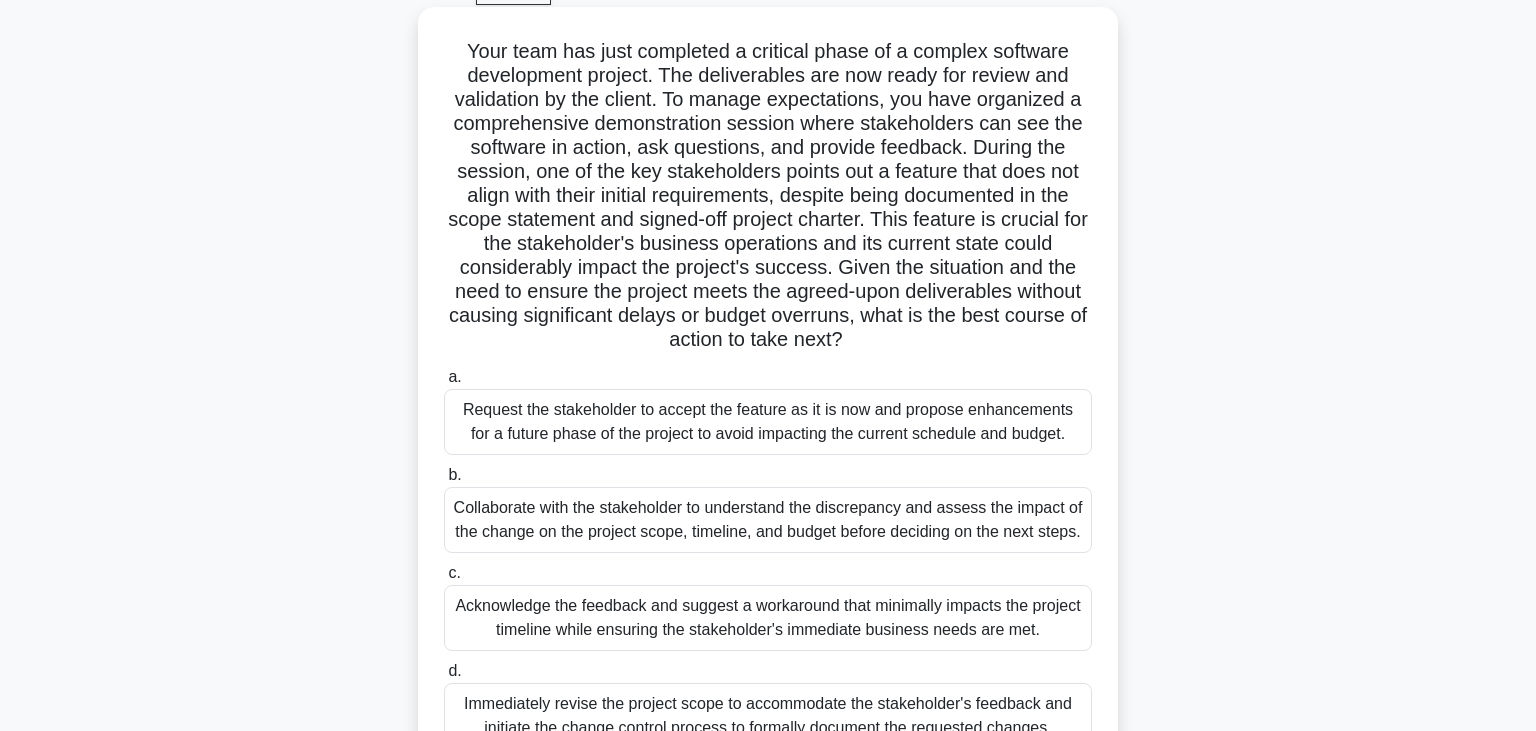 scroll, scrollTop: 211, scrollLeft: 0, axis: vertical 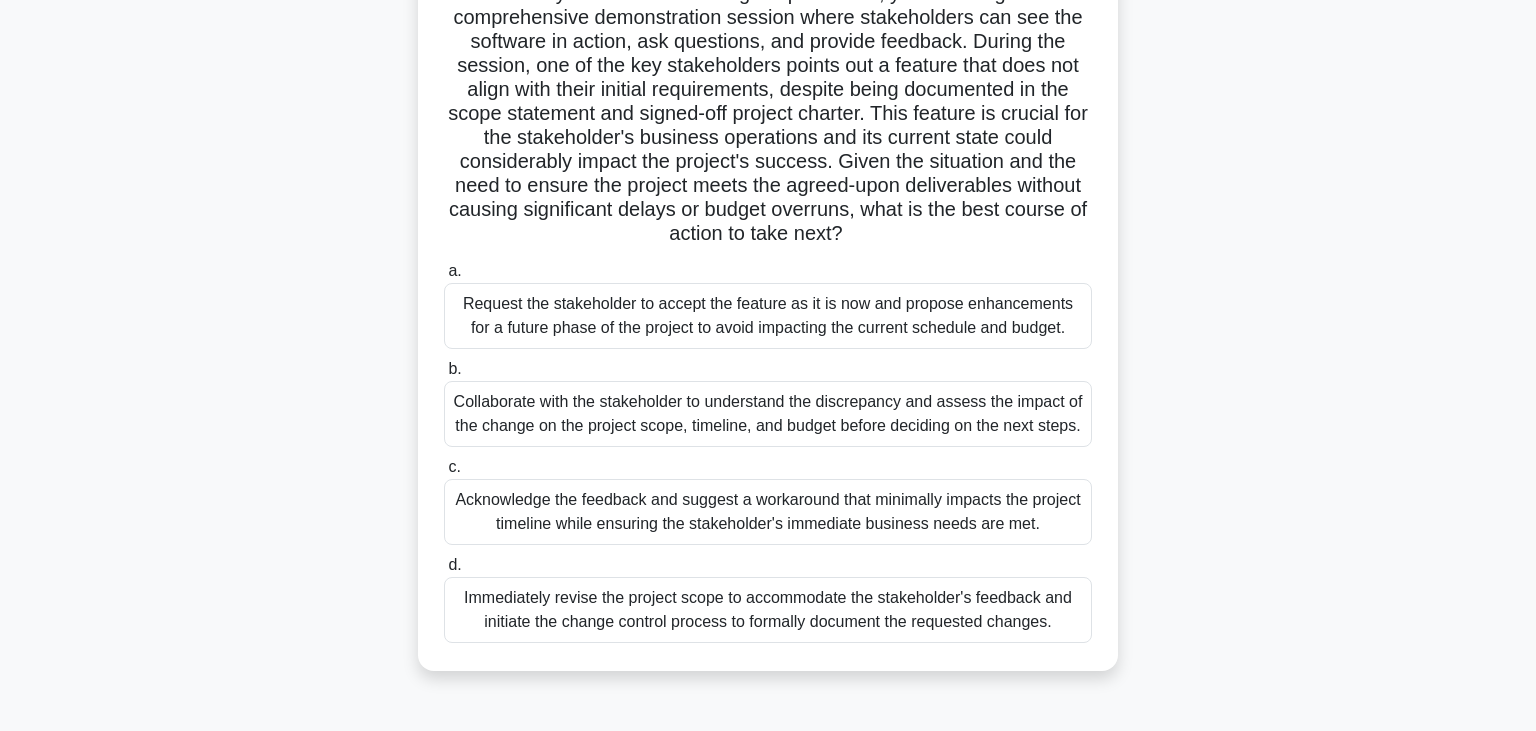 click on "Collaborate with the stakeholder to understand the discrepancy and assess the impact of the change on the project scope, timeline, and budget before deciding on the next steps." at bounding box center (768, 414) 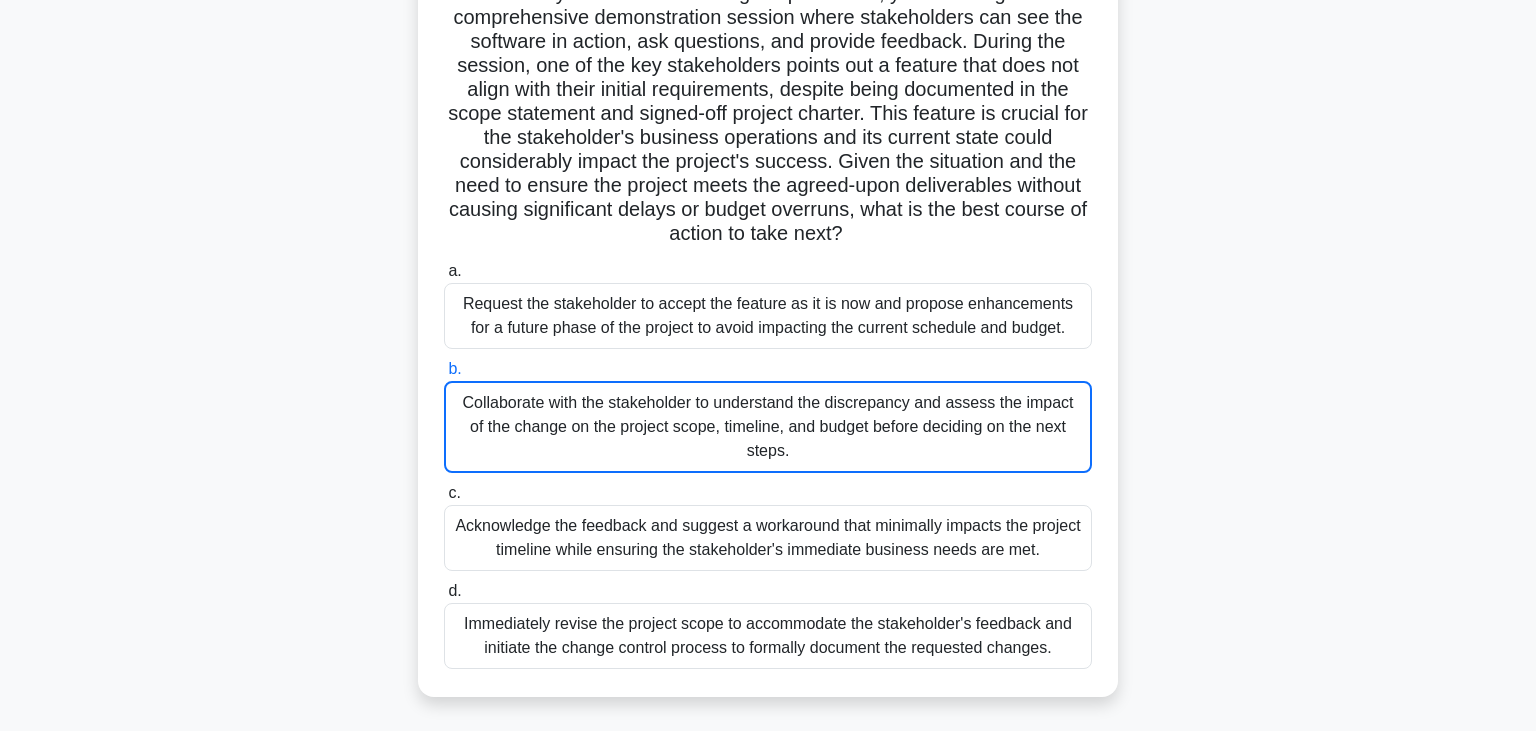 scroll, scrollTop: 0, scrollLeft: 0, axis: both 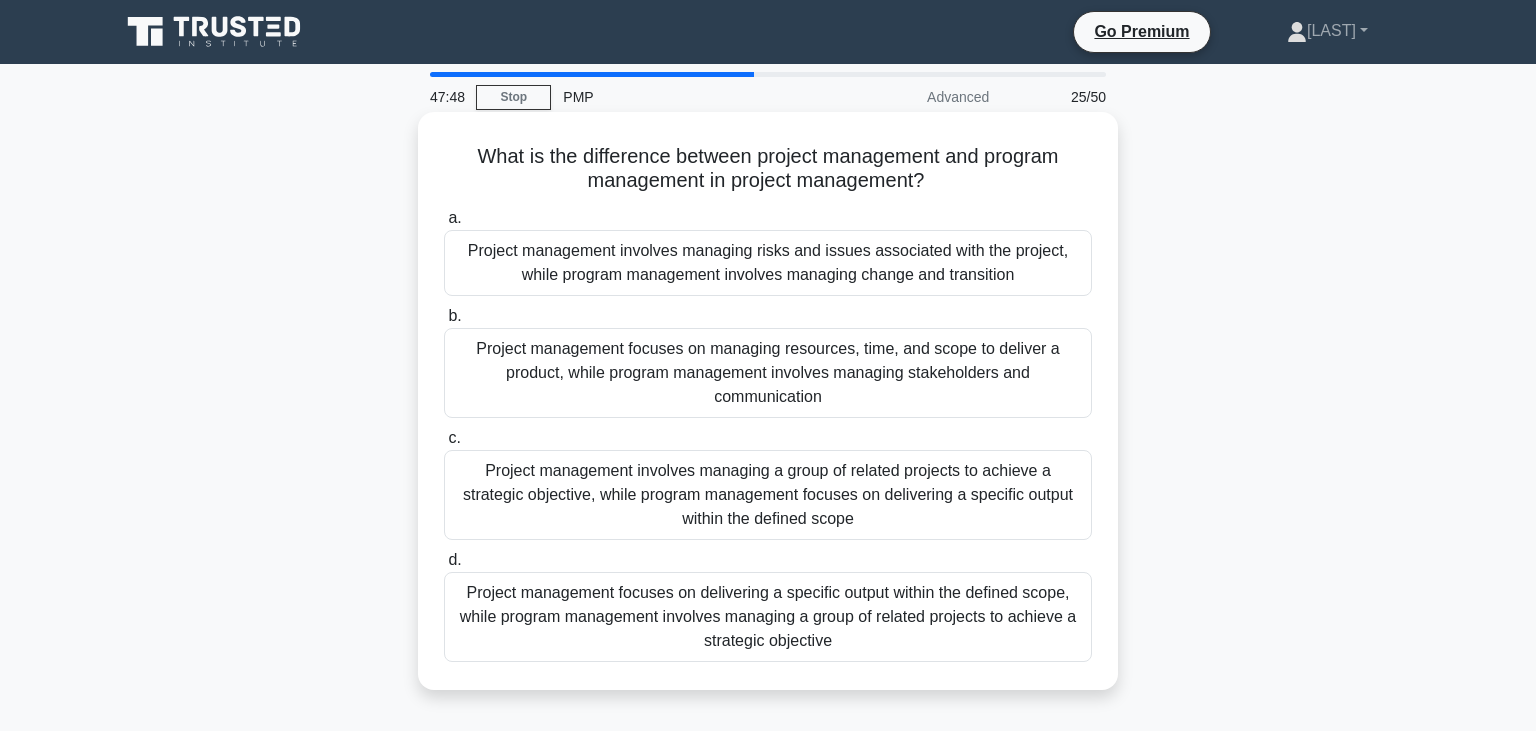 click on "Project management focuses on delivering a specific output within the defined scope, while program management involves managing a group of related projects to achieve a strategic objective" at bounding box center (768, 617) 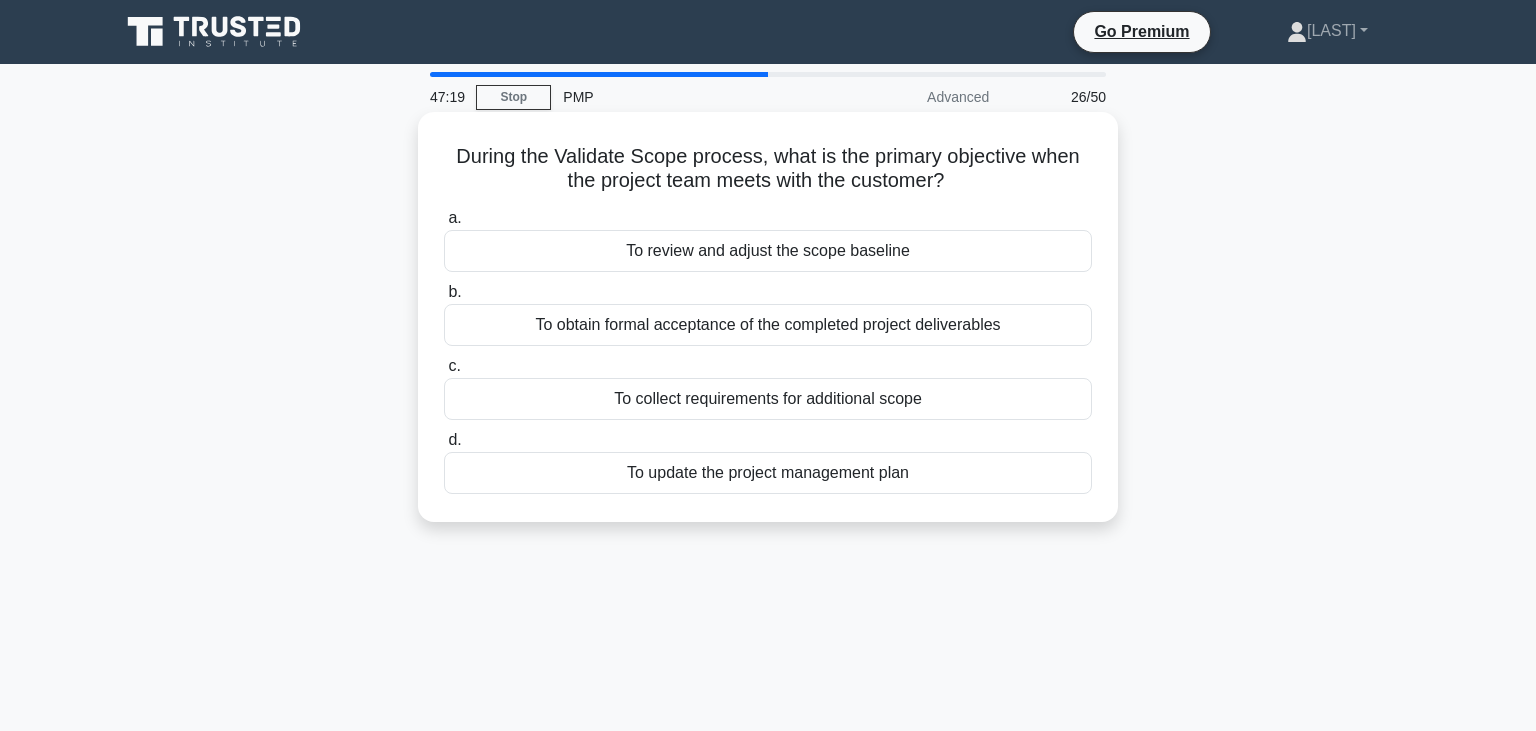 click on "To obtain formal acceptance of the completed project deliverables" at bounding box center [768, 325] 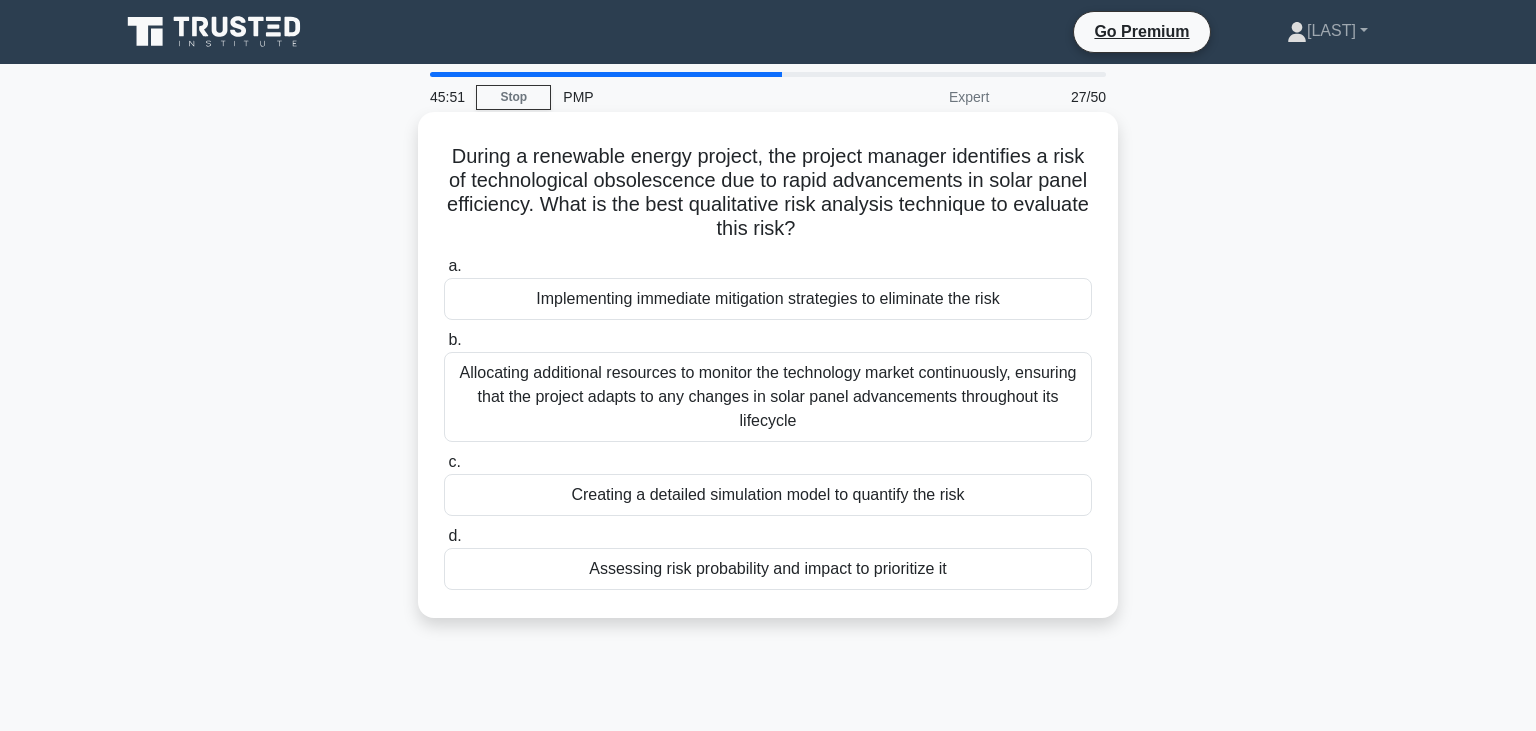 click on "Assessing risk probability and impact to prioritize it" at bounding box center [768, 569] 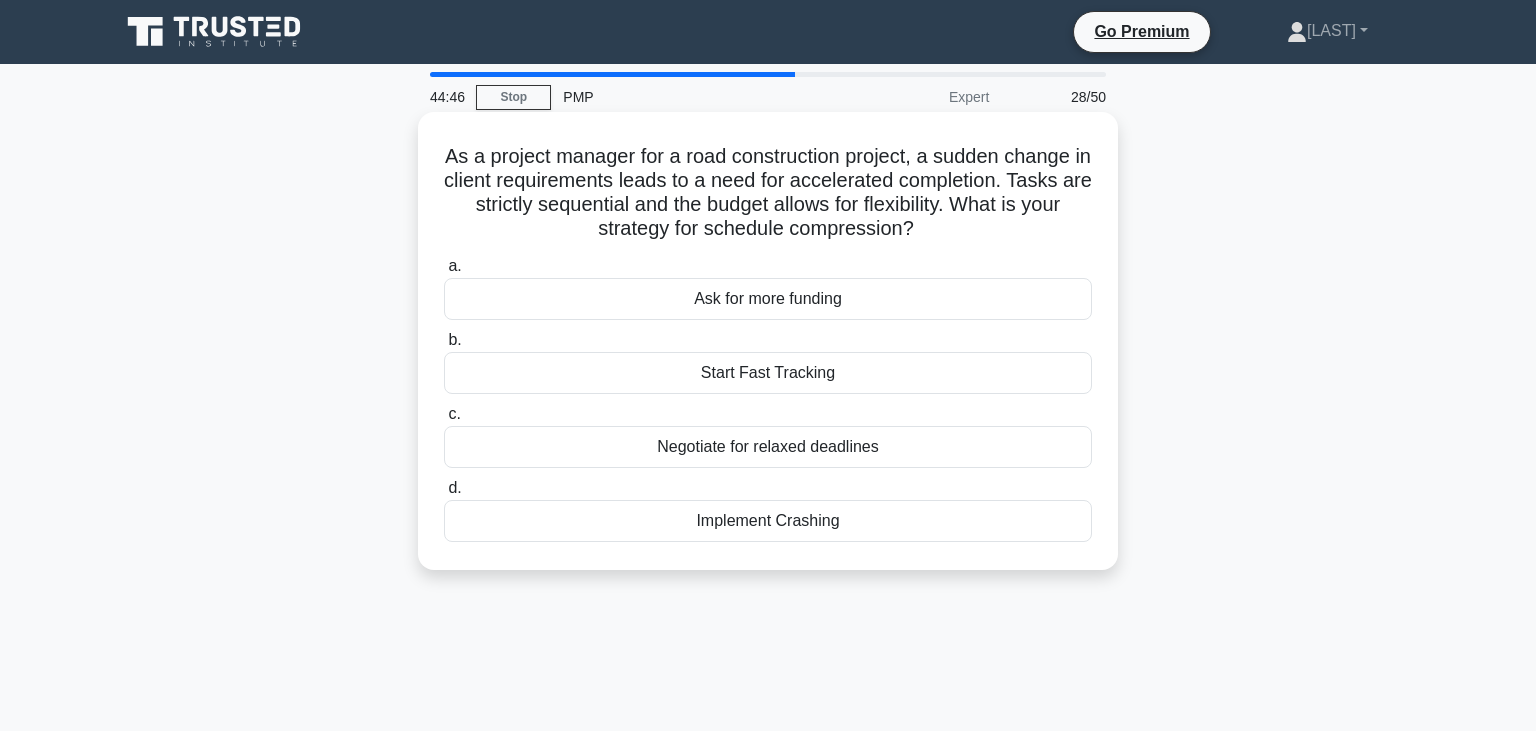 click on "Implement Crashing" at bounding box center (768, 521) 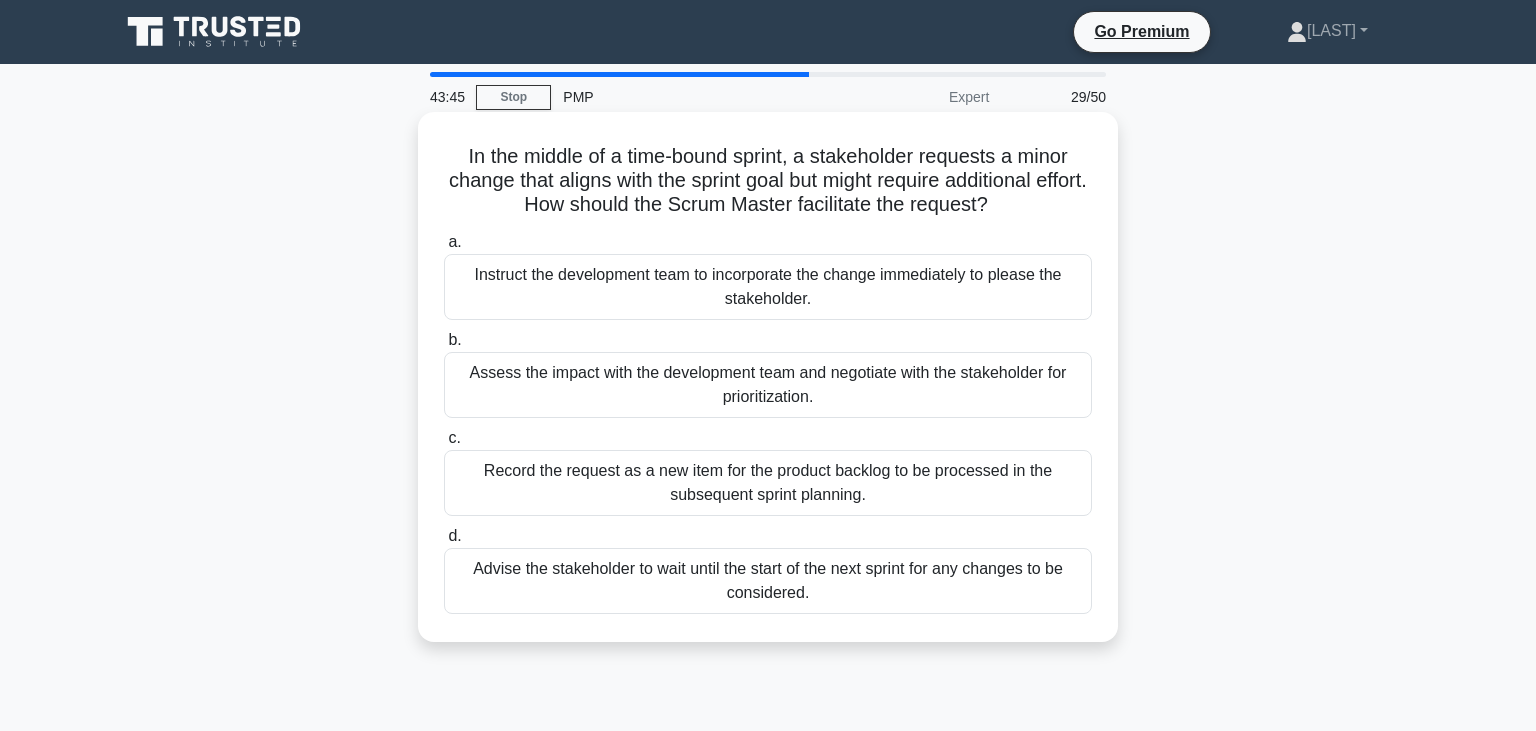 click on "Assess the impact with the development team and negotiate with the stakeholder for prioritization." at bounding box center (768, 385) 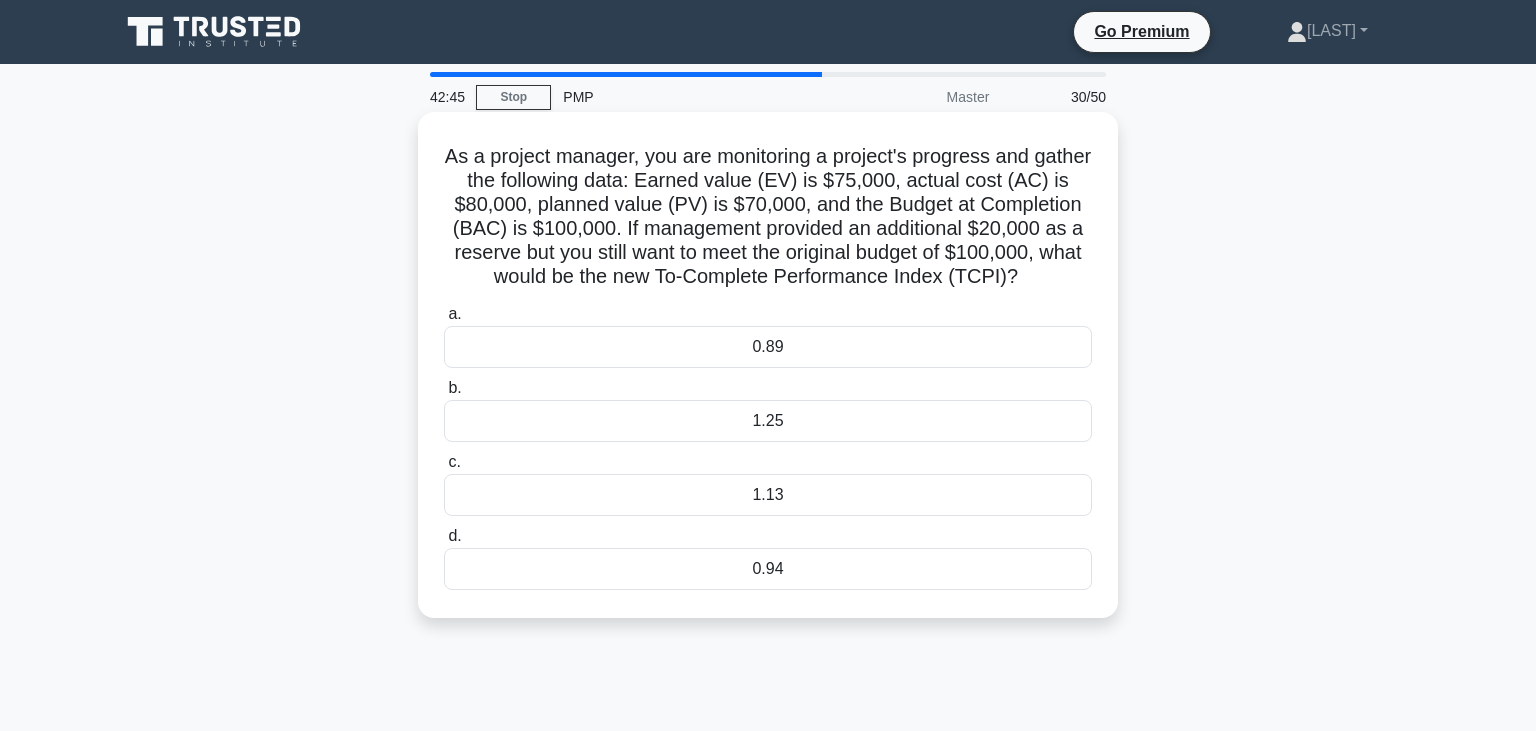 click on "1.13" at bounding box center [768, 495] 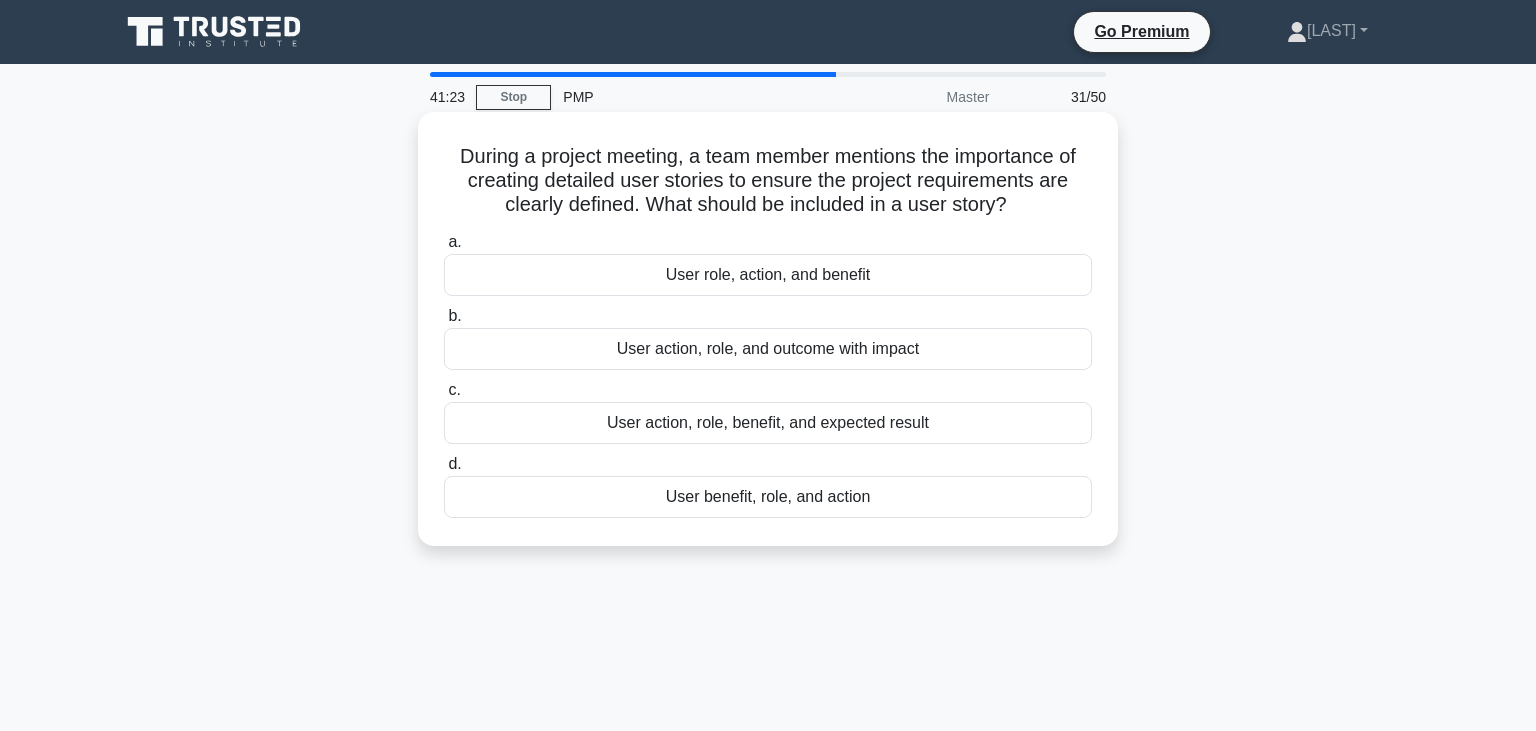 click on "User benefit, role, and action" at bounding box center (768, 497) 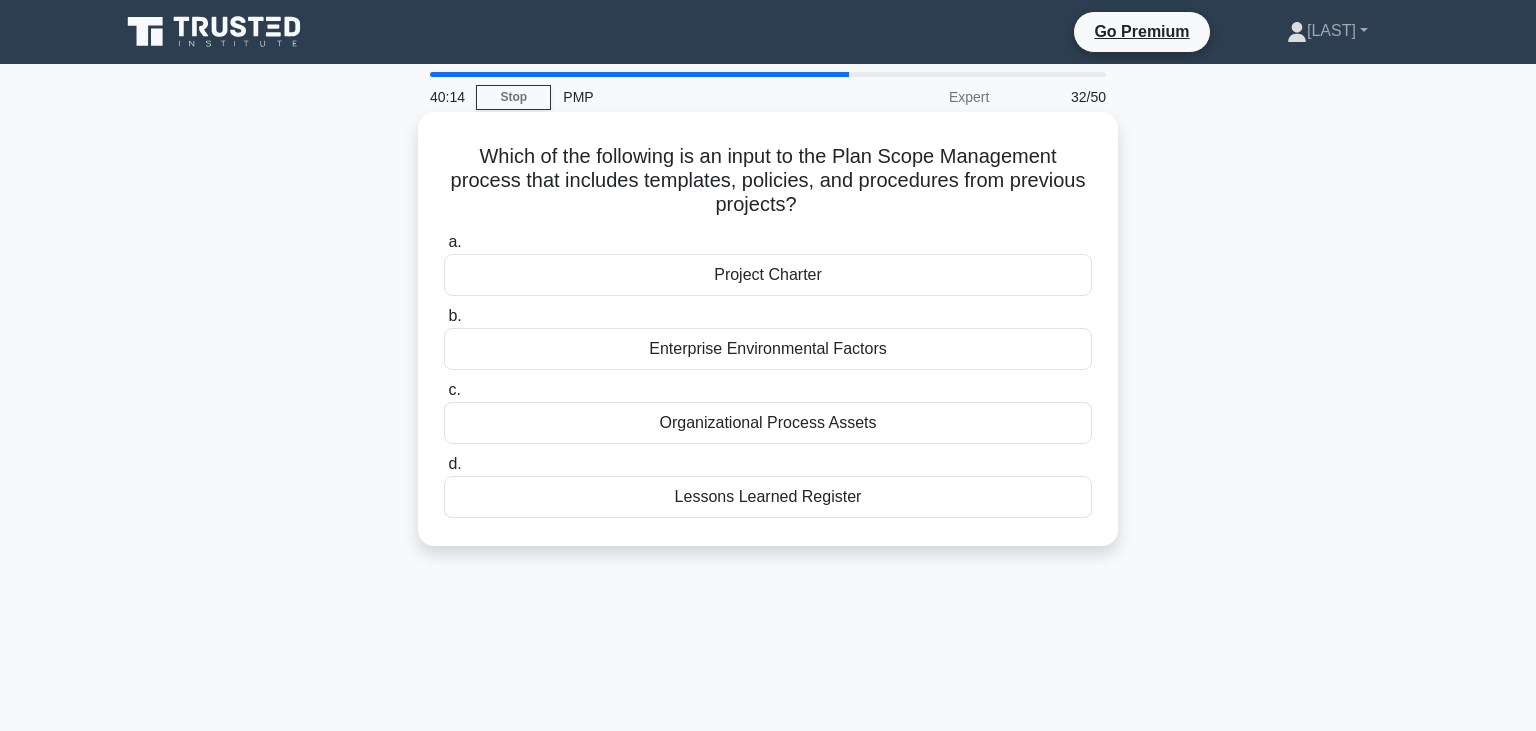click on "Organizational Process Assets" at bounding box center (768, 423) 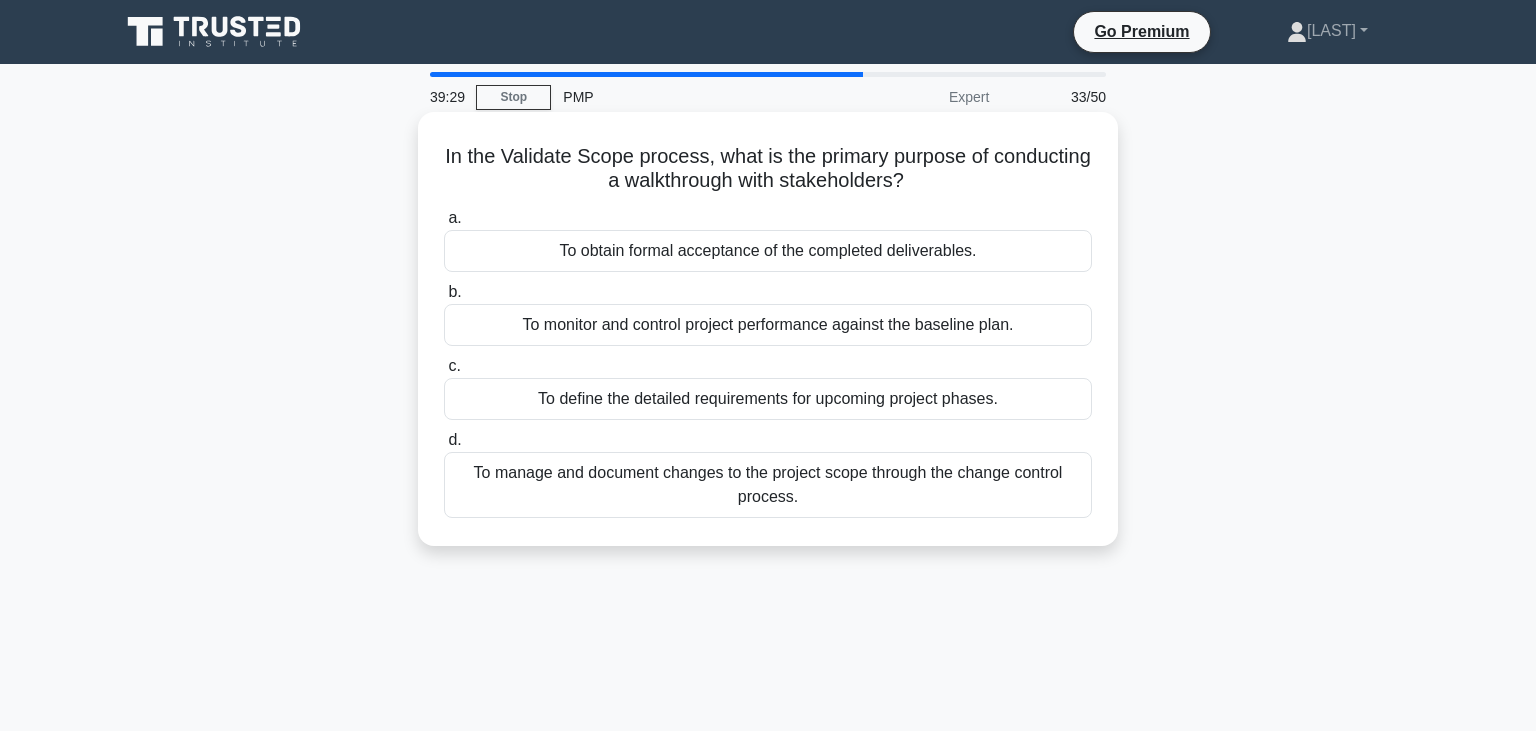 click on "To obtain formal acceptance of the completed deliverables." at bounding box center [768, 251] 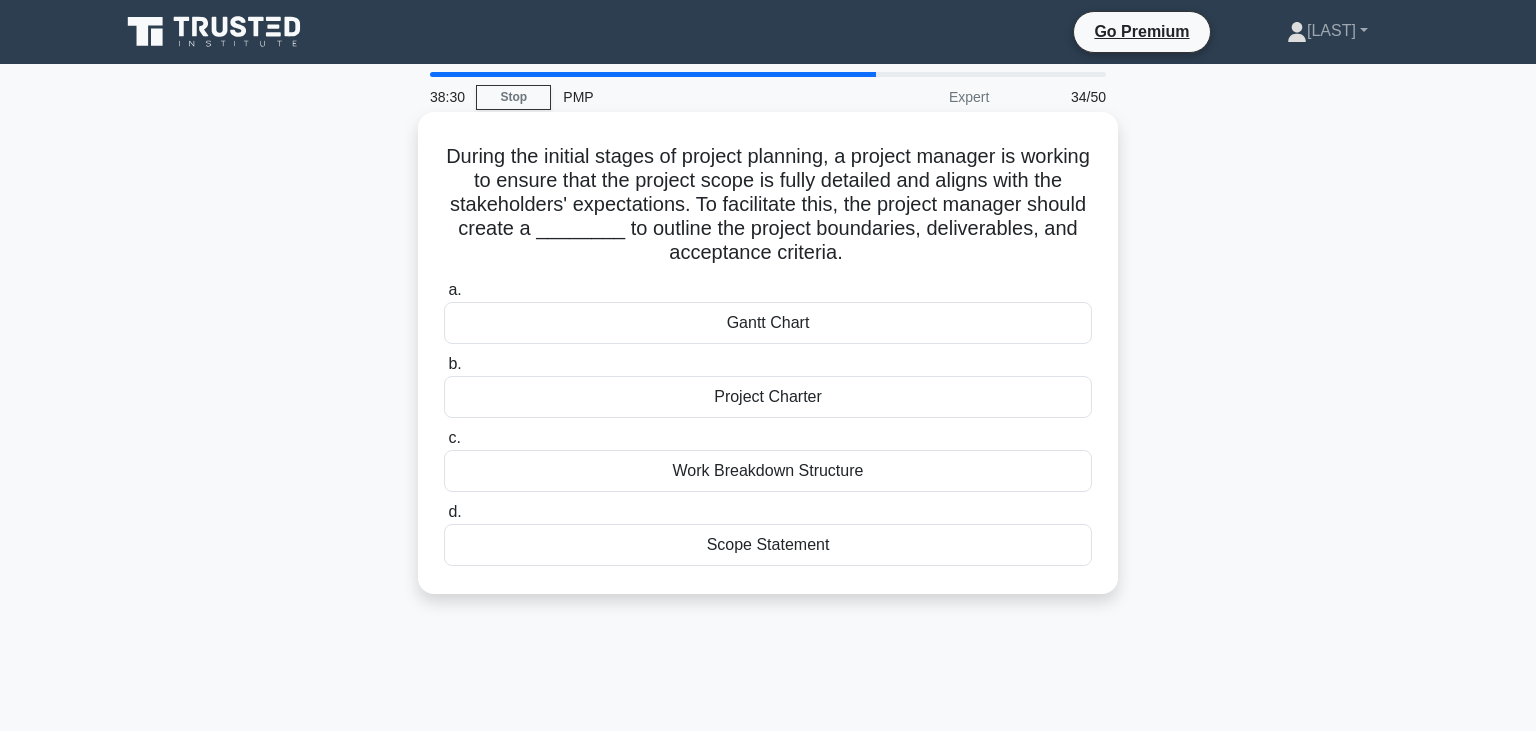 click on "Scope Statement" at bounding box center [768, 545] 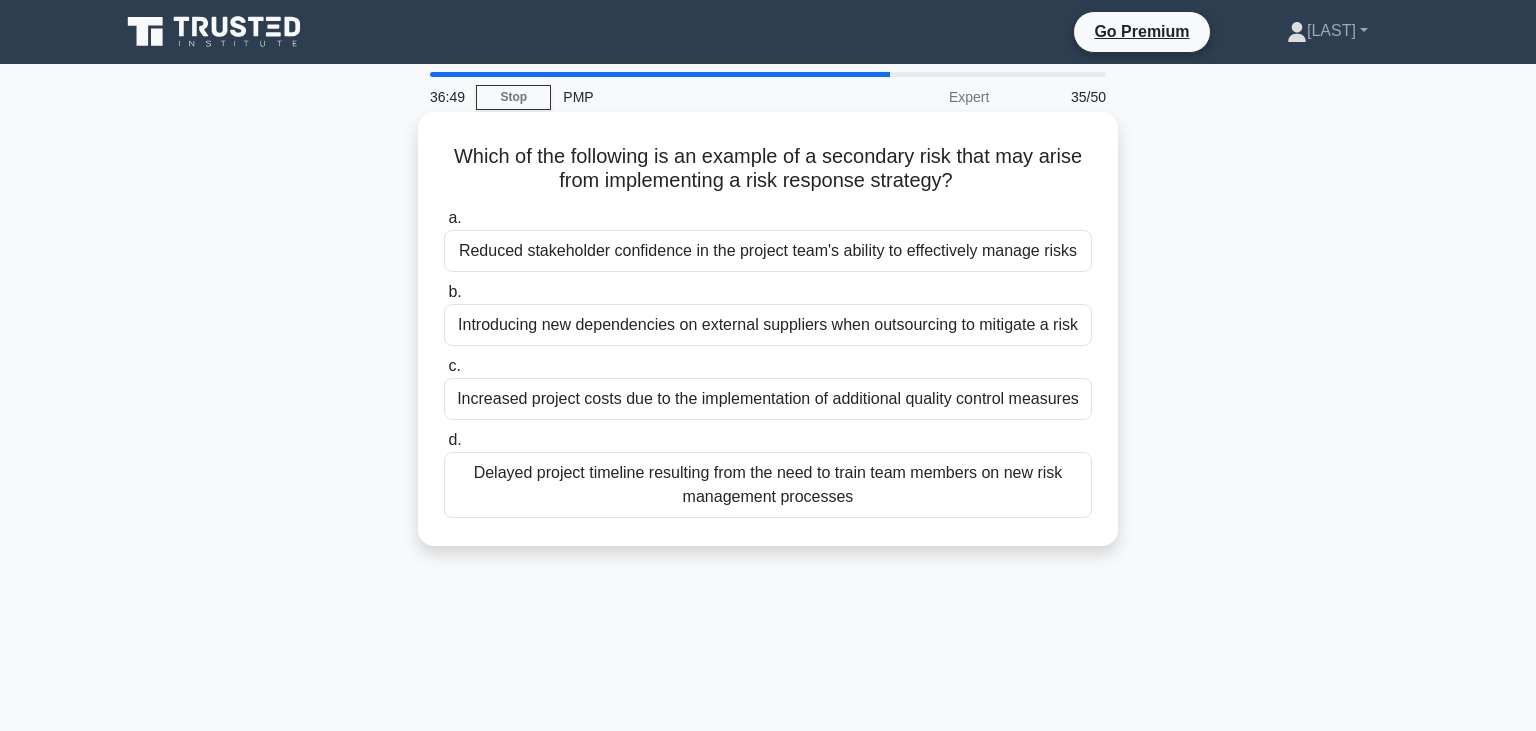 click on "Introducing new dependencies on external suppliers when outsourcing to mitigate a risk" at bounding box center [768, 325] 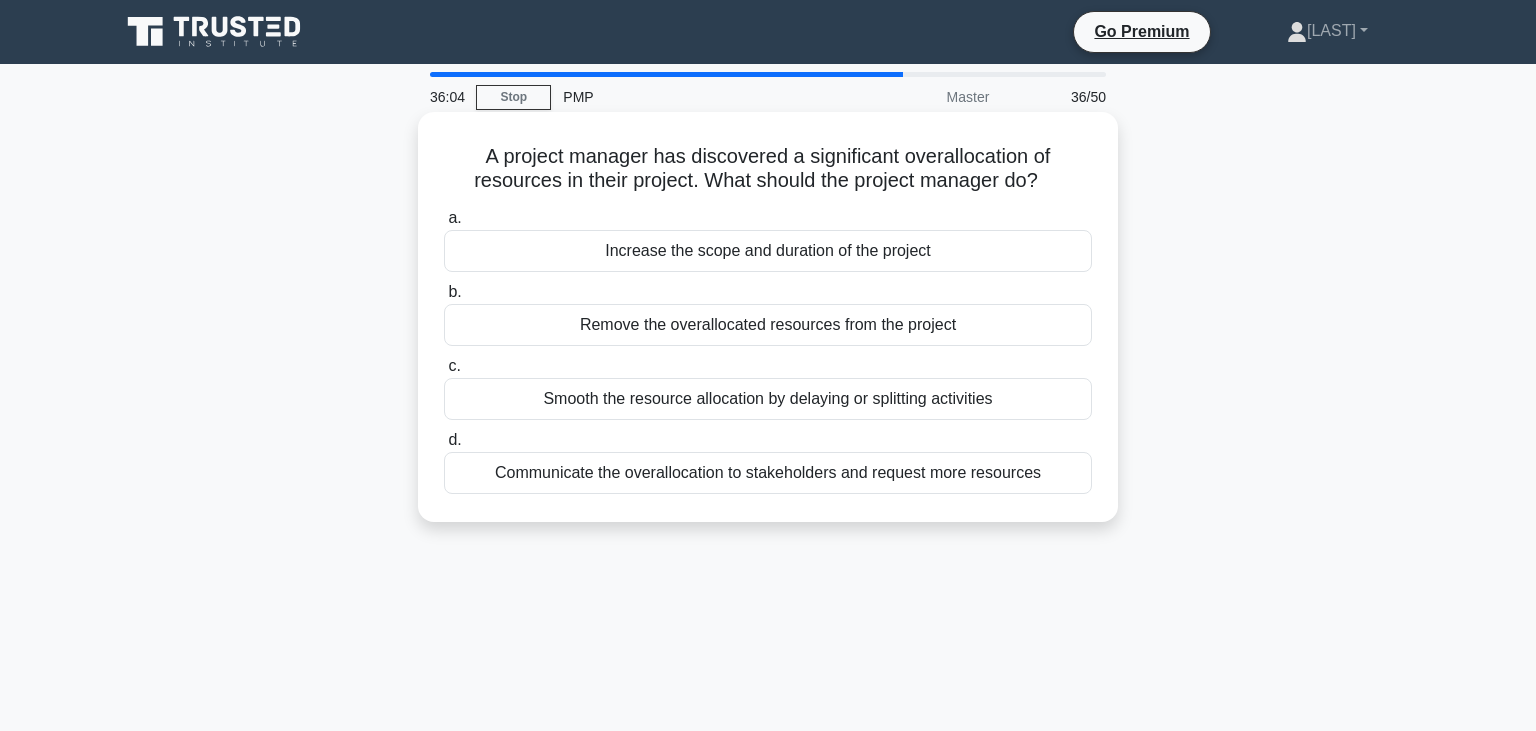 click on "Smooth the resource allocation by delaying or splitting activities" at bounding box center (768, 399) 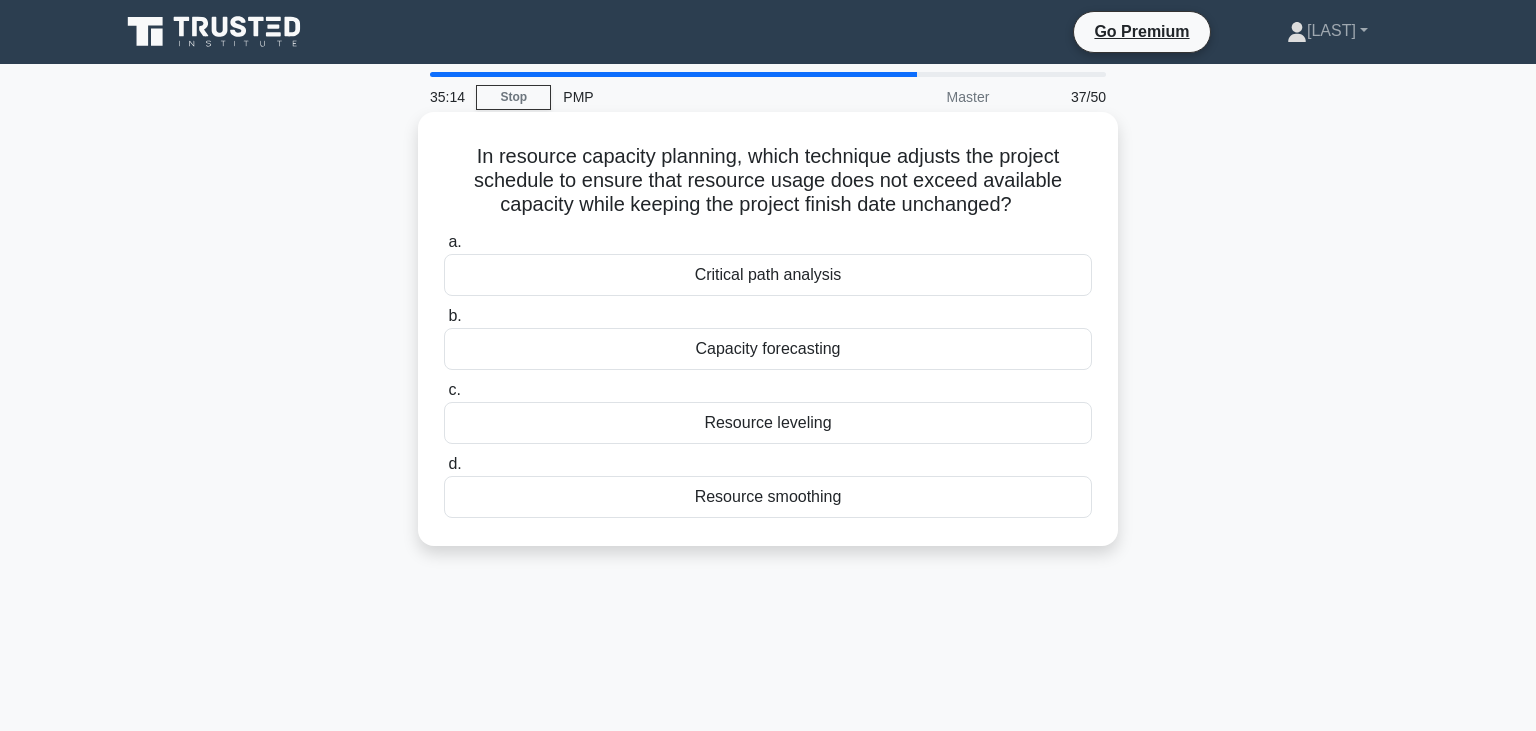 click on "Resource leveling" at bounding box center [768, 423] 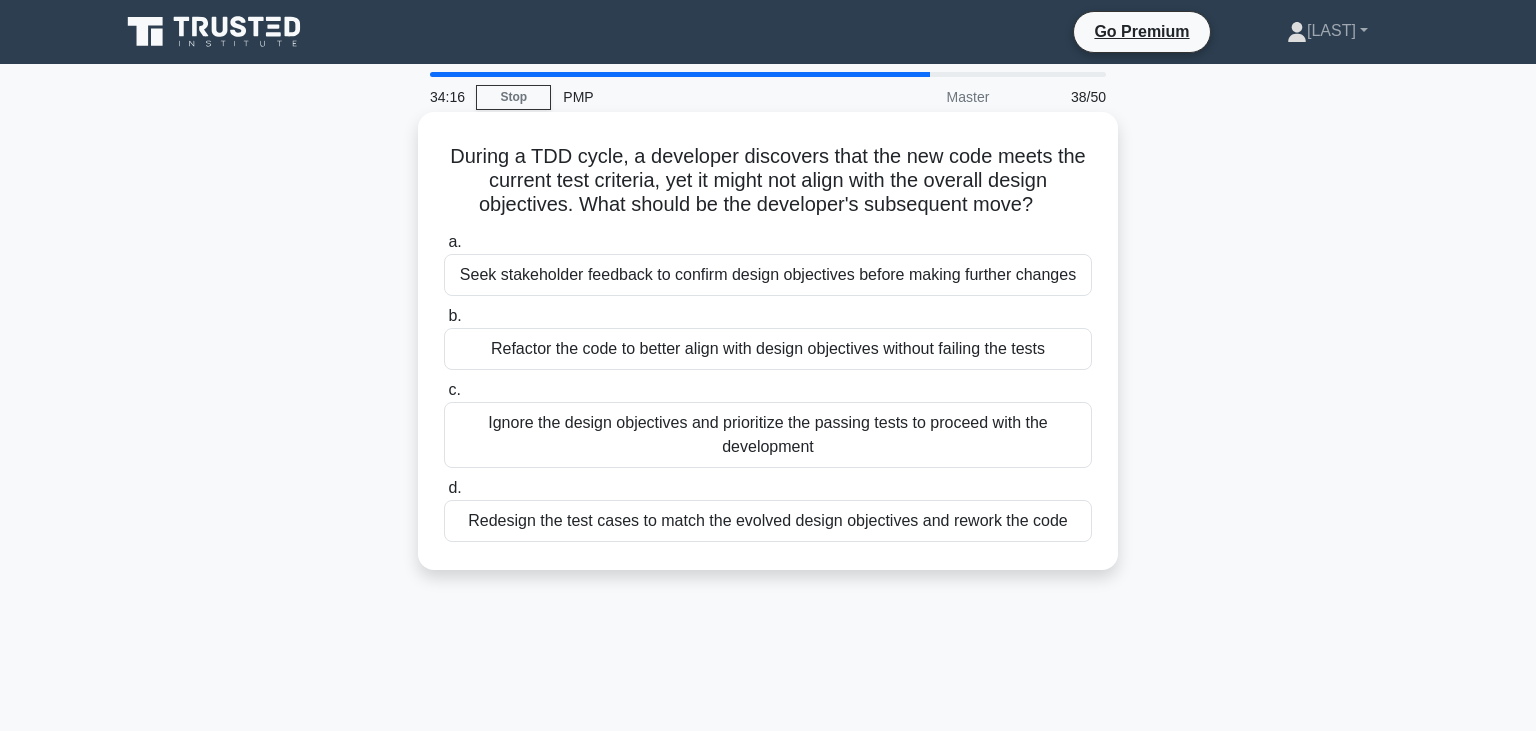 click on "Refactor the code to better align with design objectives without failing the tests" at bounding box center [768, 349] 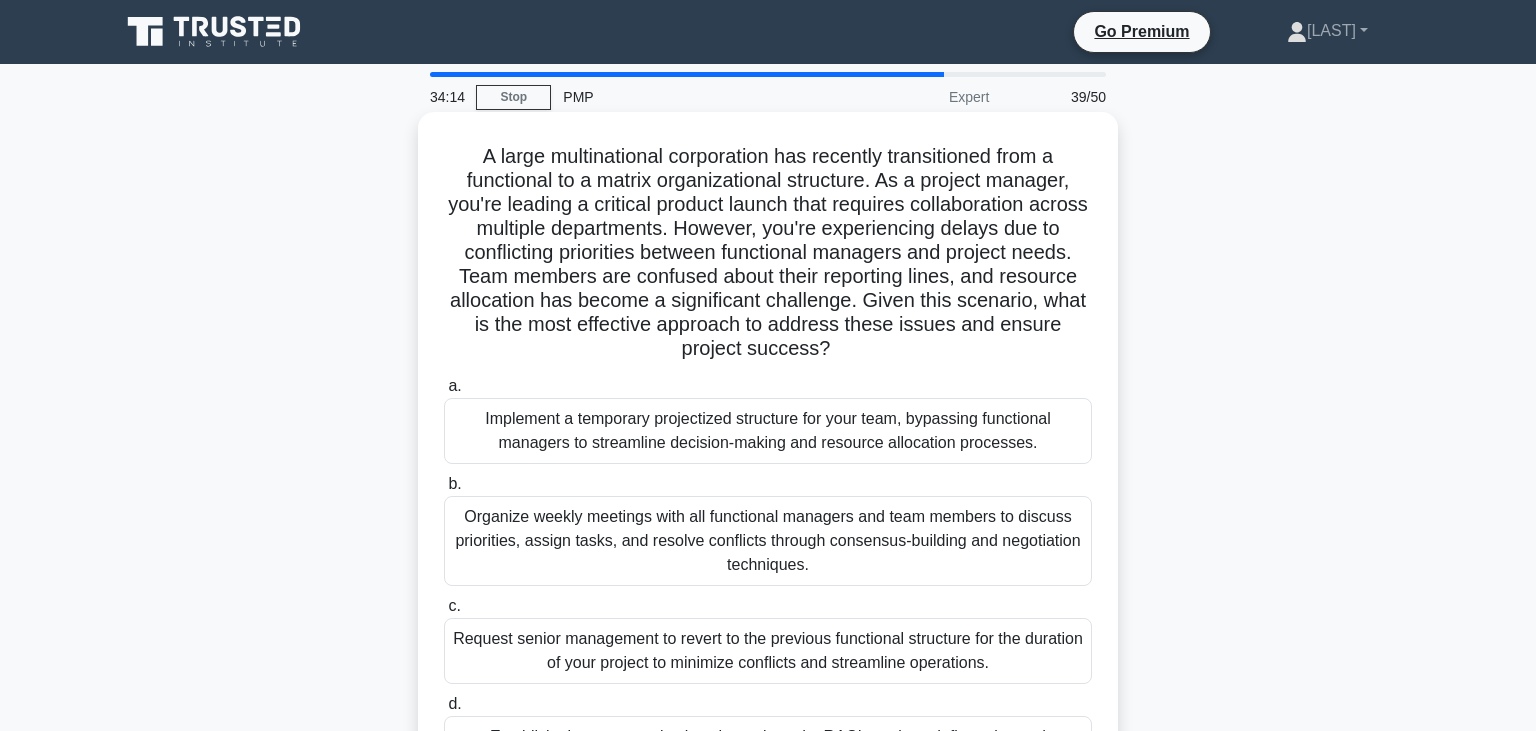 scroll, scrollTop: 105, scrollLeft: 0, axis: vertical 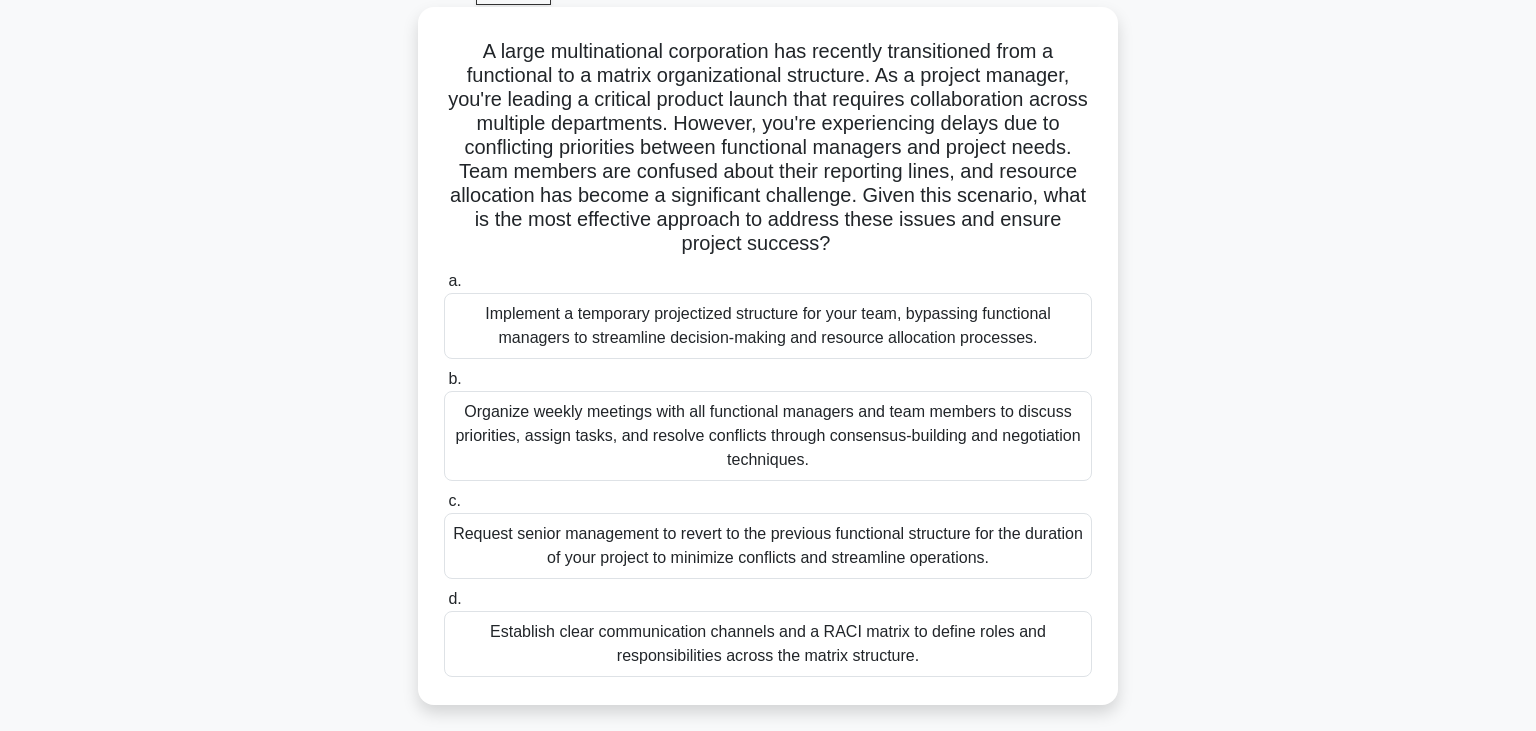 click on "Organize weekly meetings with all functional managers and team members to discuss priorities, assign tasks, and resolve conflicts through consensus-building and negotiation techniques." at bounding box center [768, 436] 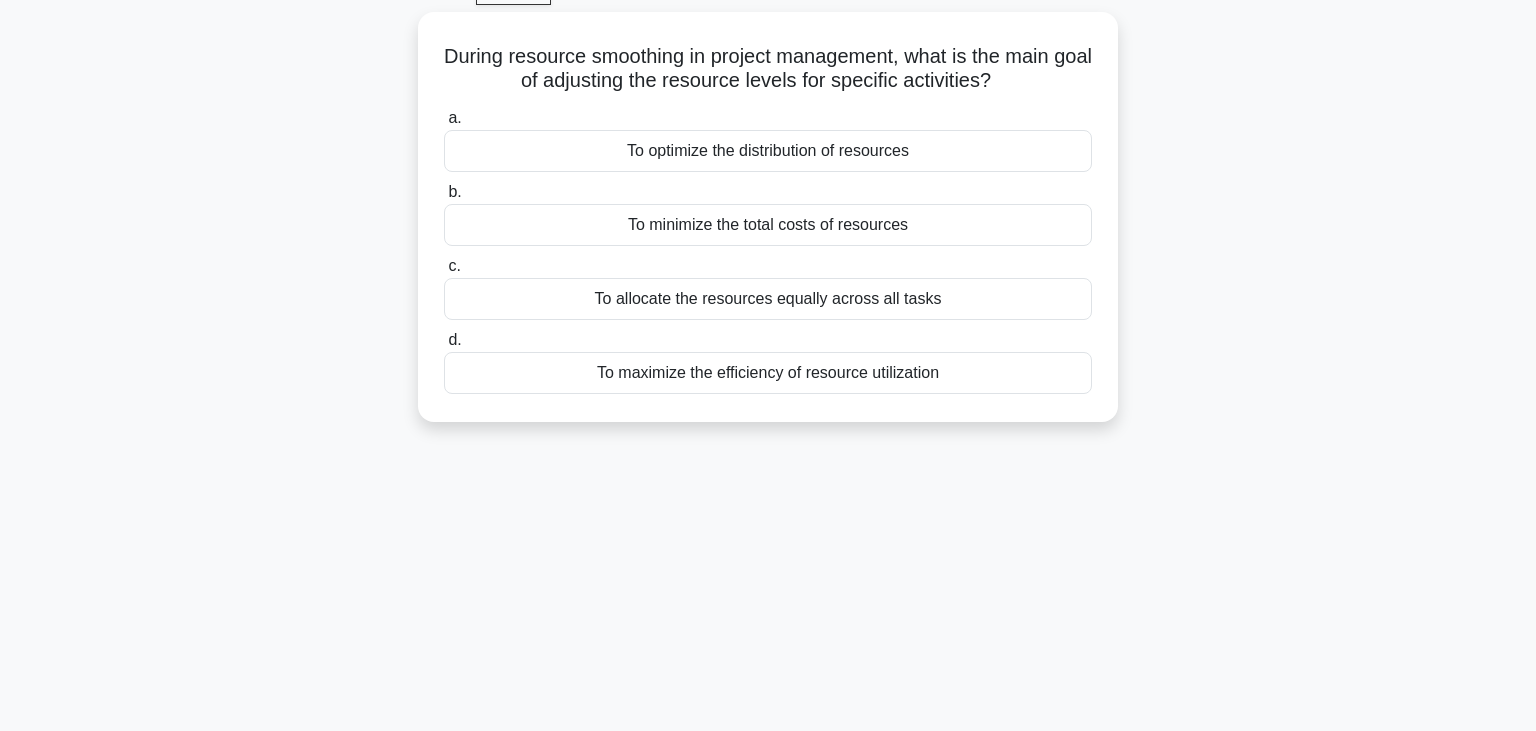 scroll, scrollTop: 0, scrollLeft: 0, axis: both 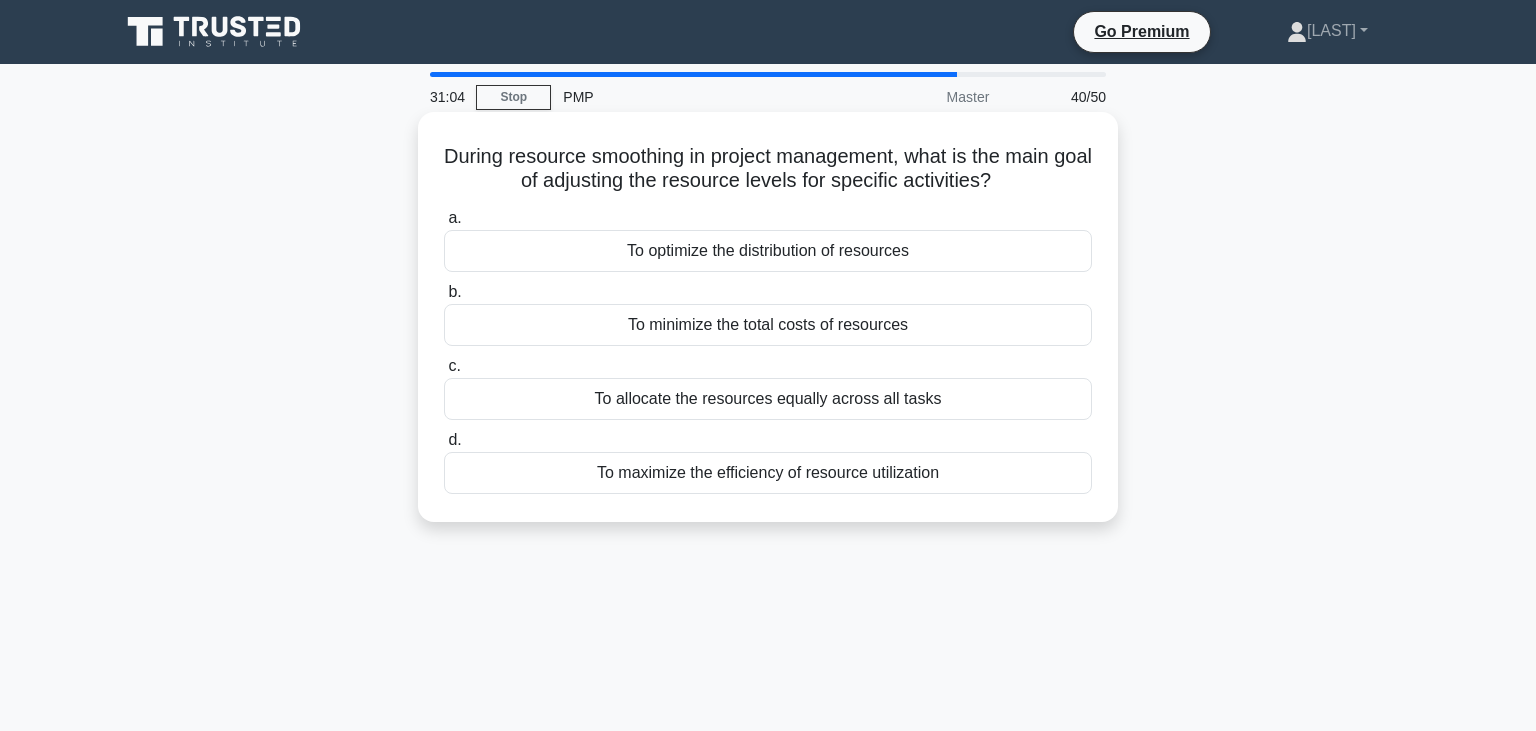 click on "To maximize the efficiency of resource utilization" at bounding box center (768, 473) 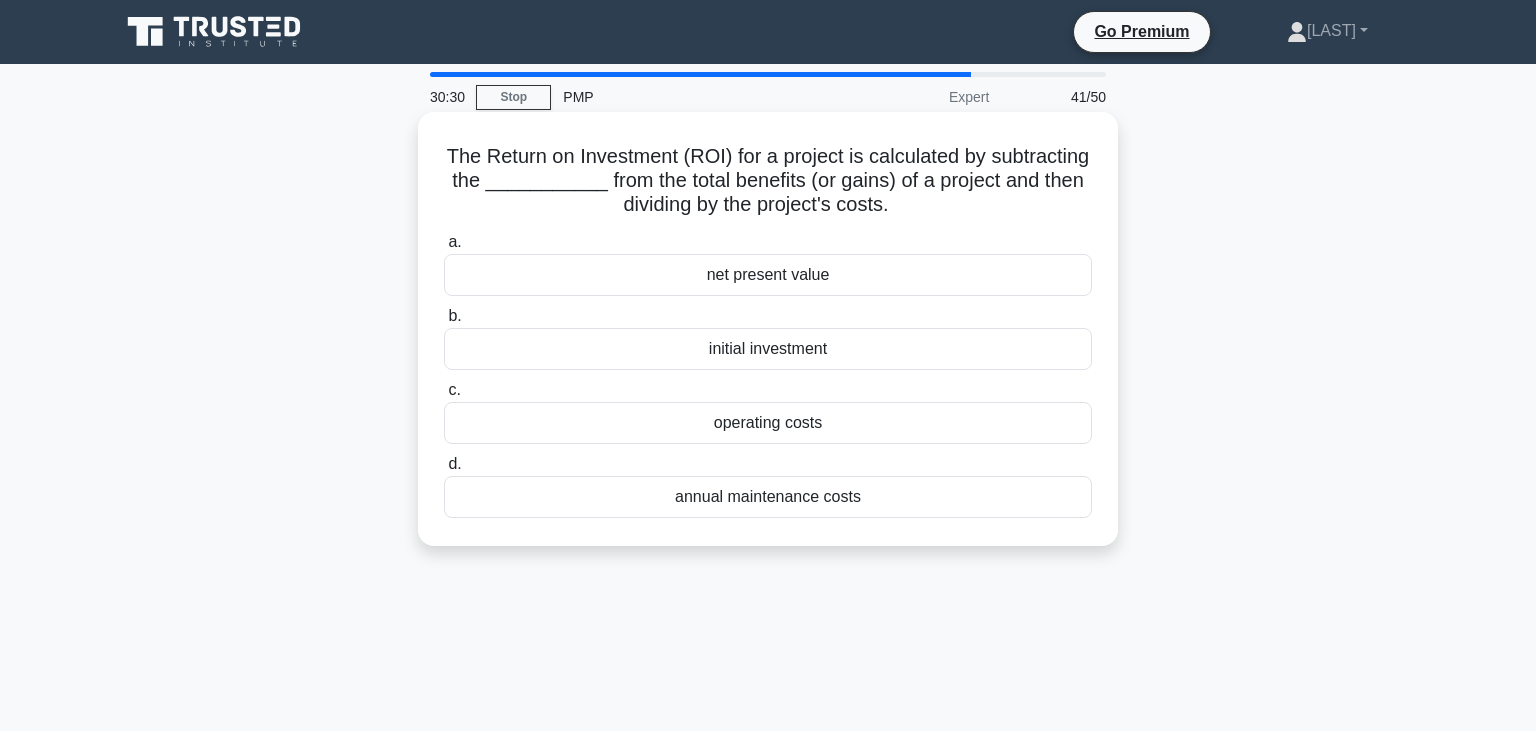 click on "initial investment" at bounding box center (768, 349) 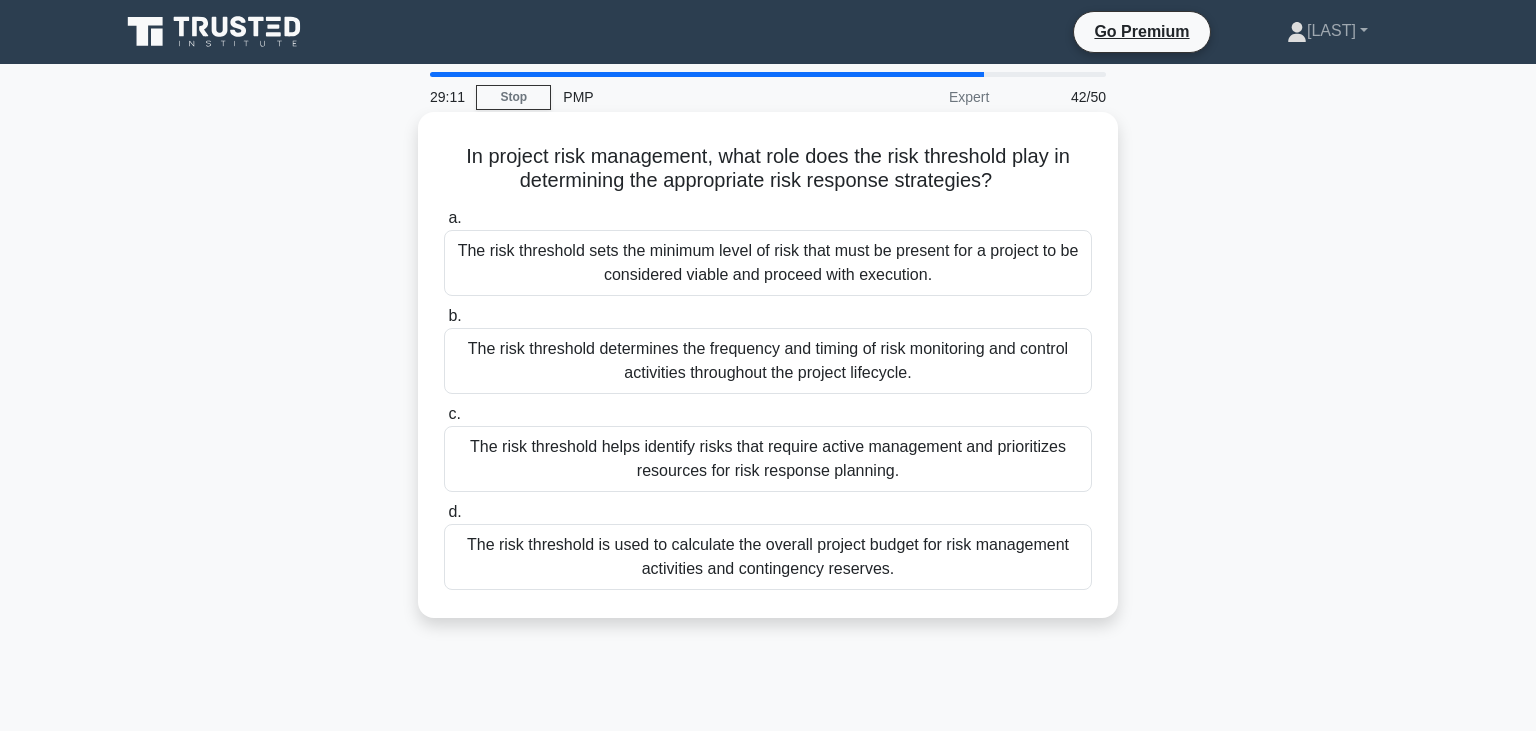 click on "The risk threshold helps identify risks that require active management and prioritizes resources for risk response planning." at bounding box center (768, 459) 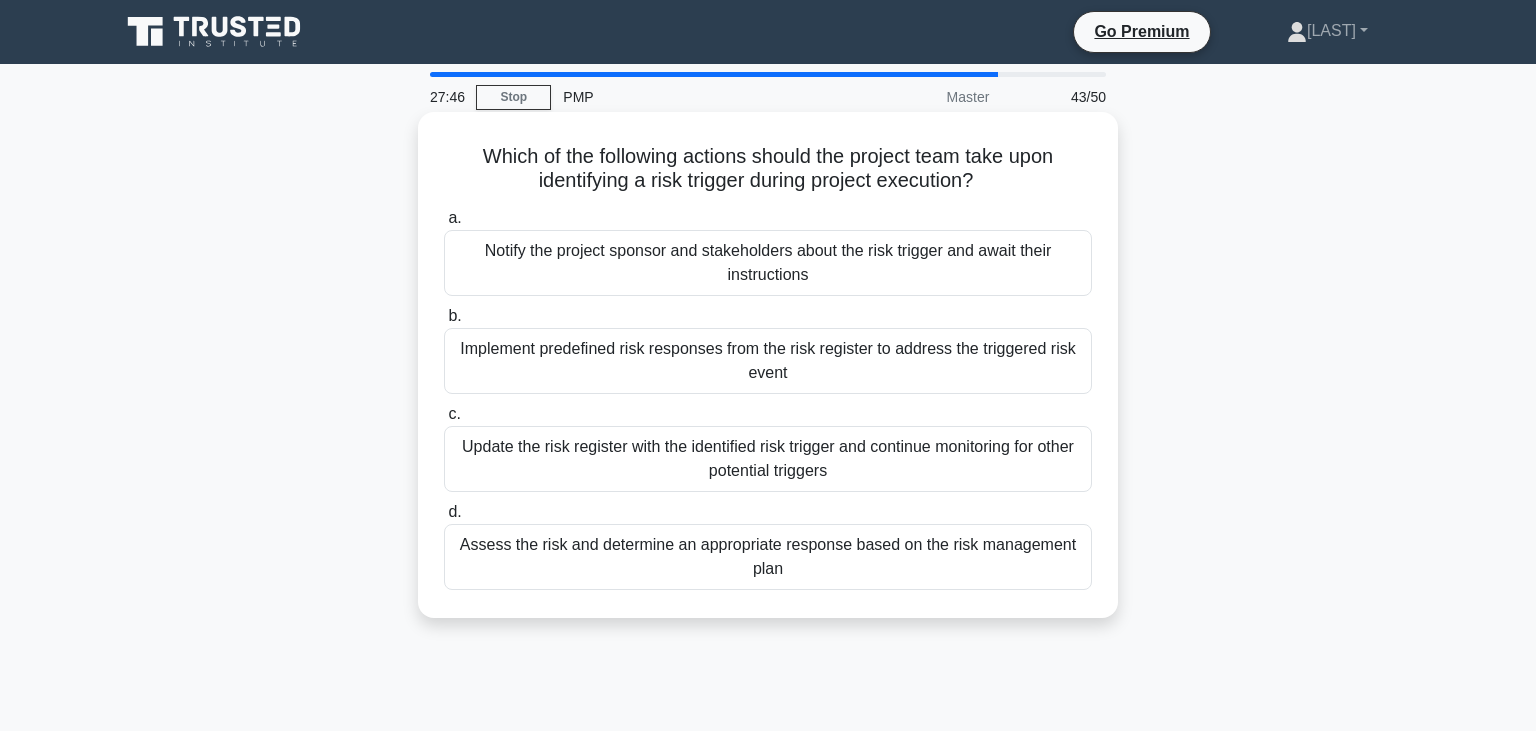 click on "Assess the risk and determine an appropriate response based on the risk management plan" at bounding box center (768, 557) 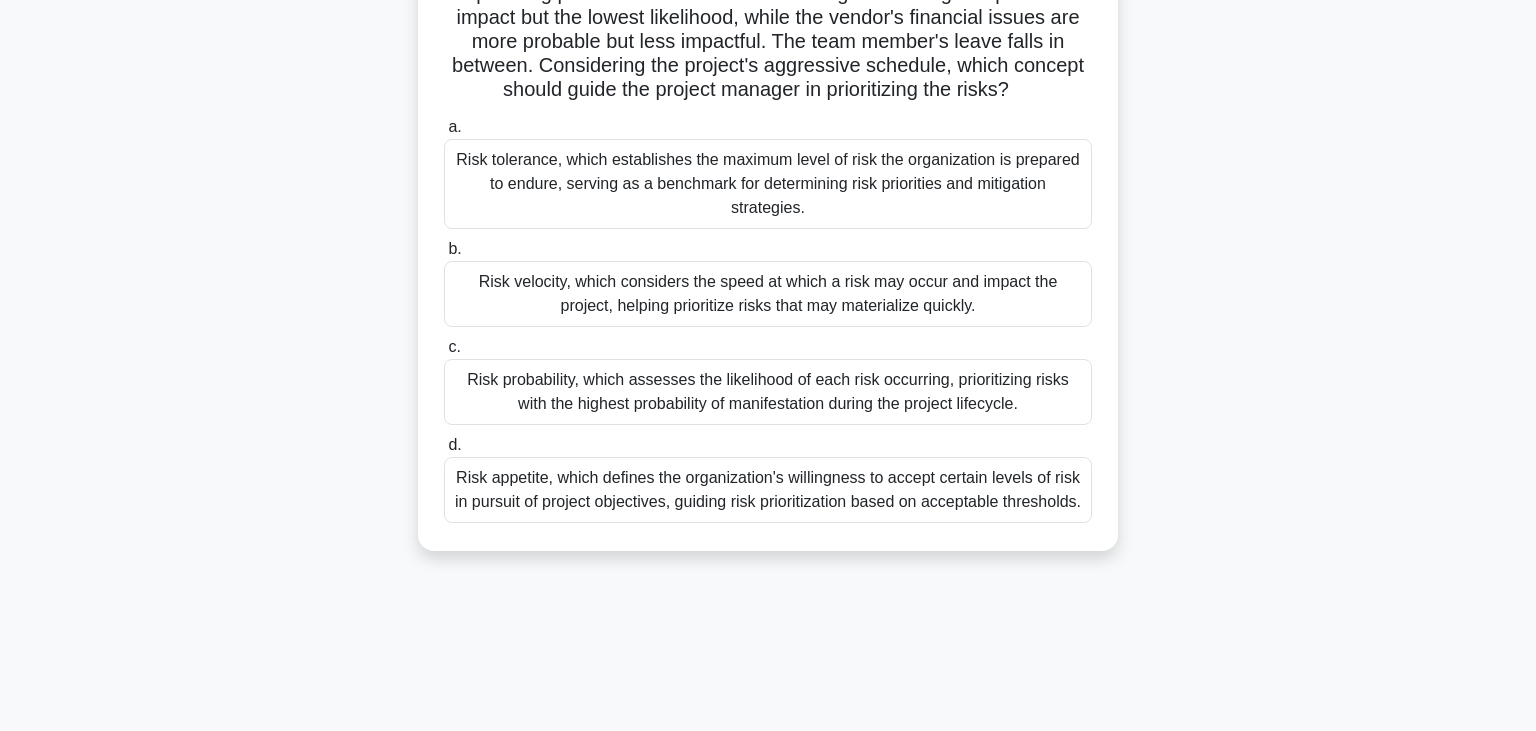 scroll, scrollTop: 105, scrollLeft: 0, axis: vertical 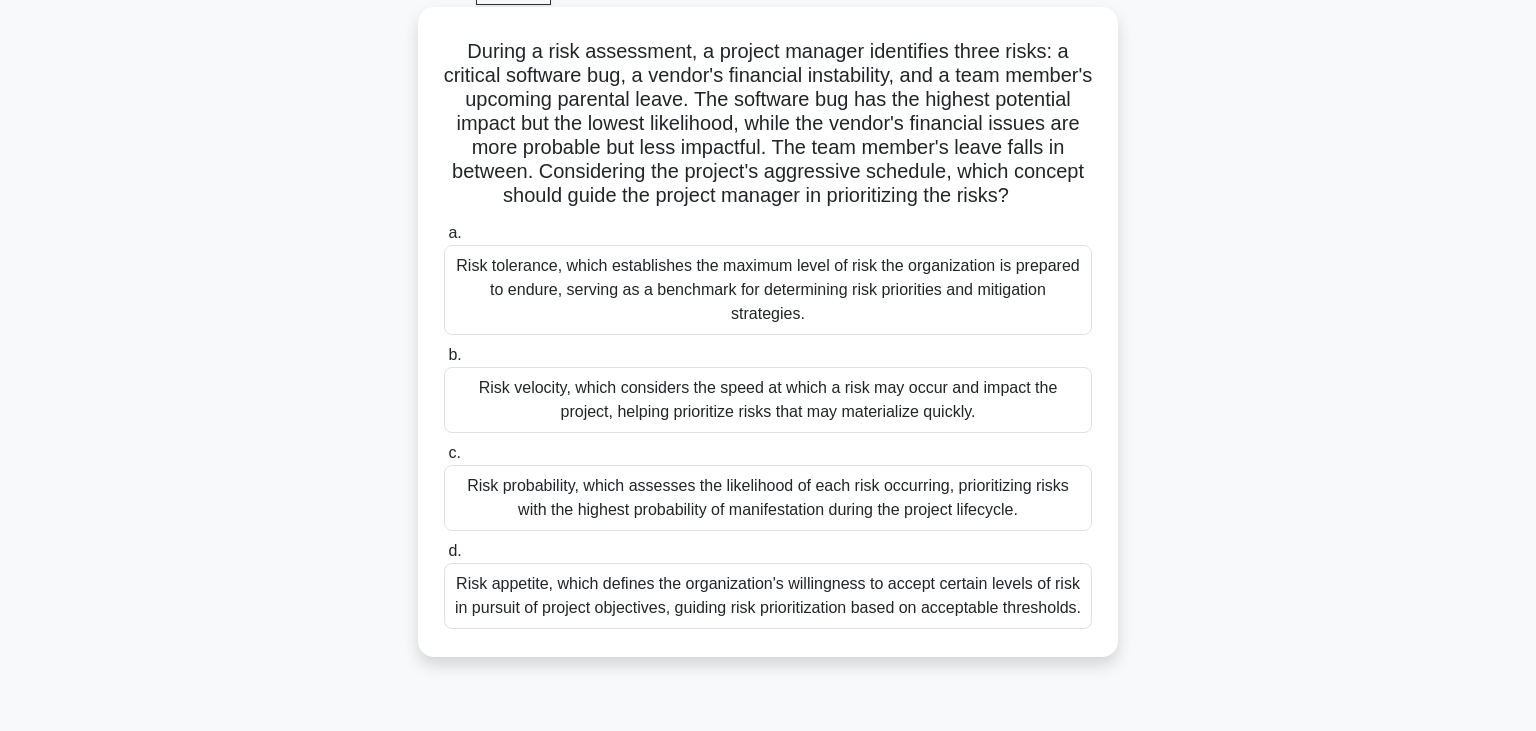 click on "Risk appetite, which defines the organization's willingness to accept certain levels of risk in pursuit of project objectives, guiding risk prioritization based on acceptable thresholds." at bounding box center (768, 596) 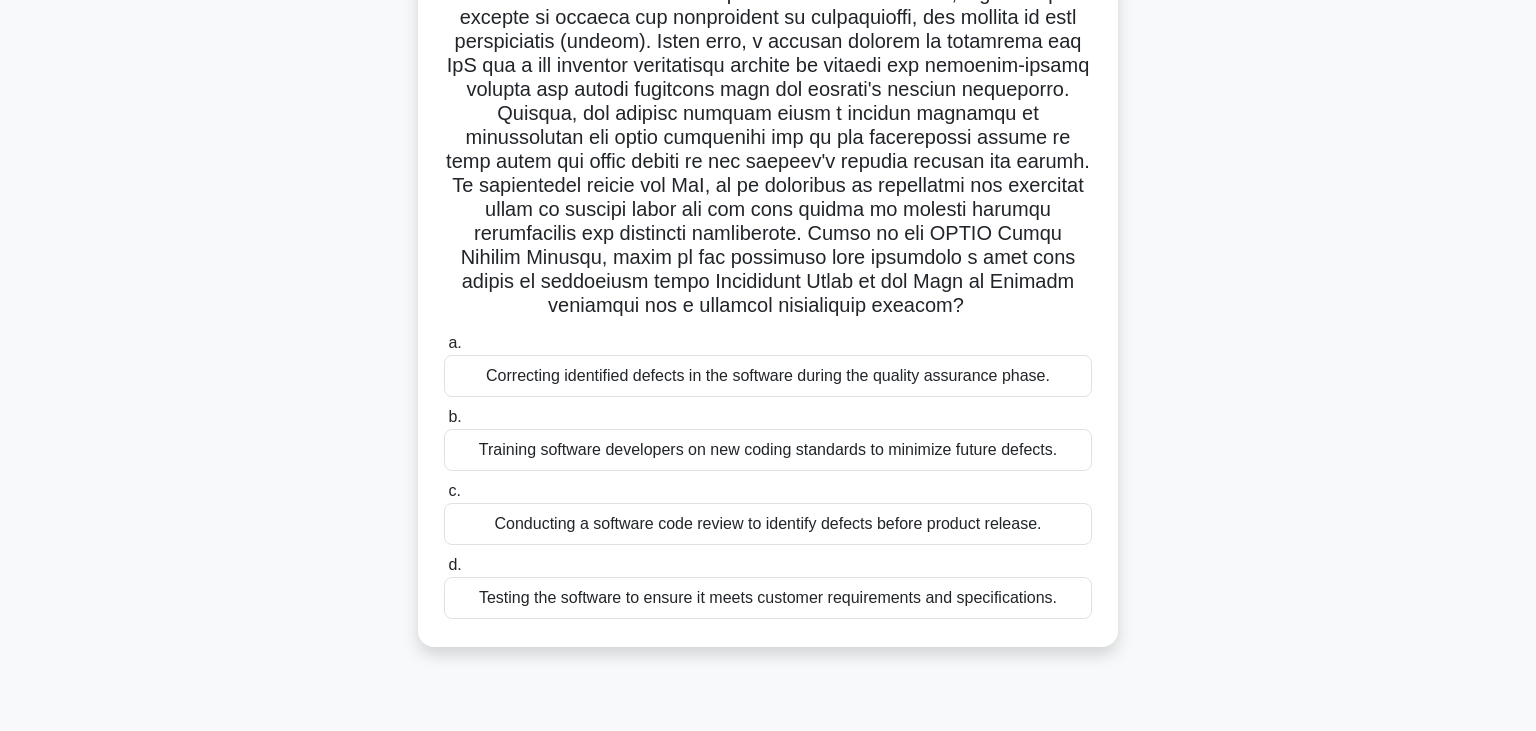 scroll, scrollTop: 316, scrollLeft: 0, axis: vertical 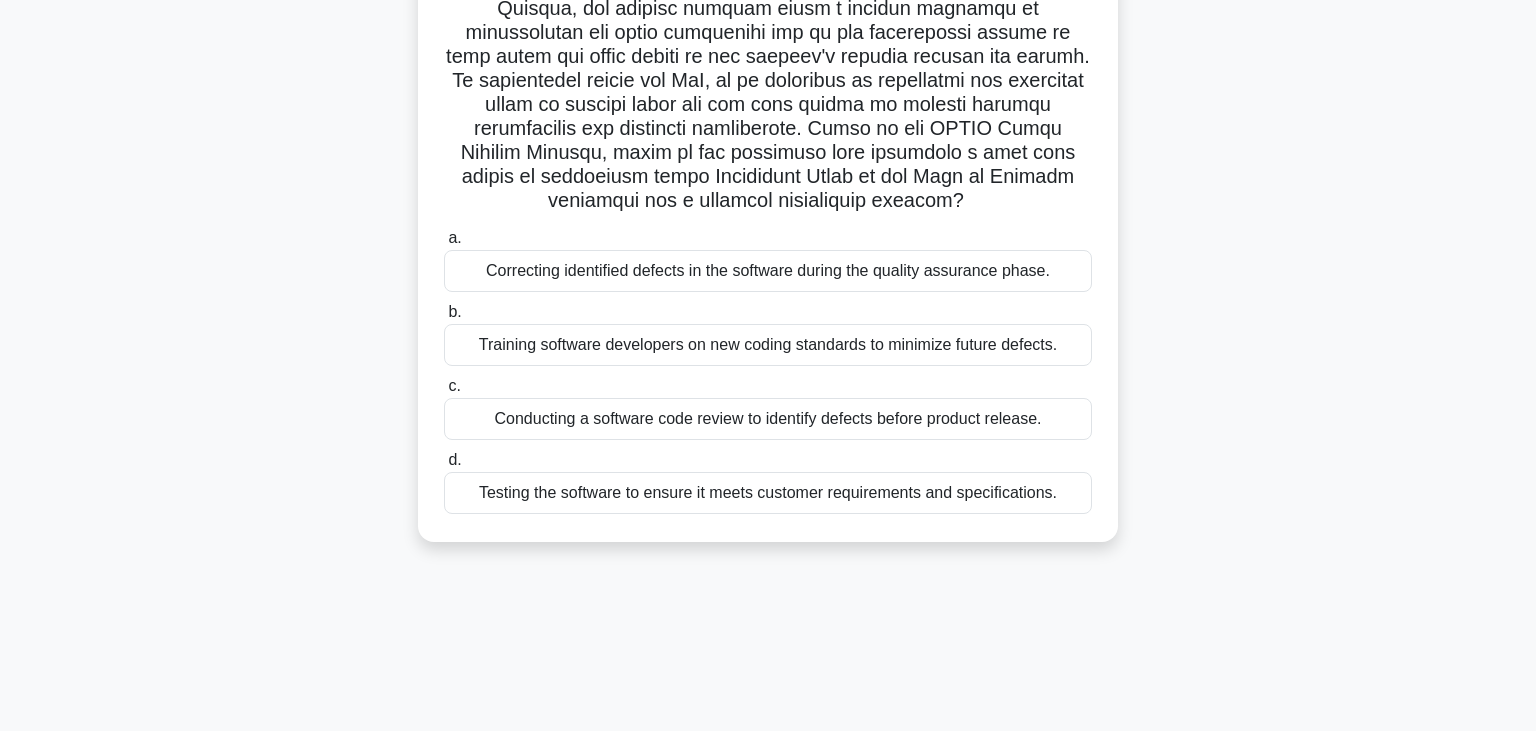 click on "Training software developers on new coding standards to minimize future defects." at bounding box center [768, 345] 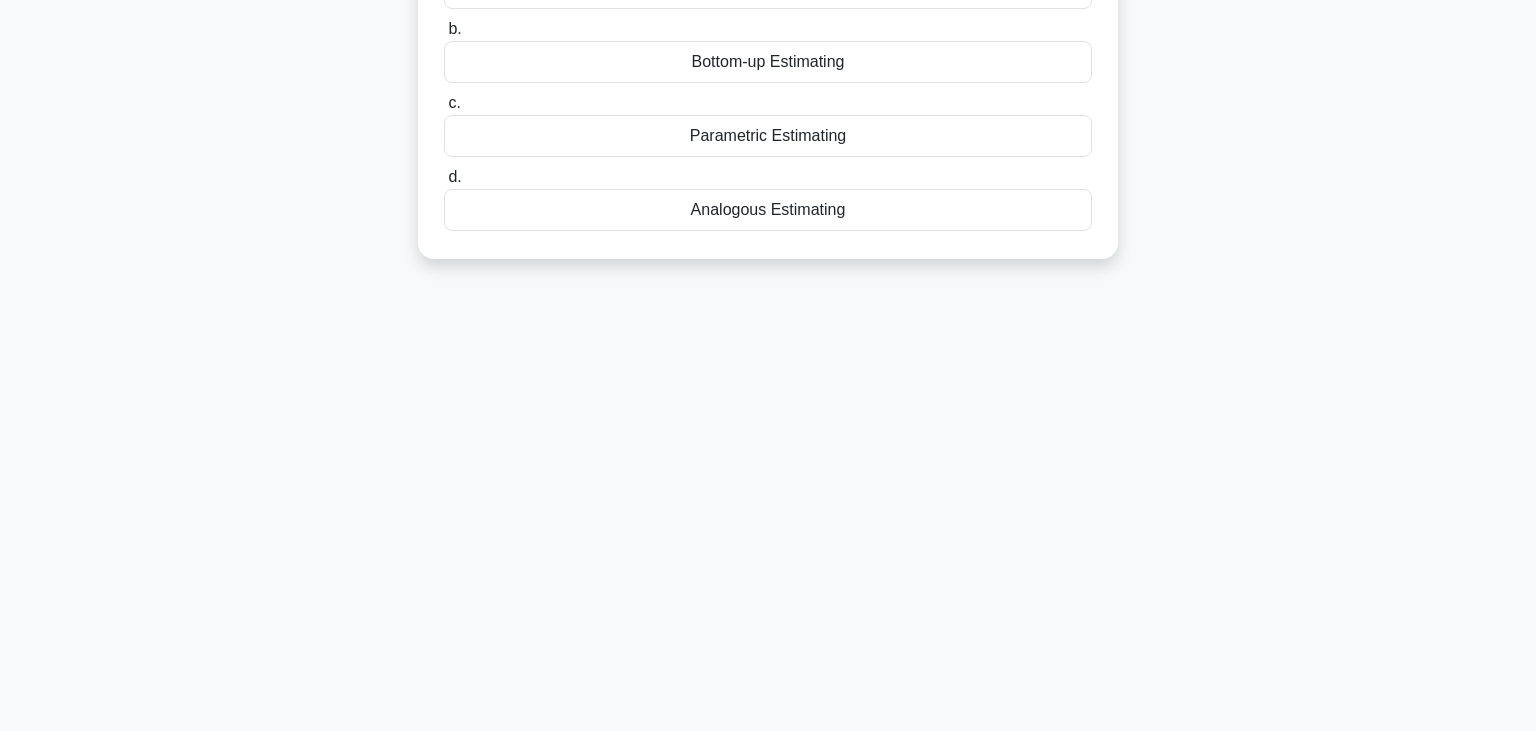 scroll, scrollTop: 0, scrollLeft: 0, axis: both 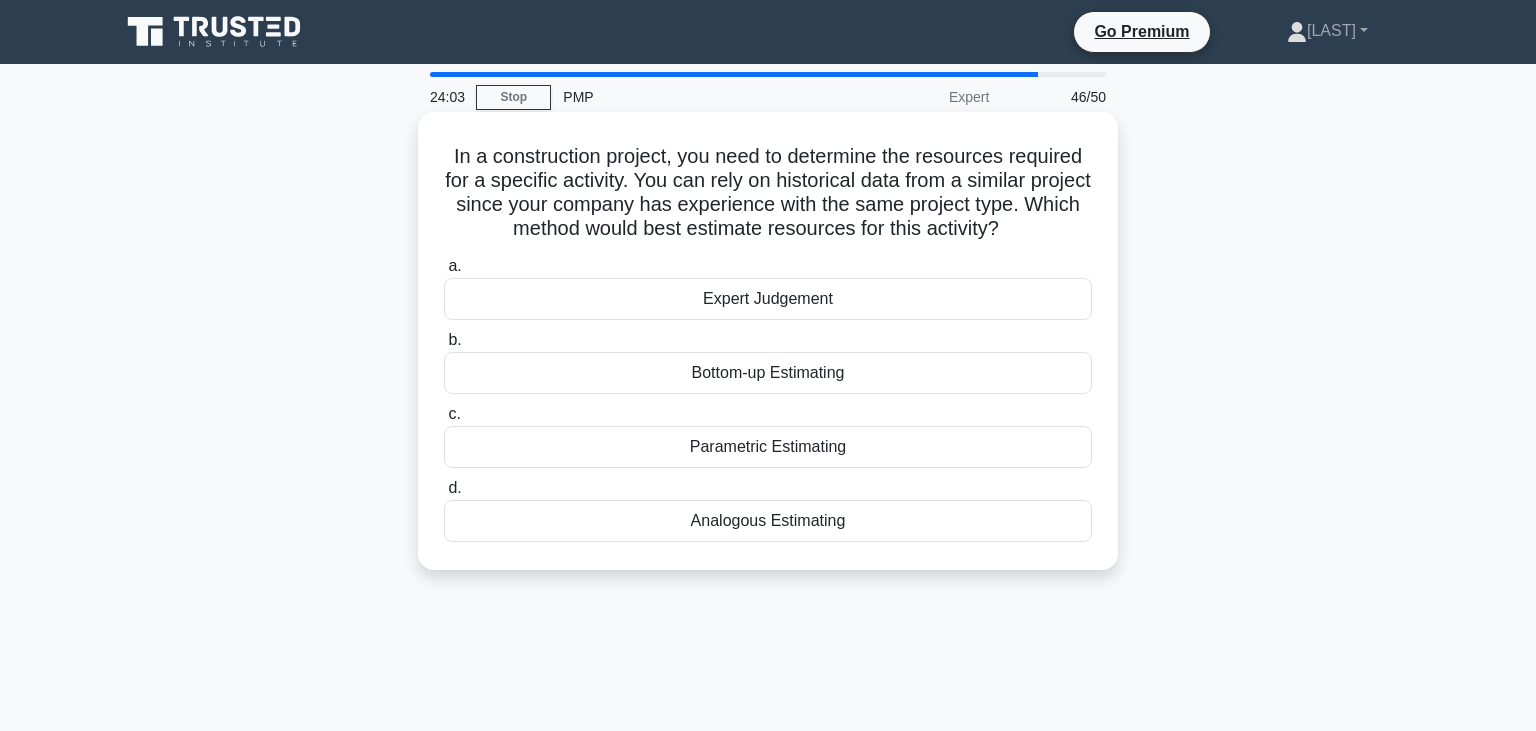 click on "Analogous Estimating" at bounding box center (768, 521) 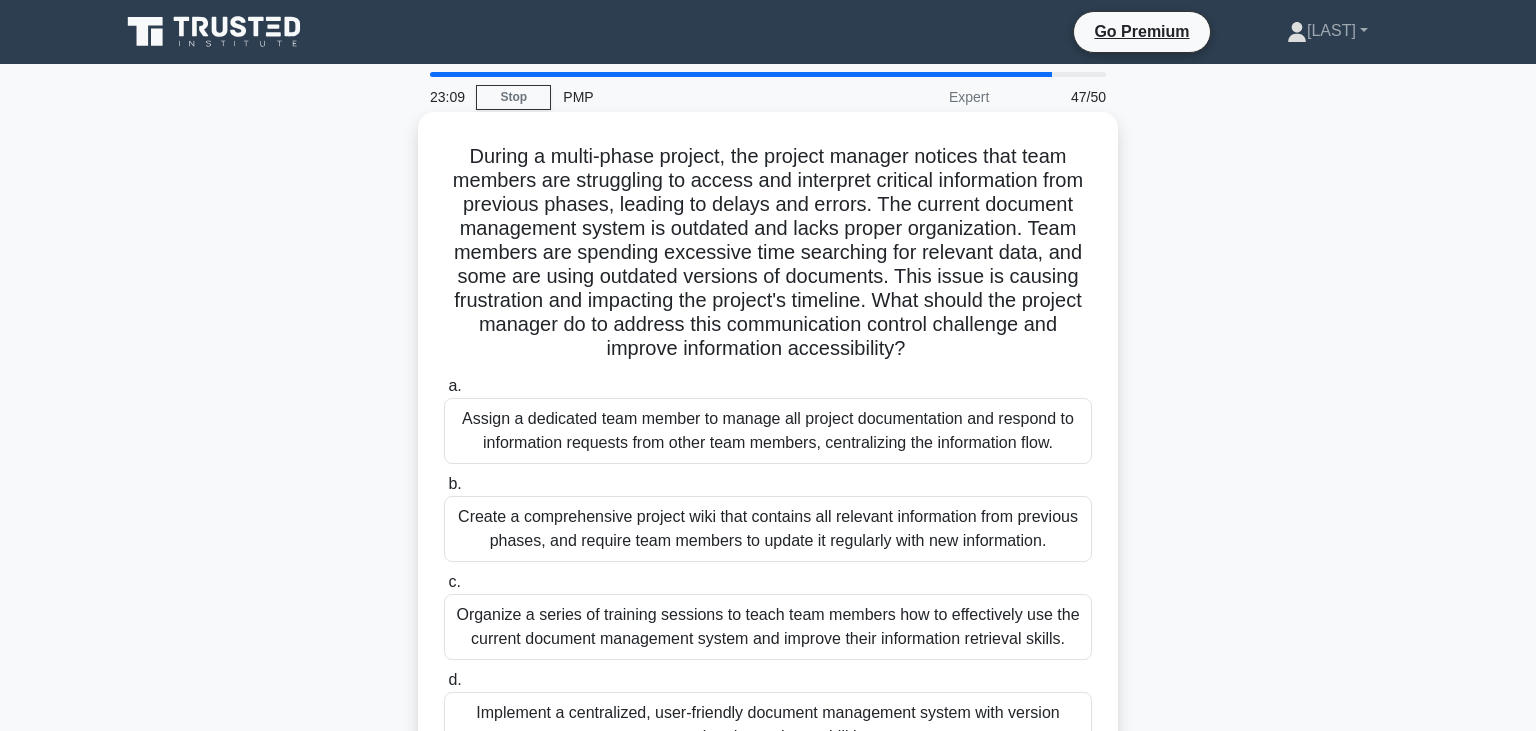 scroll, scrollTop: 105, scrollLeft: 0, axis: vertical 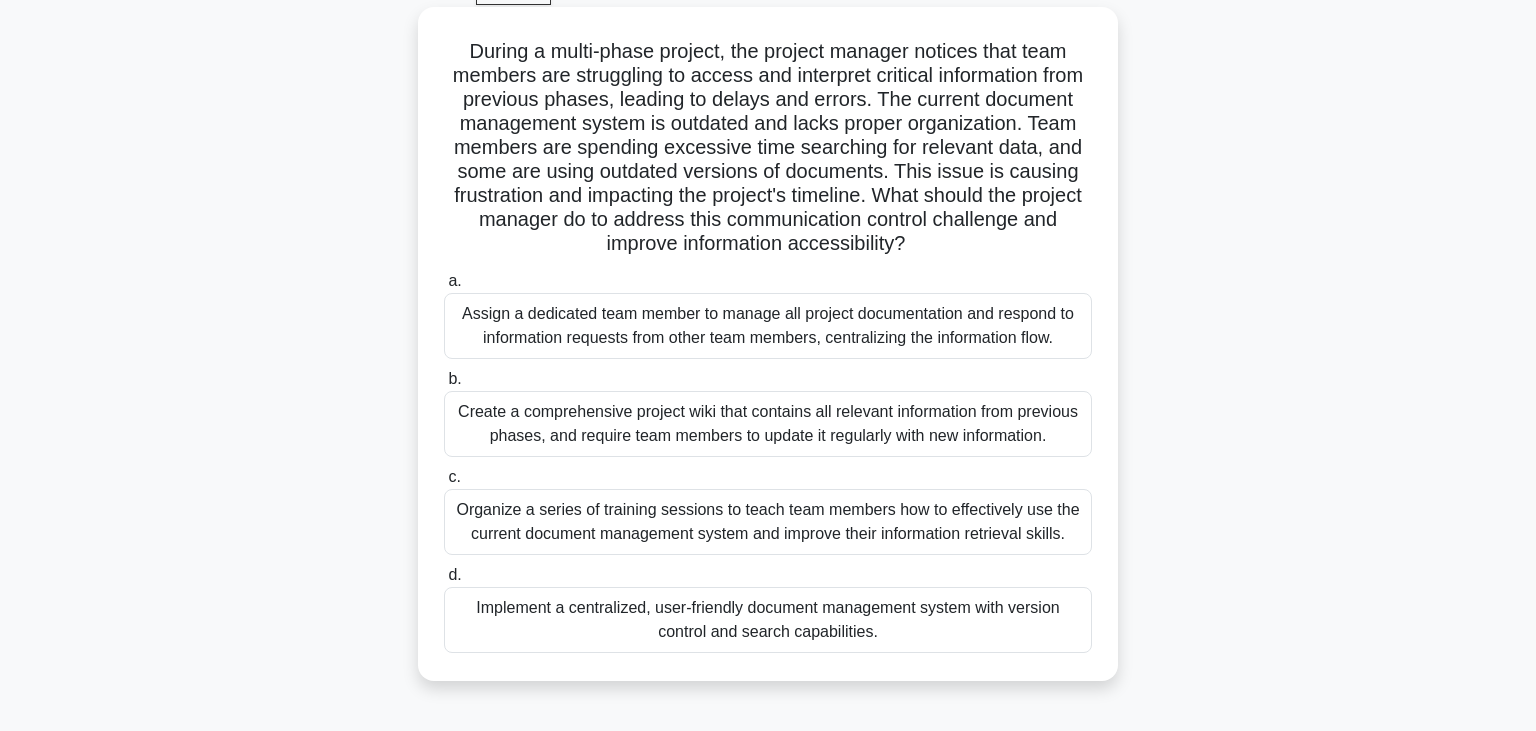 click on "Implement a centralized, user-friendly document management system with version control and search capabilities." at bounding box center (768, 620) 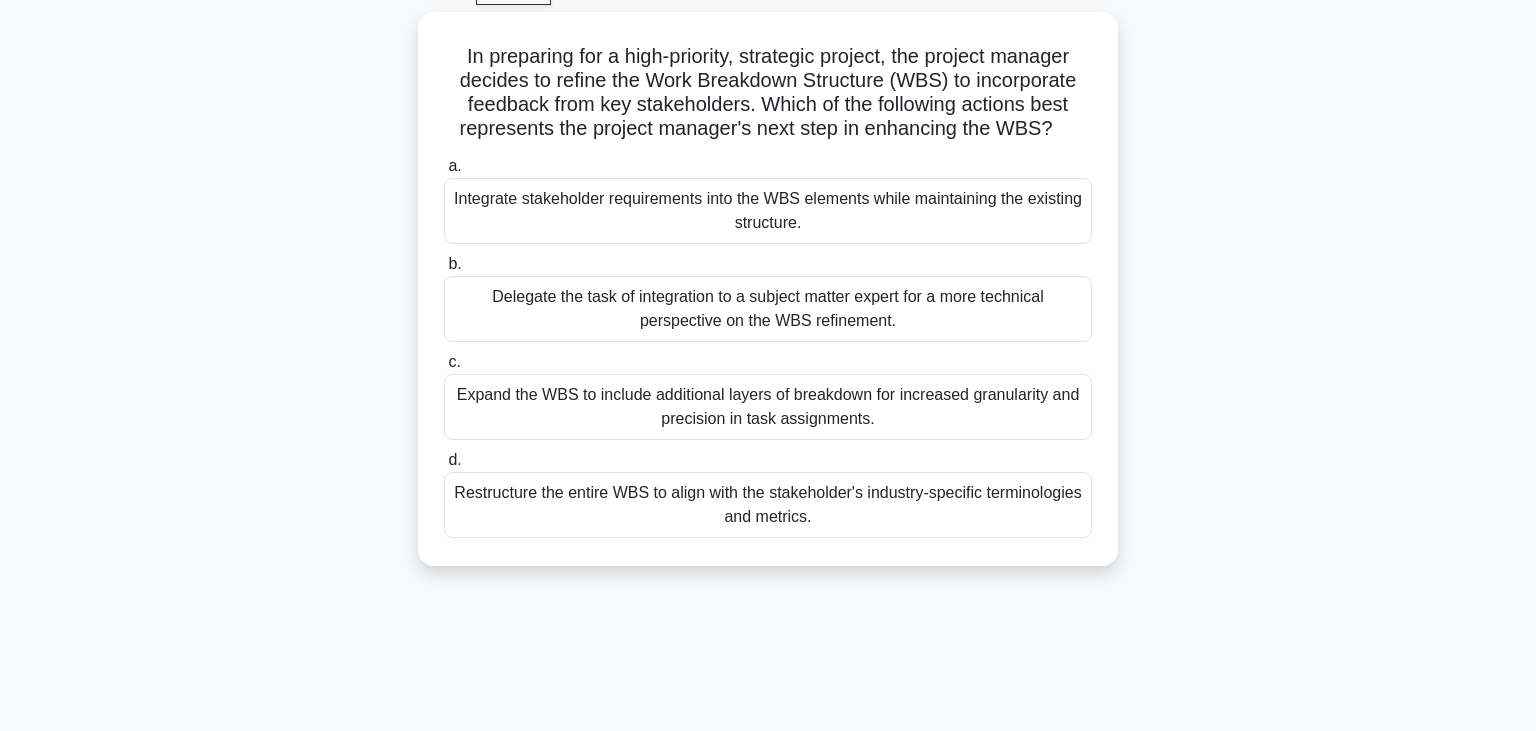 scroll, scrollTop: 0, scrollLeft: 0, axis: both 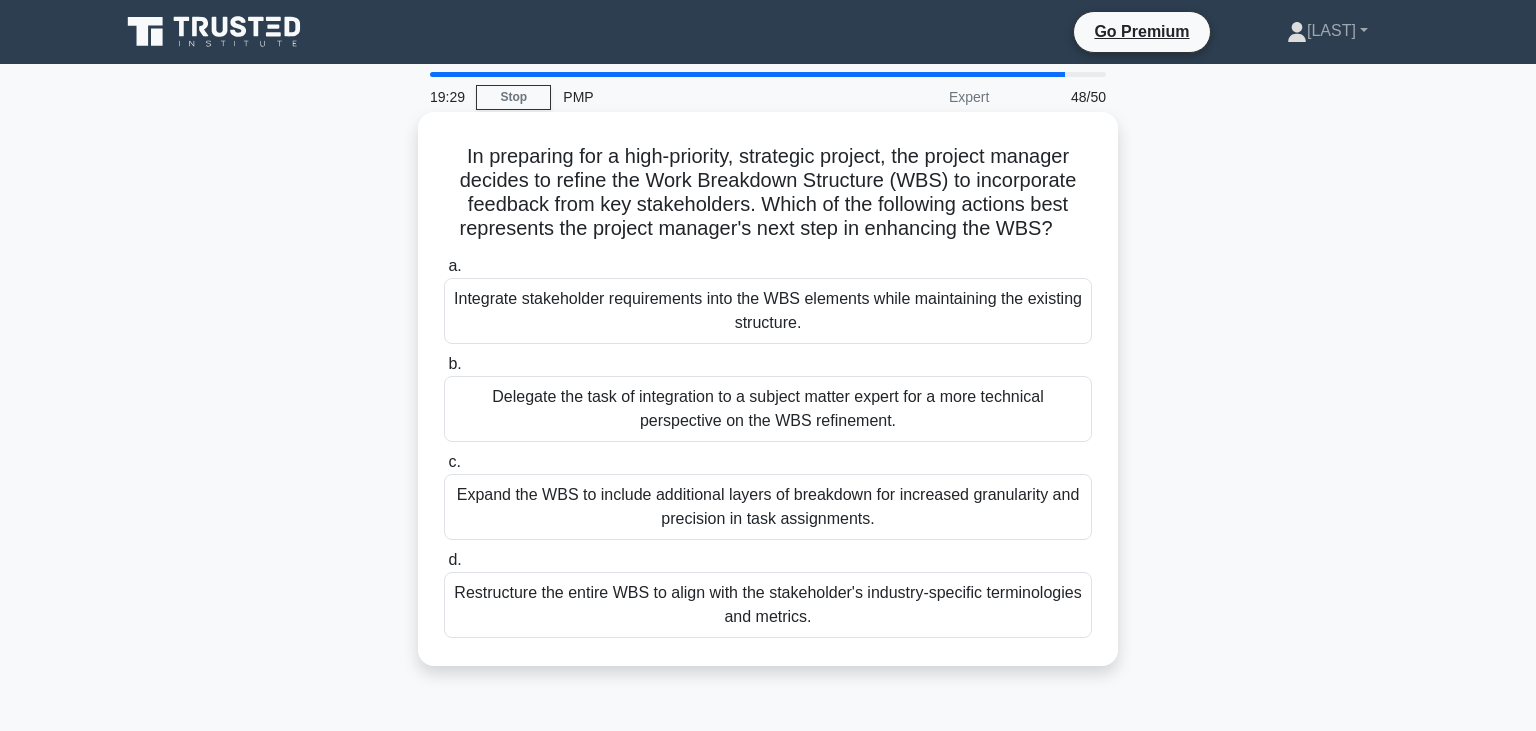 click on "Expand the WBS to include additional layers of breakdown for increased granularity and precision in task assignments." at bounding box center [768, 507] 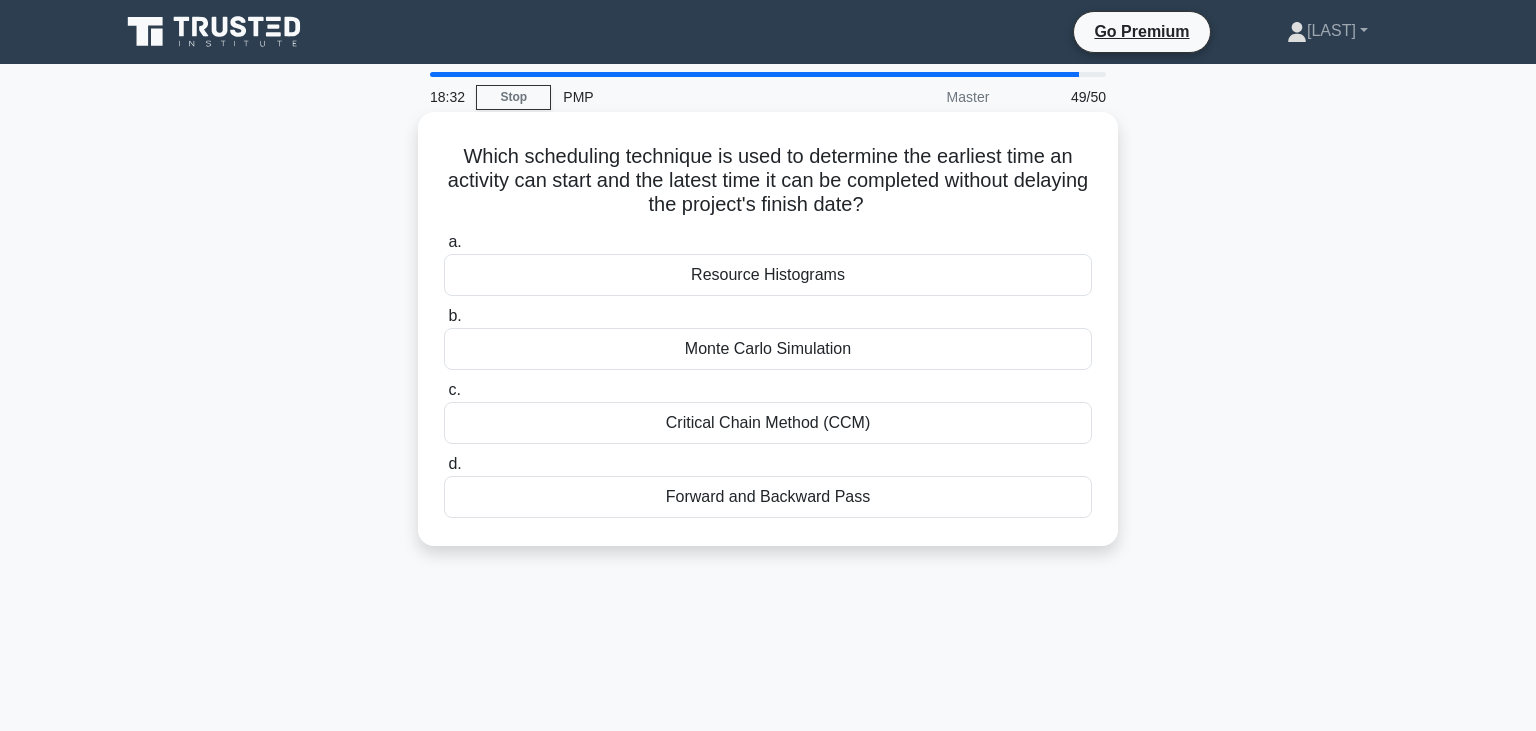 click on "Critical Chain Method (CCM)" at bounding box center [768, 423] 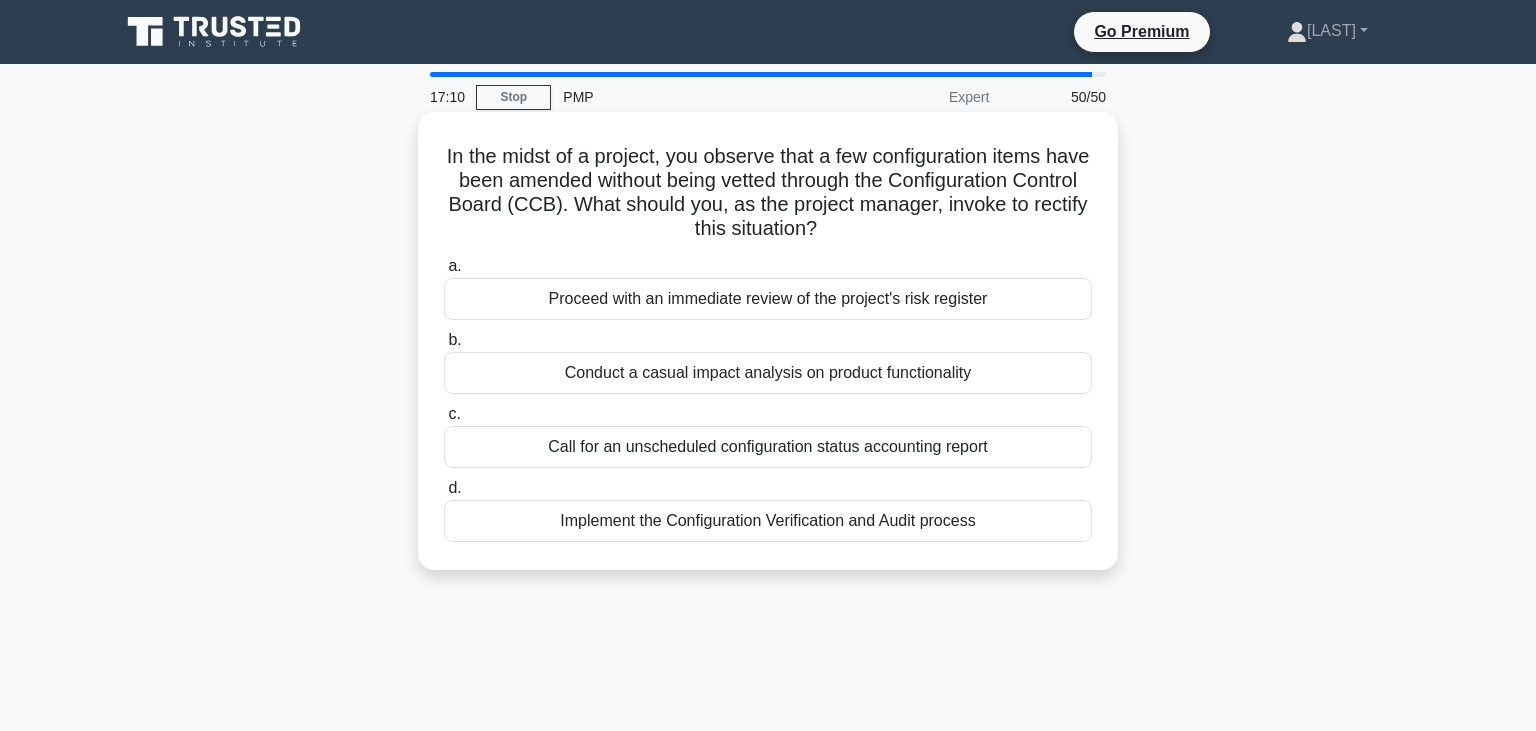 click on "Implement the Configuration Verification and Audit process" at bounding box center [768, 521] 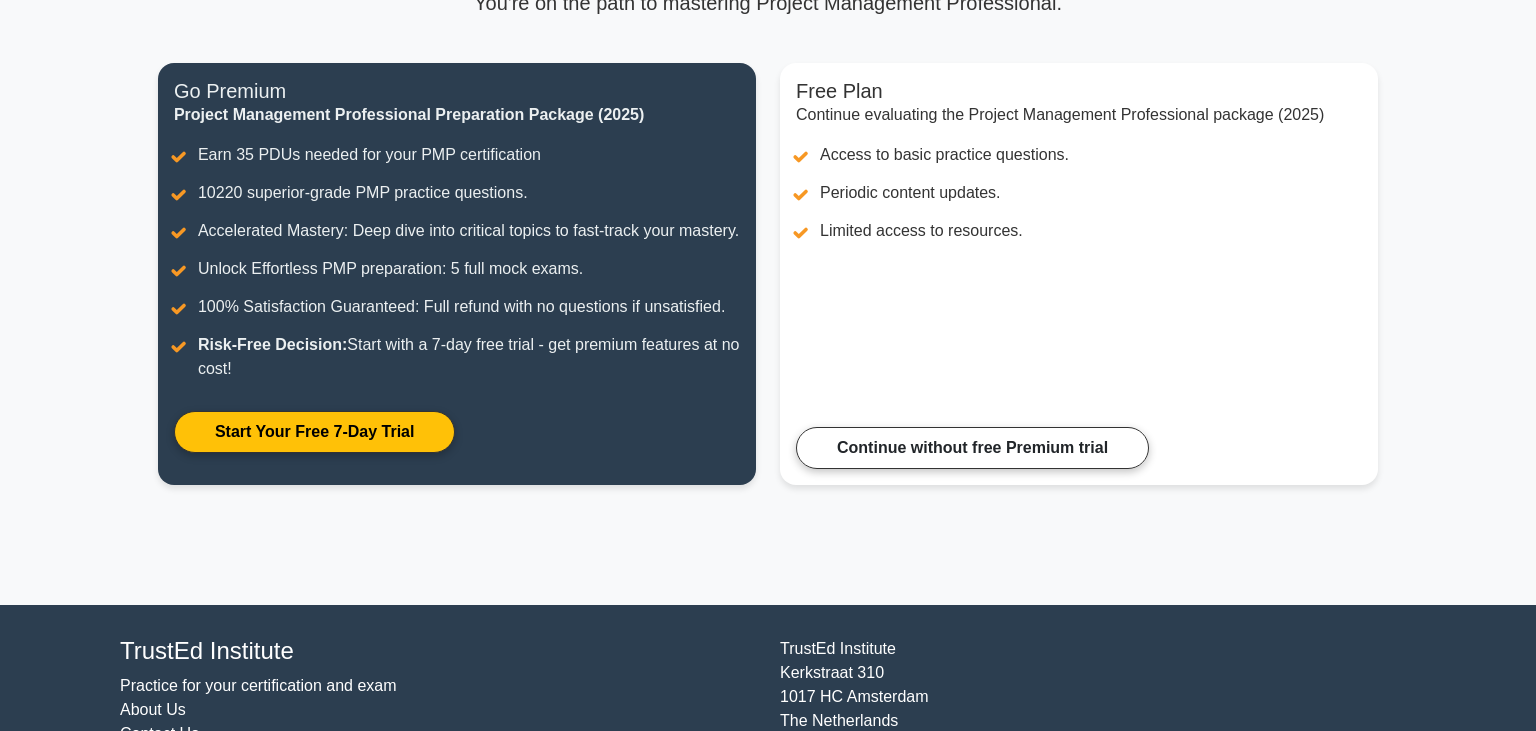 scroll, scrollTop: 0, scrollLeft: 0, axis: both 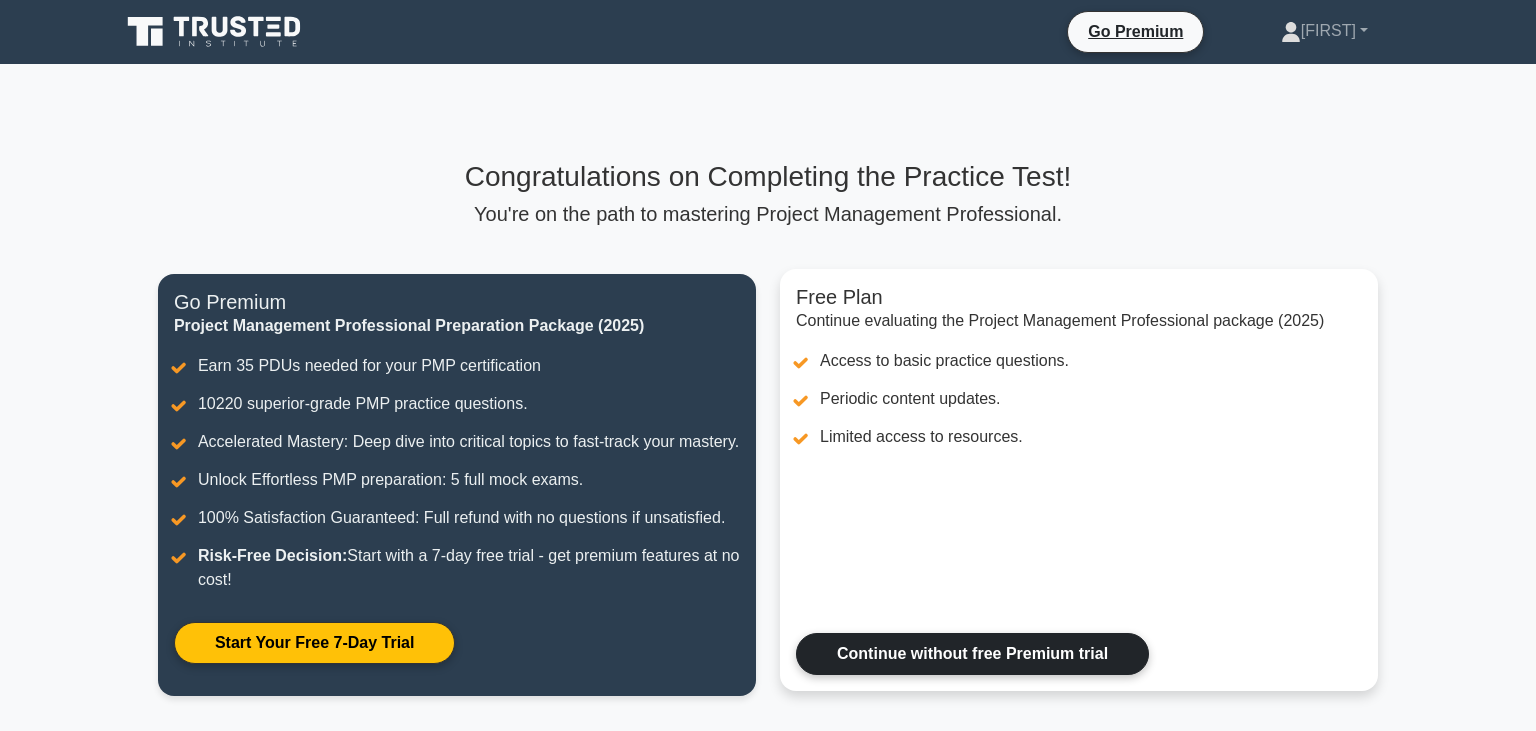 click on "Continue without free Premium trial" at bounding box center (972, 654) 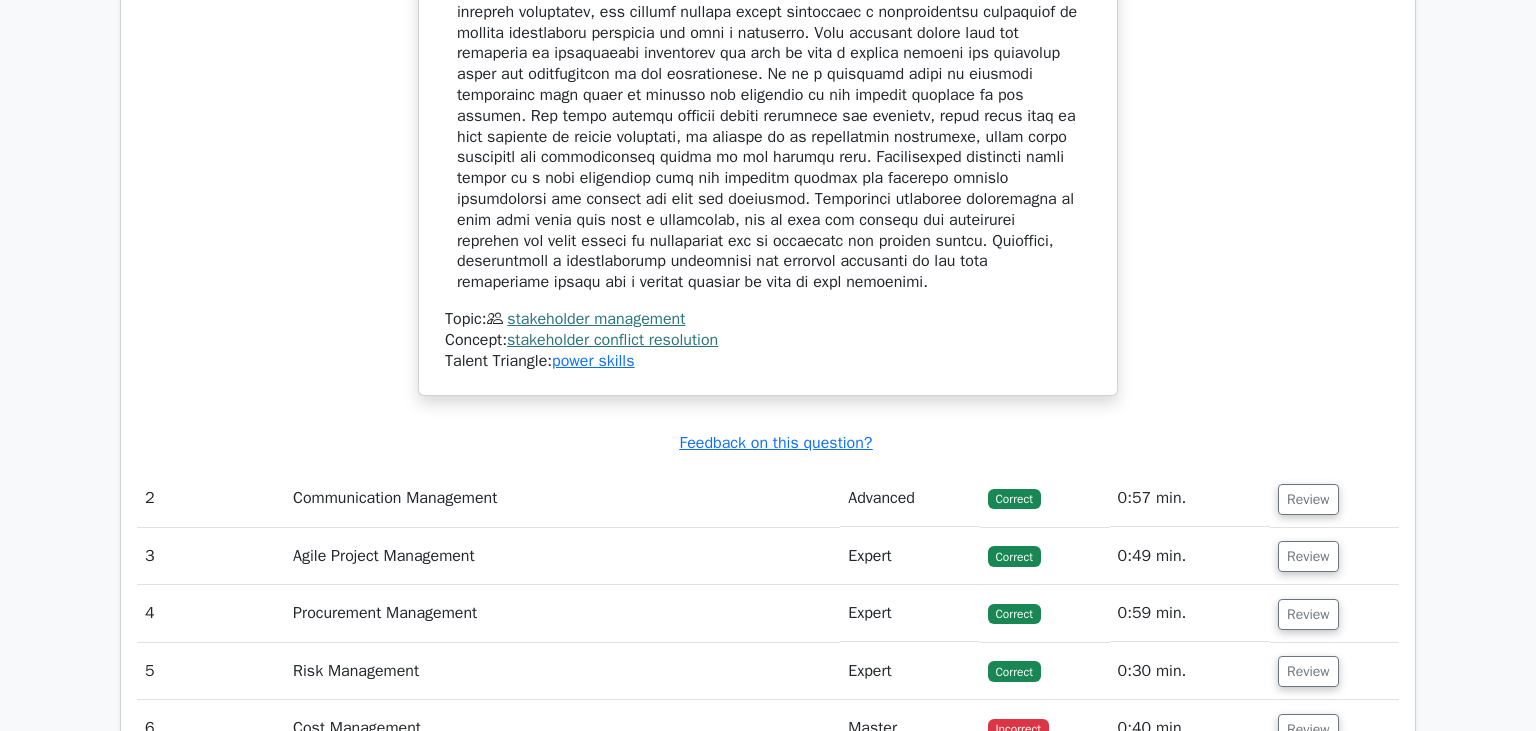 scroll, scrollTop: 3484, scrollLeft: 0, axis: vertical 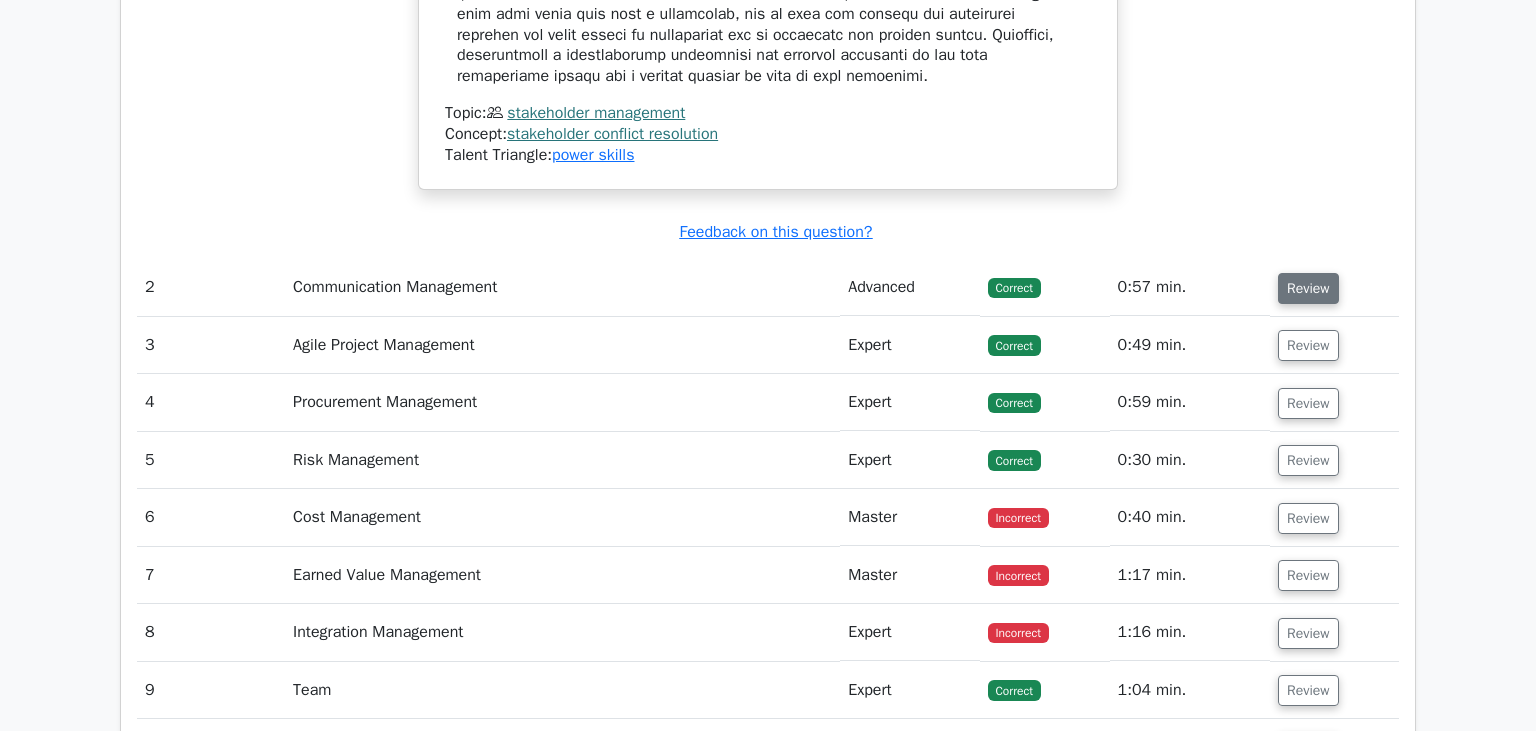 click on "Review" at bounding box center (1308, 288) 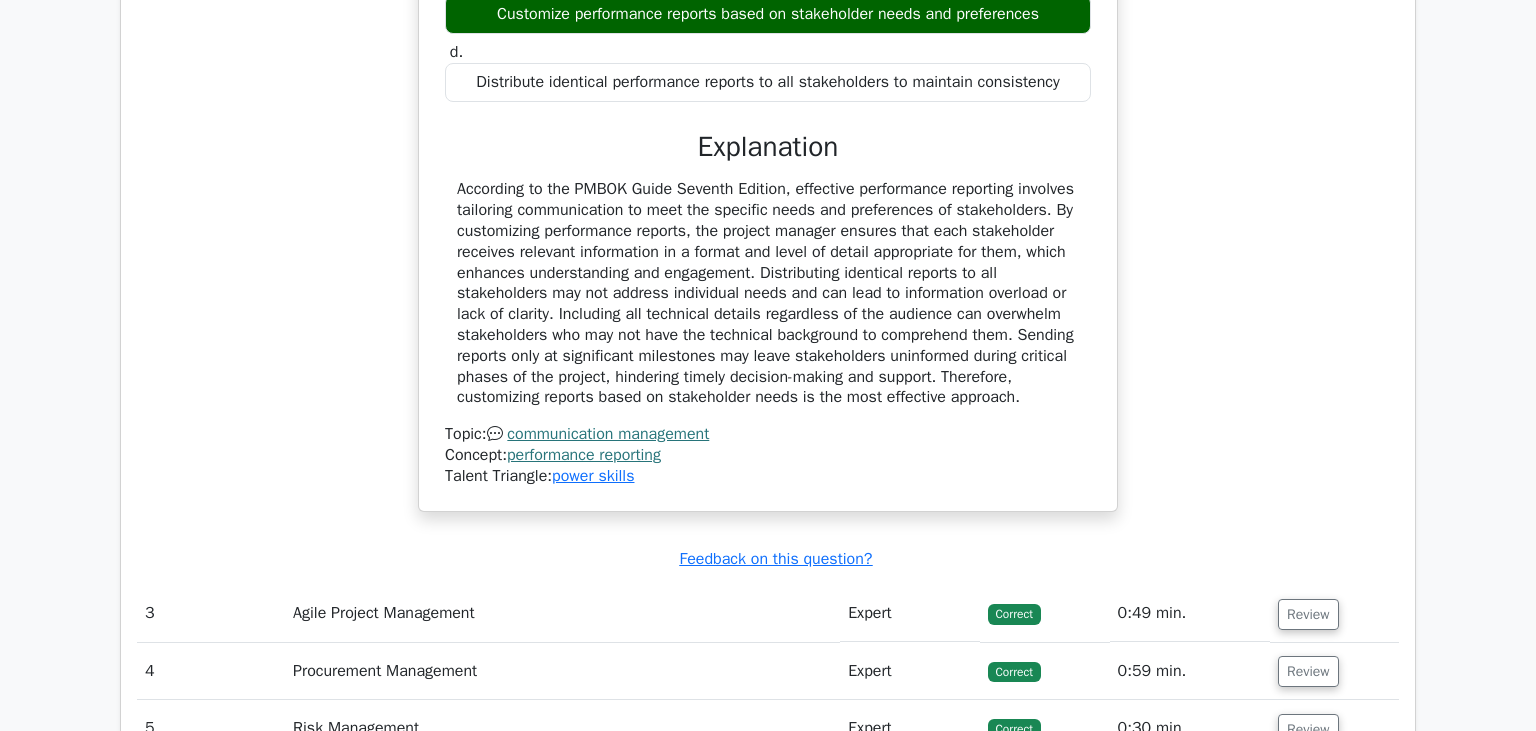 scroll, scrollTop: 4329, scrollLeft: 0, axis: vertical 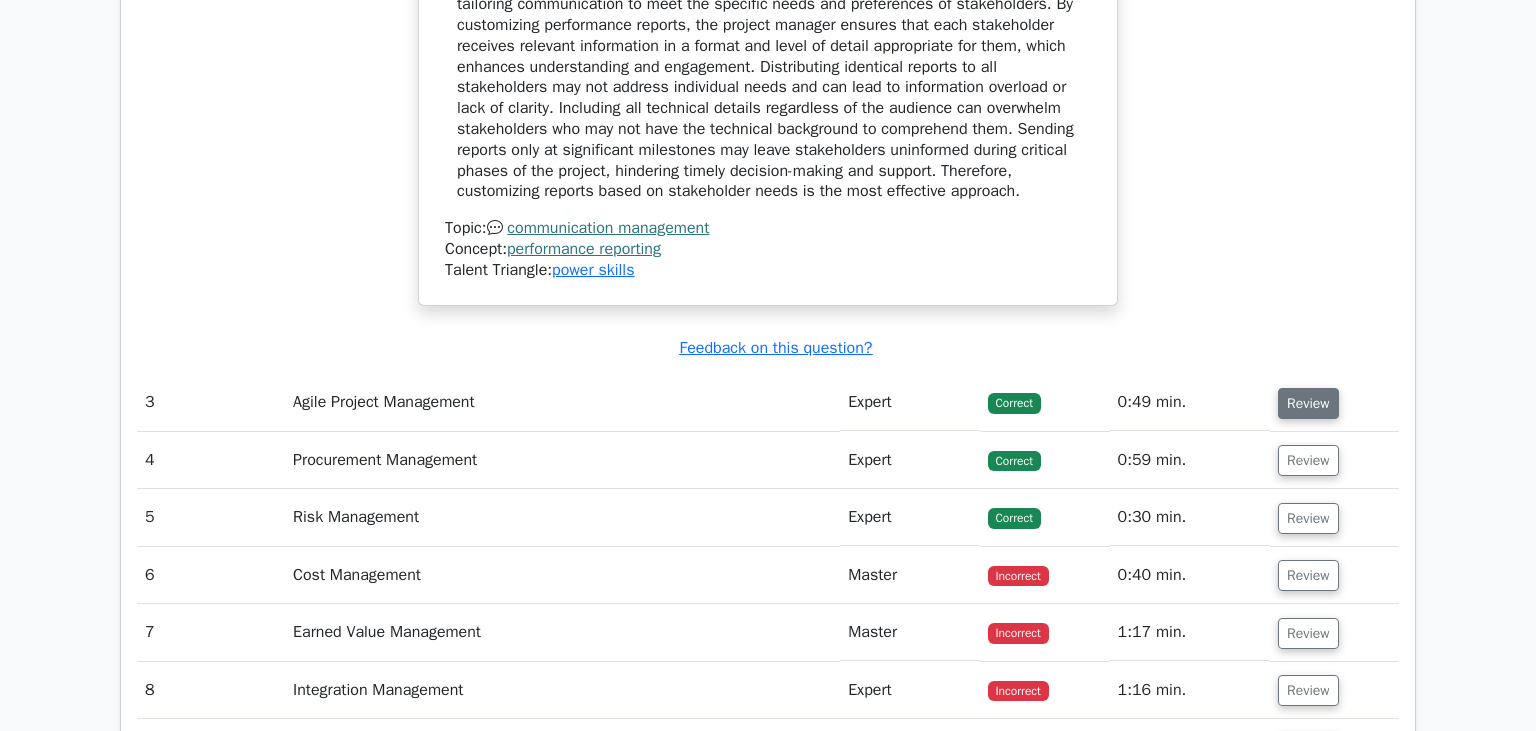 click on "Review" at bounding box center (1308, 403) 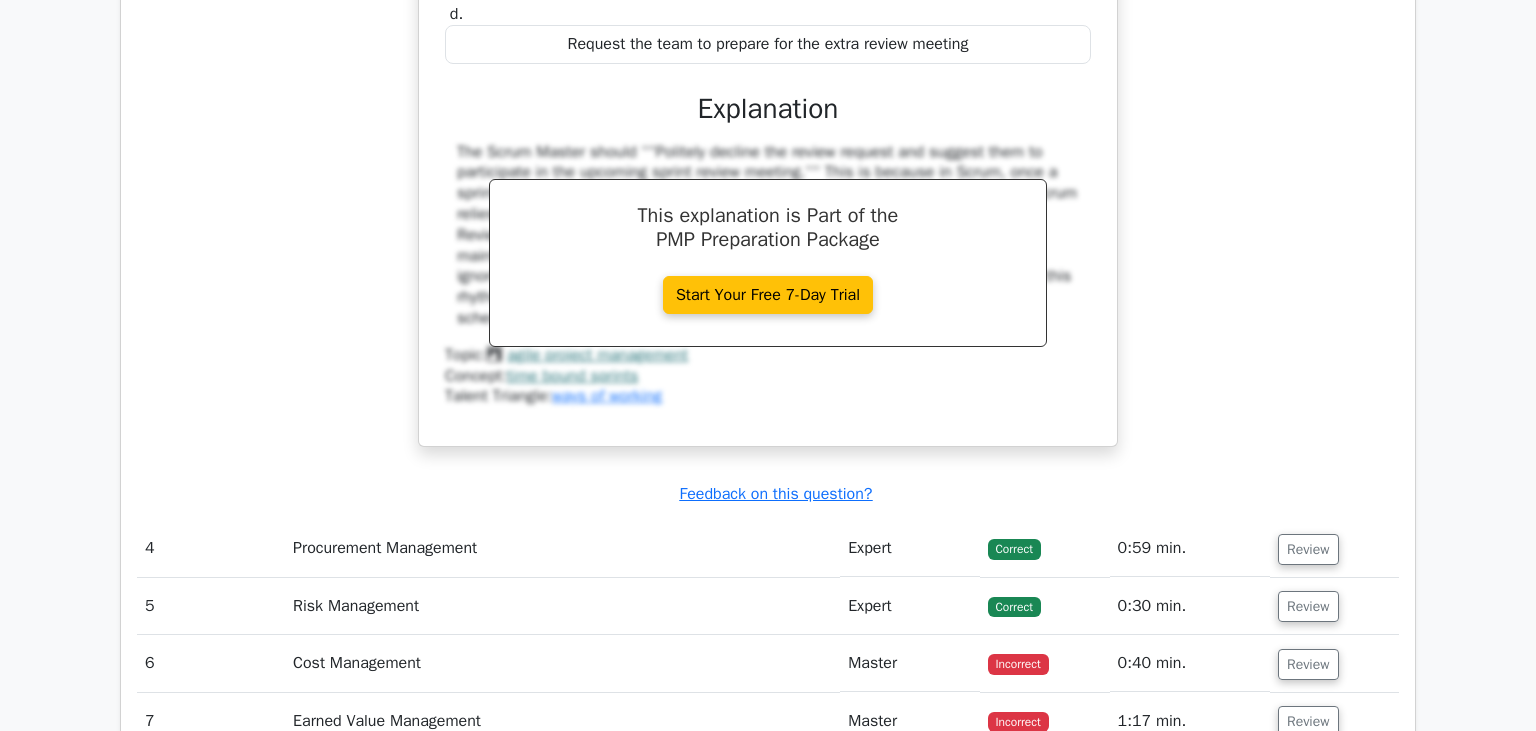 scroll, scrollTop: 5385, scrollLeft: 0, axis: vertical 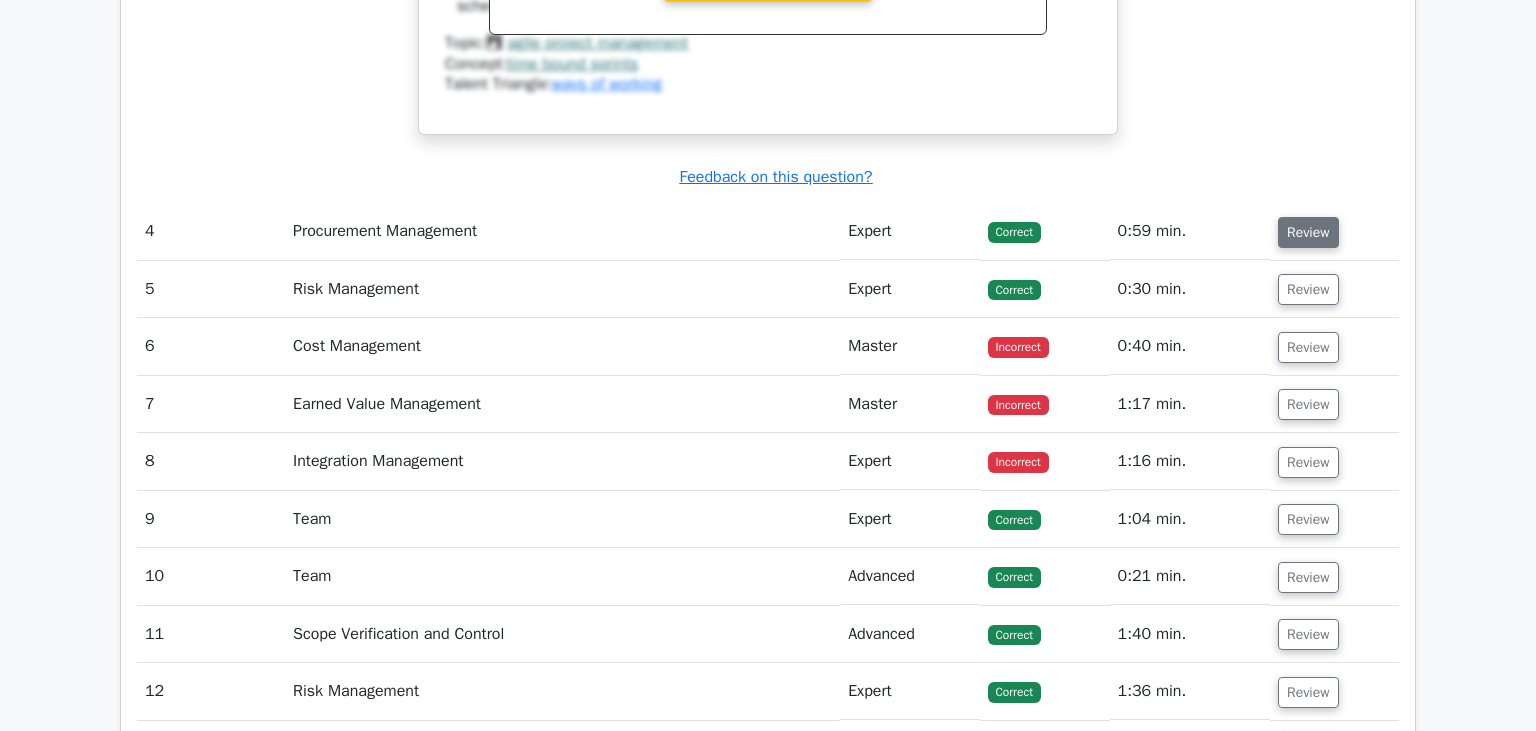 click on "Review" at bounding box center [1308, 232] 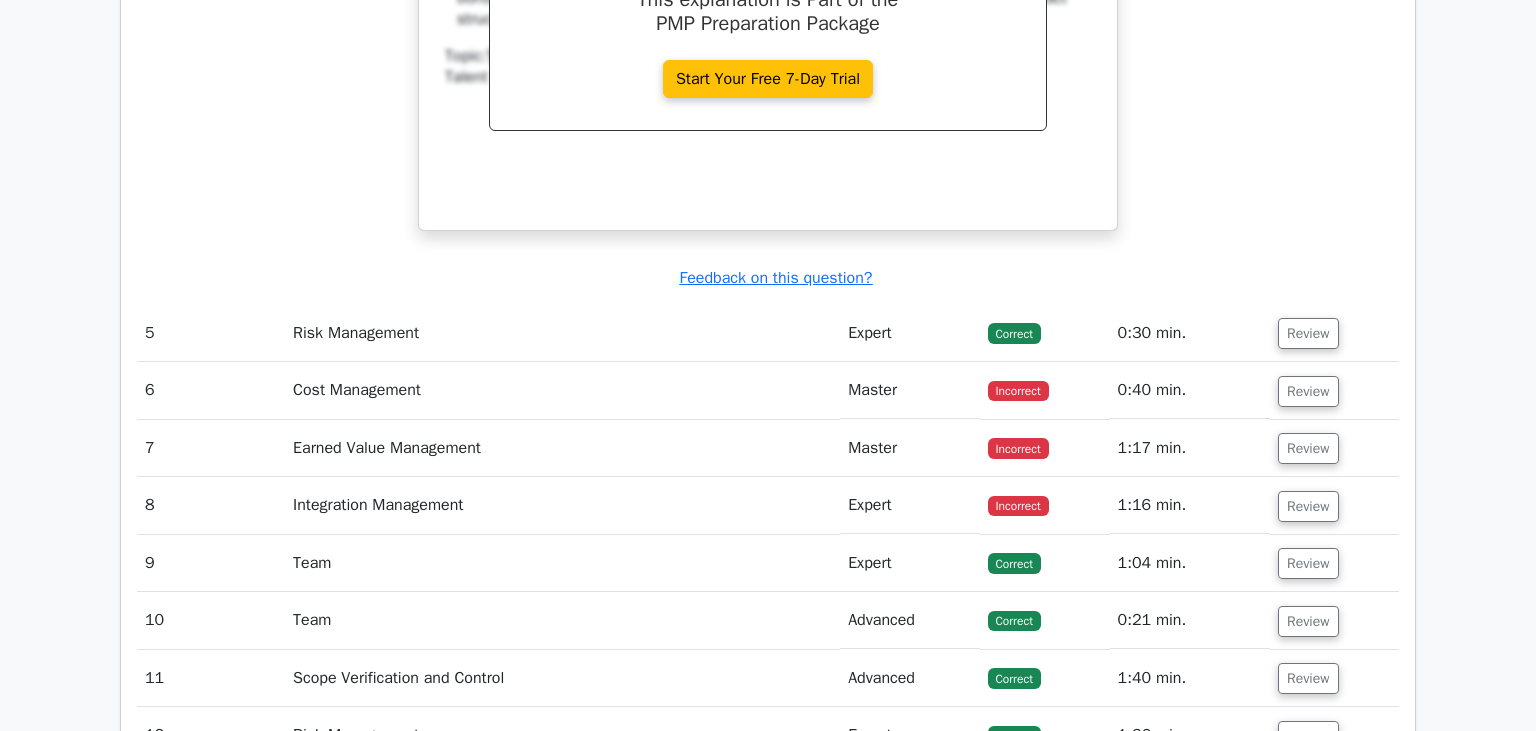scroll, scrollTop: 6230, scrollLeft: 0, axis: vertical 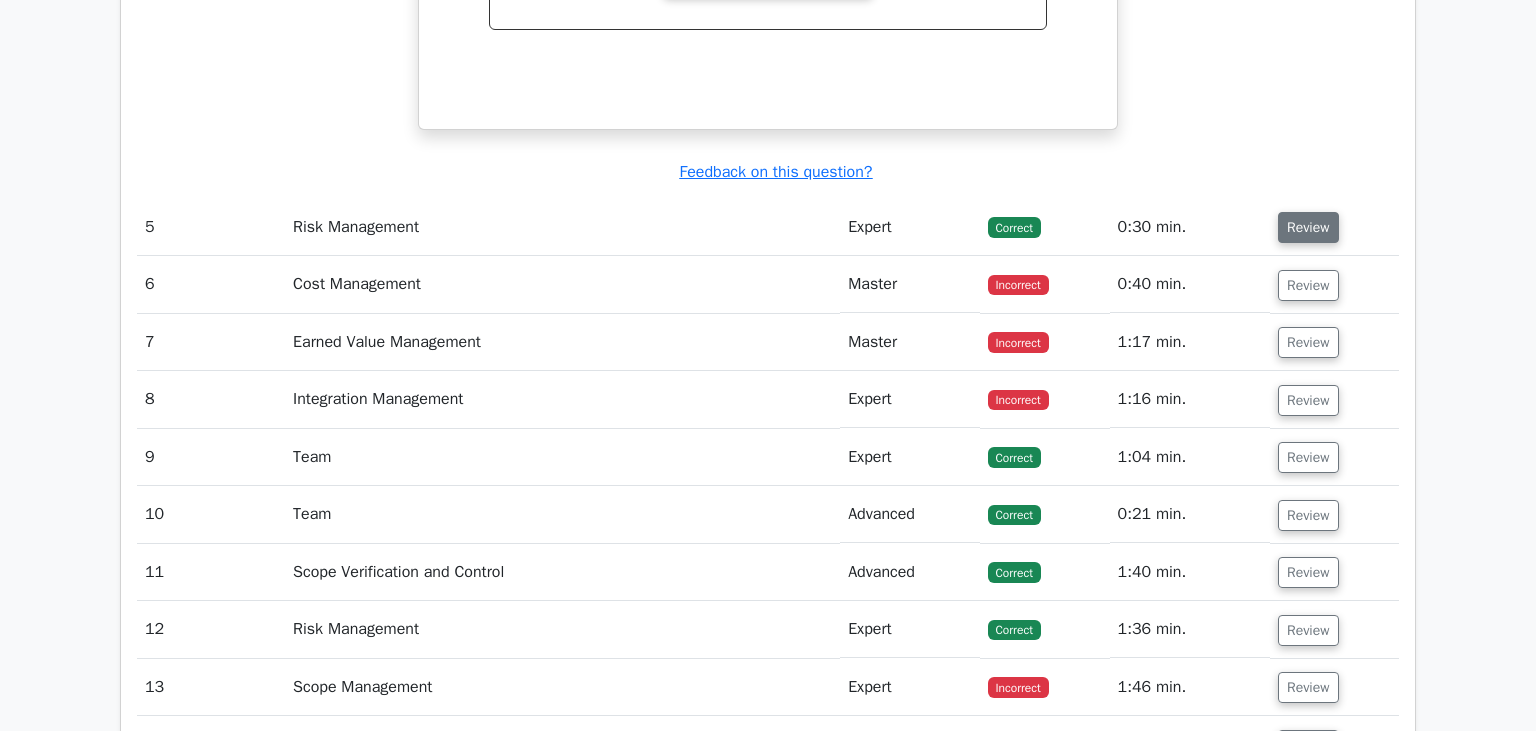 click on "Review" at bounding box center [1308, 227] 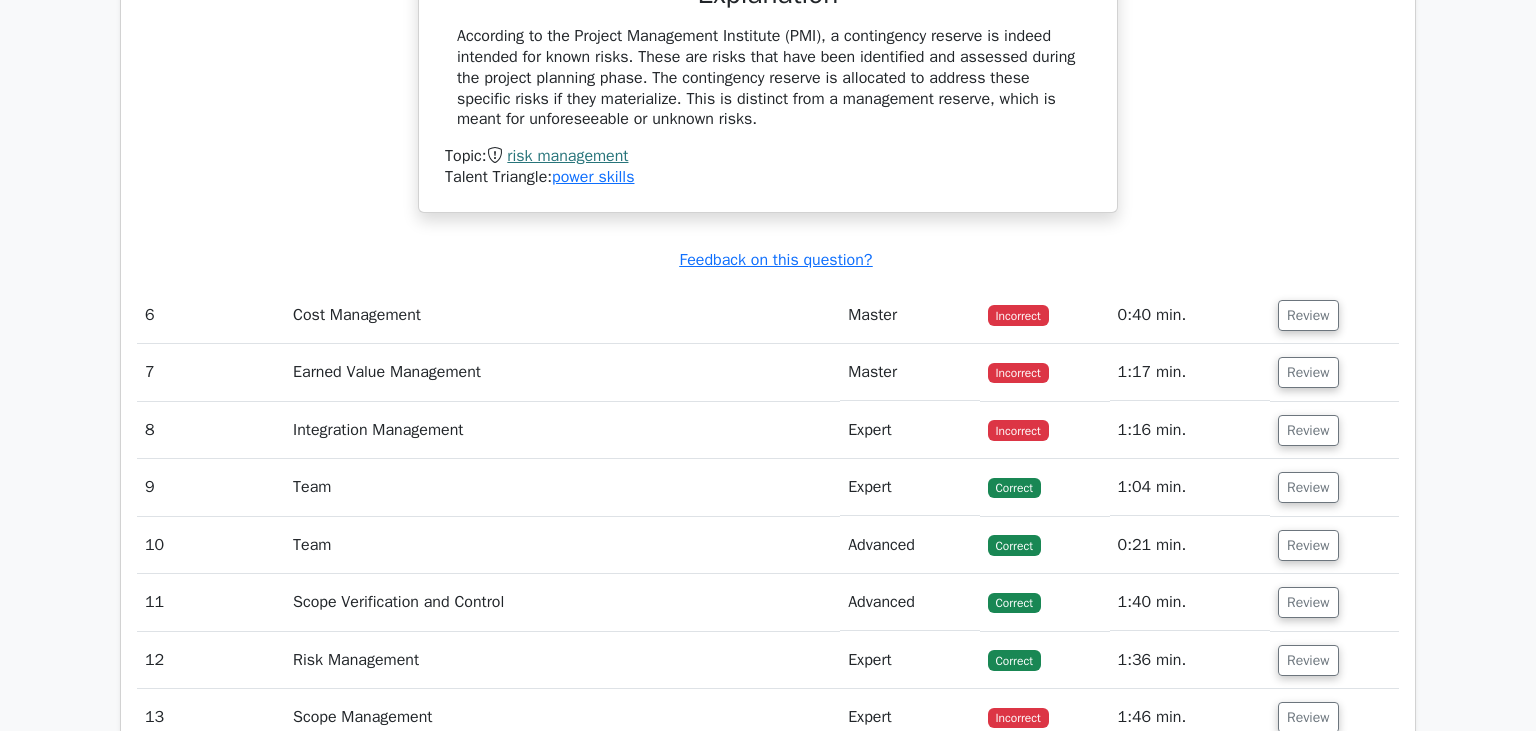 scroll, scrollTop: 6758, scrollLeft: 0, axis: vertical 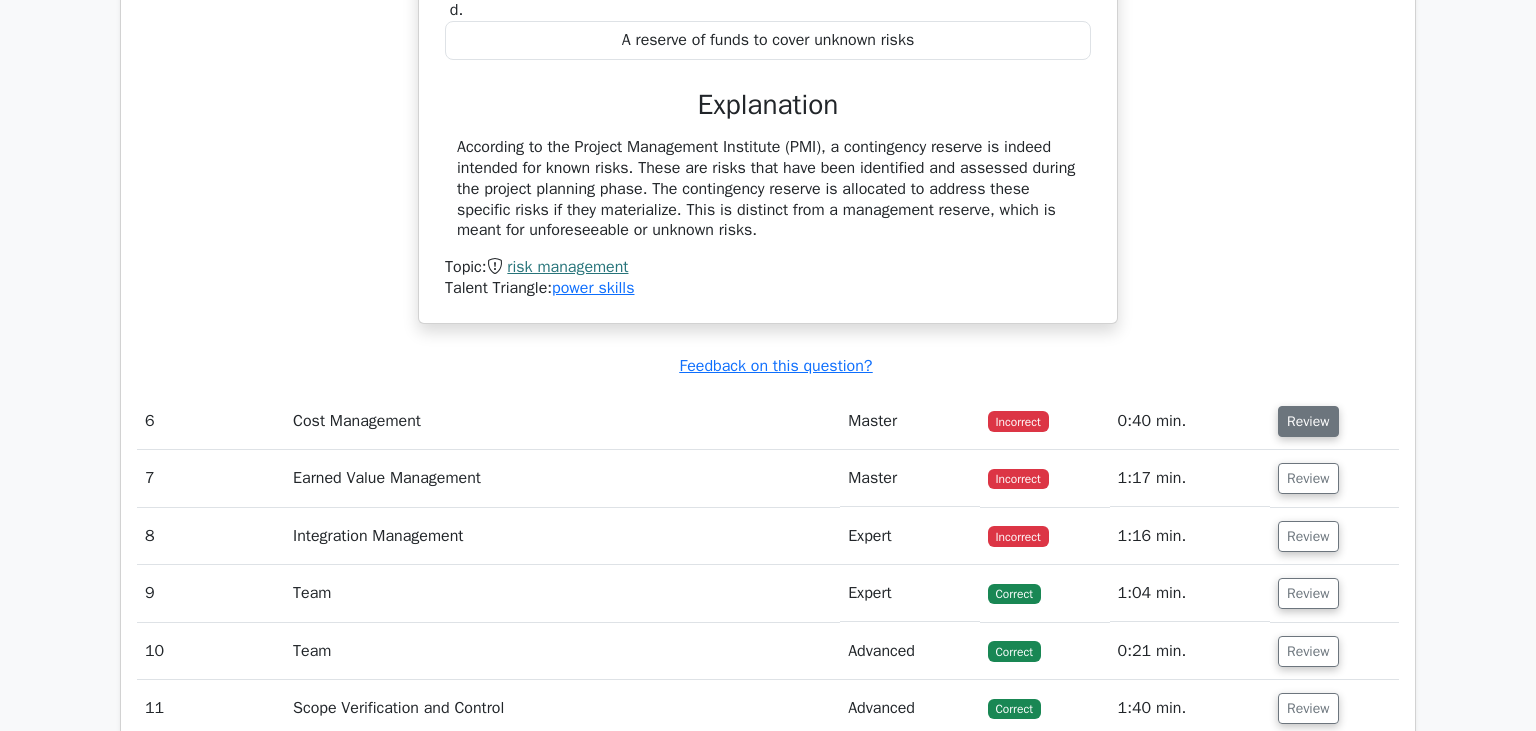 click on "Review" at bounding box center (1308, 421) 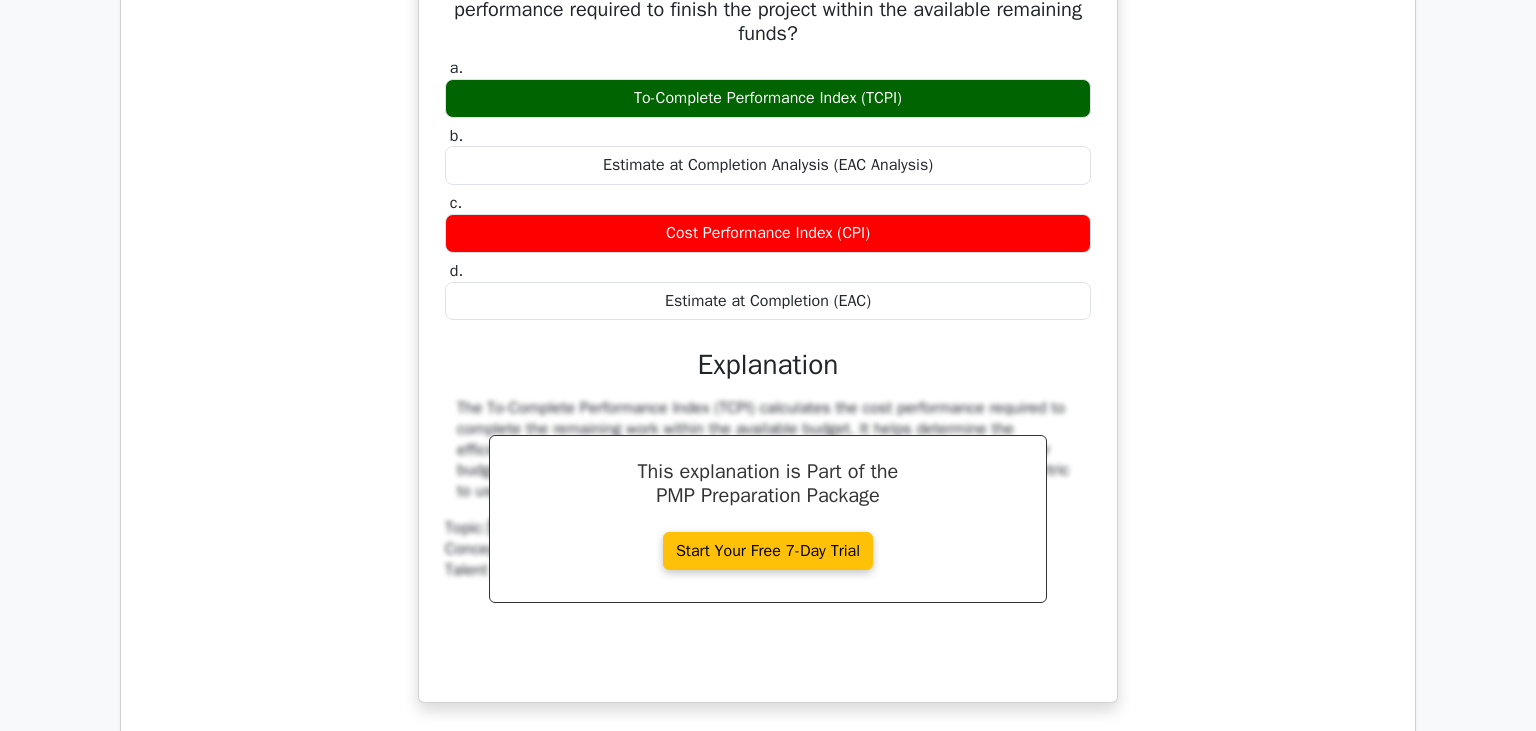 scroll, scrollTop: 7497, scrollLeft: 0, axis: vertical 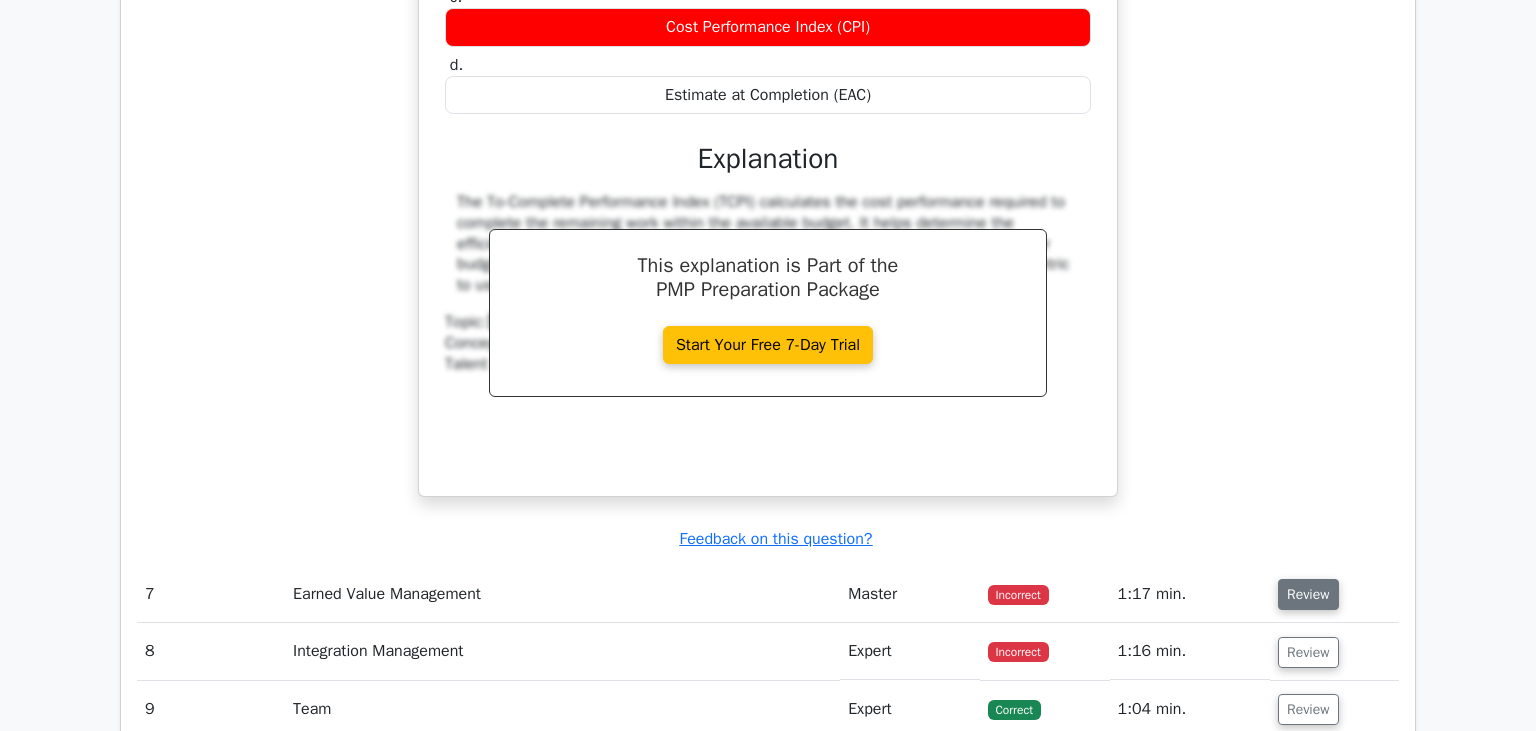 click on "Review" at bounding box center (1308, 594) 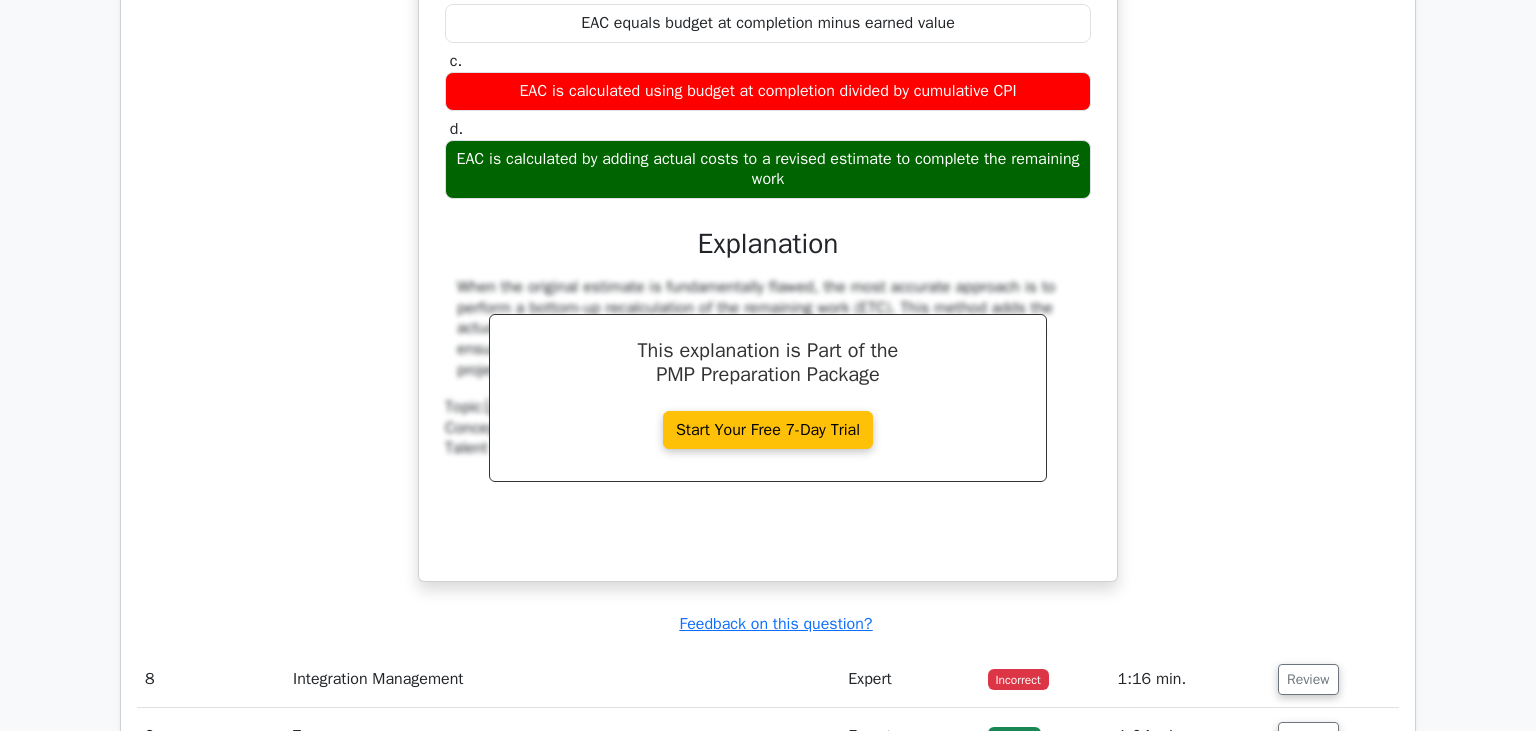 scroll, scrollTop: 8659, scrollLeft: 0, axis: vertical 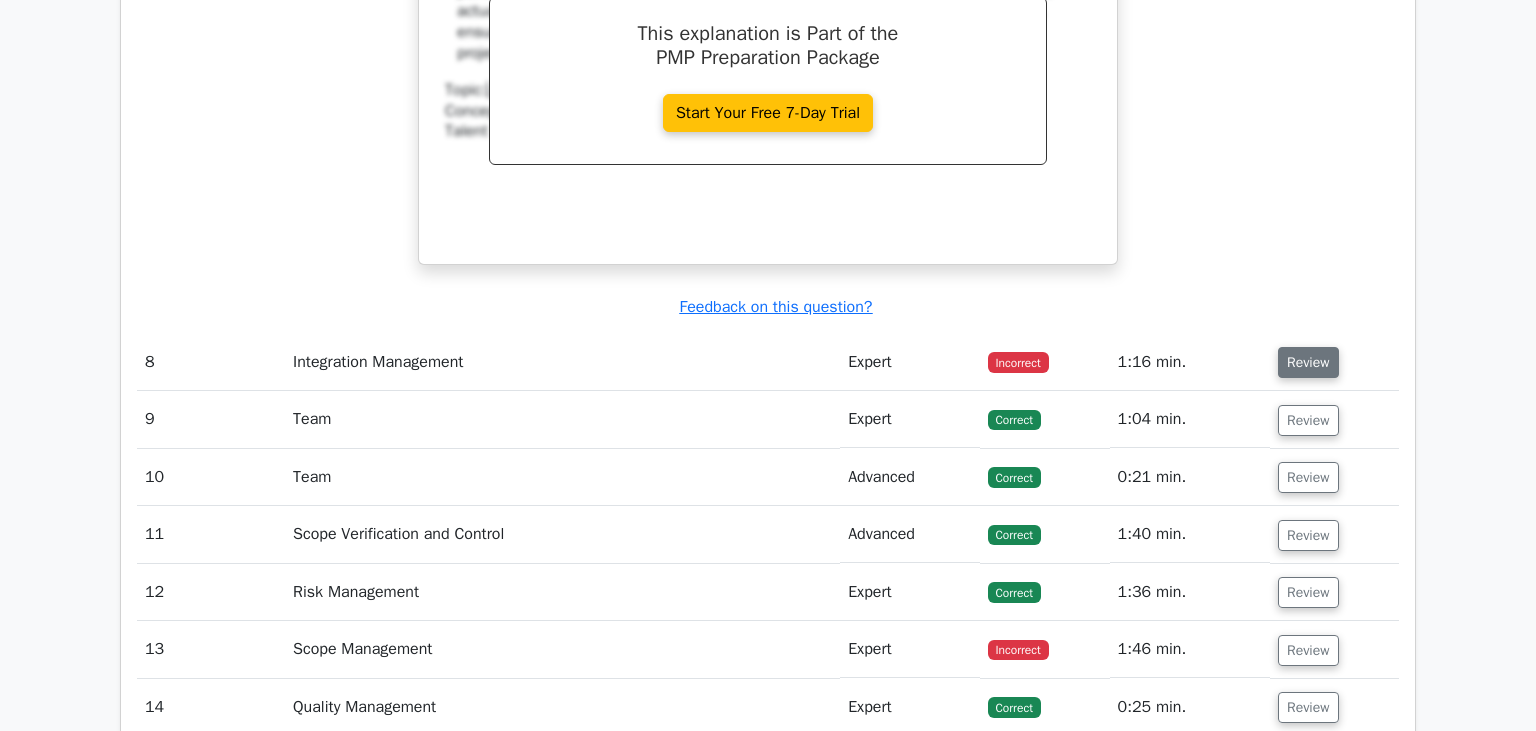 click on "Review" at bounding box center [1308, 362] 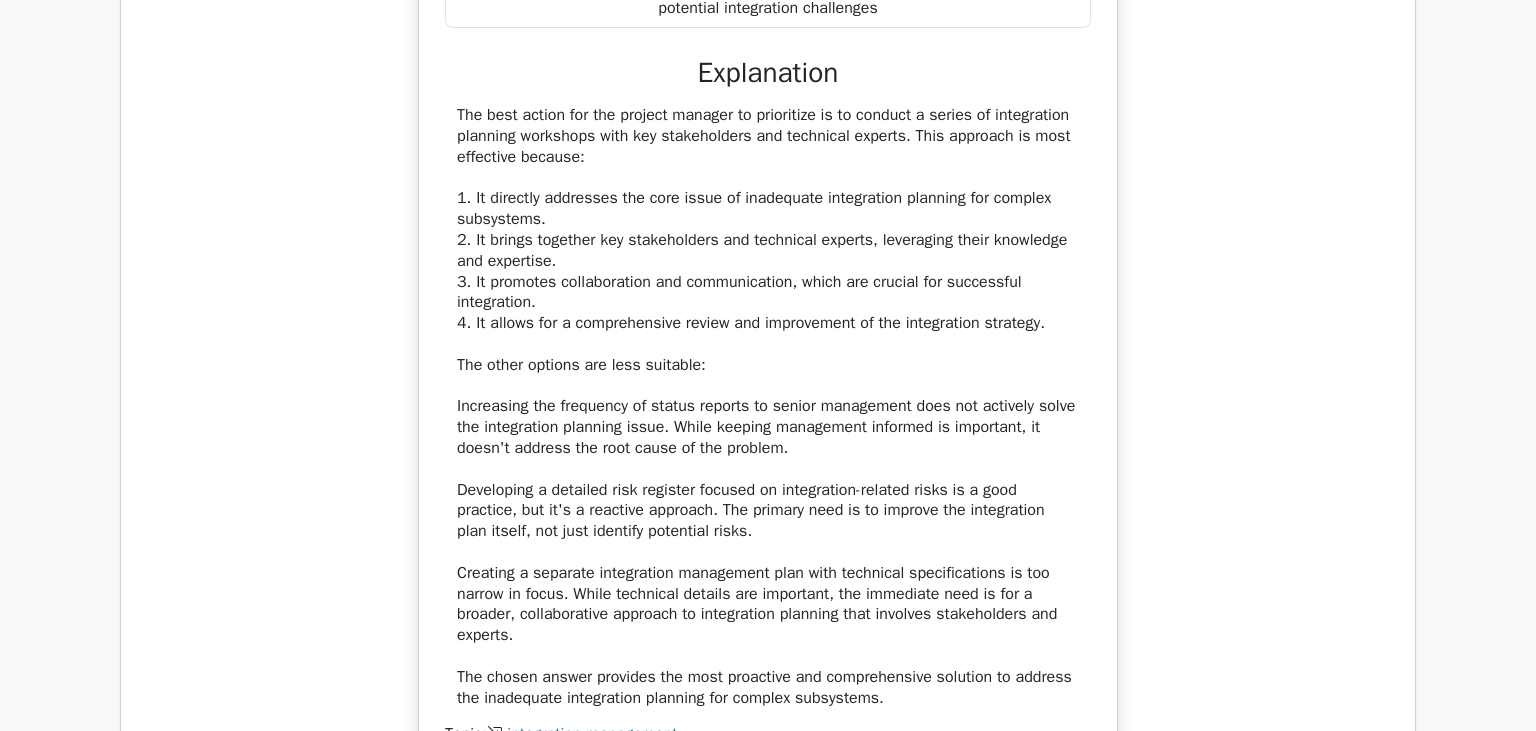 scroll, scrollTop: 9926, scrollLeft: 0, axis: vertical 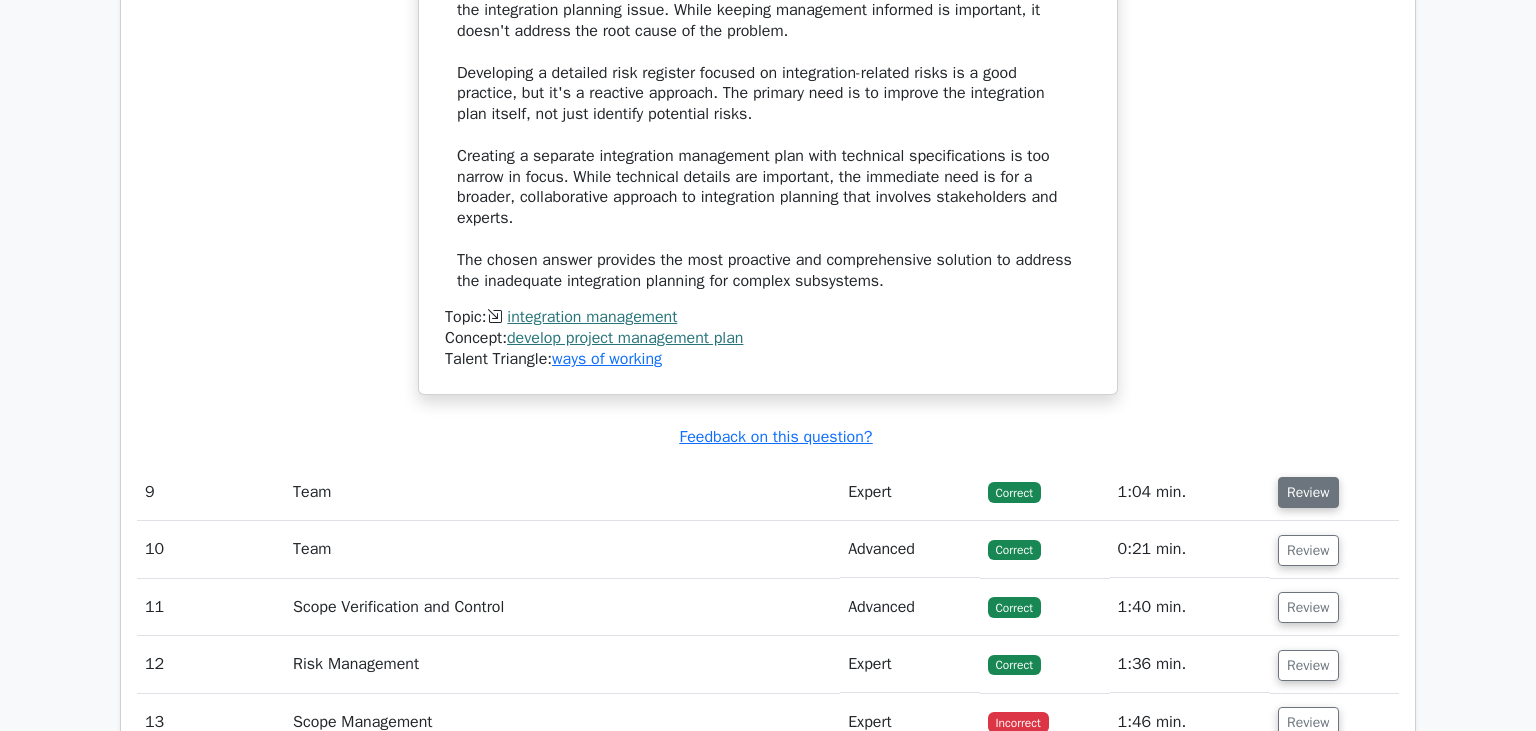 click on "Review" at bounding box center [1308, 492] 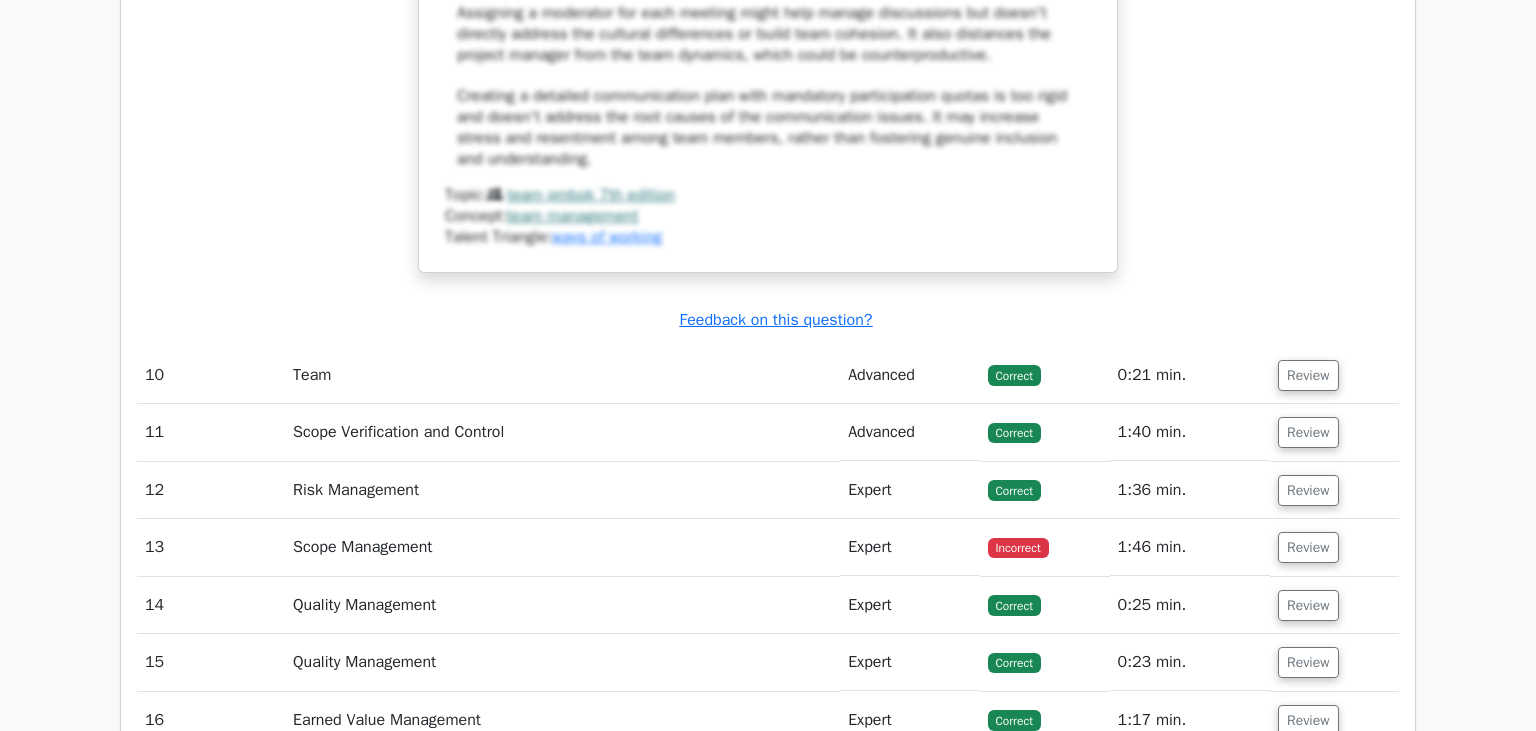 scroll, scrollTop: 11721, scrollLeft: 0, axis: vertical 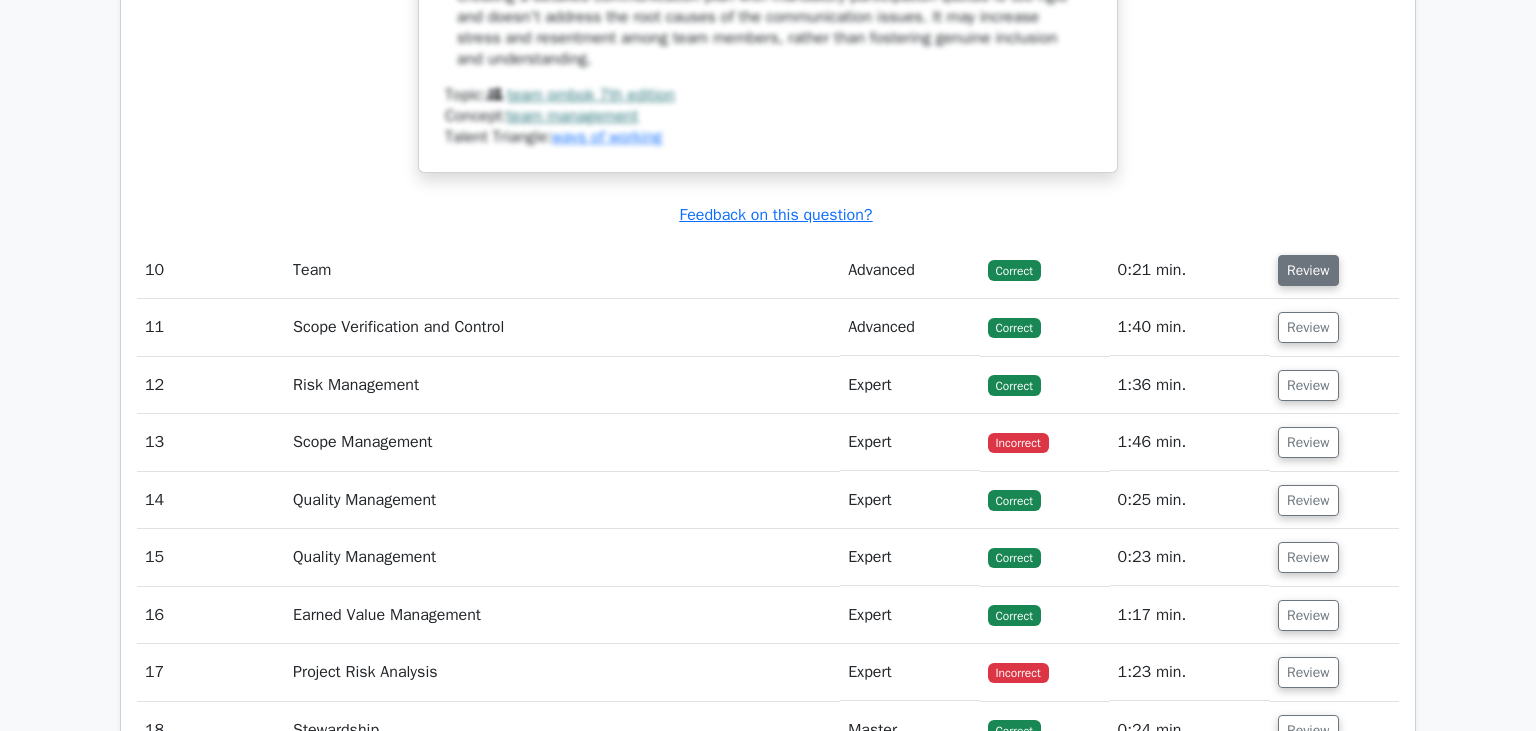 click on "Review" at bounding box center (1308, 270) 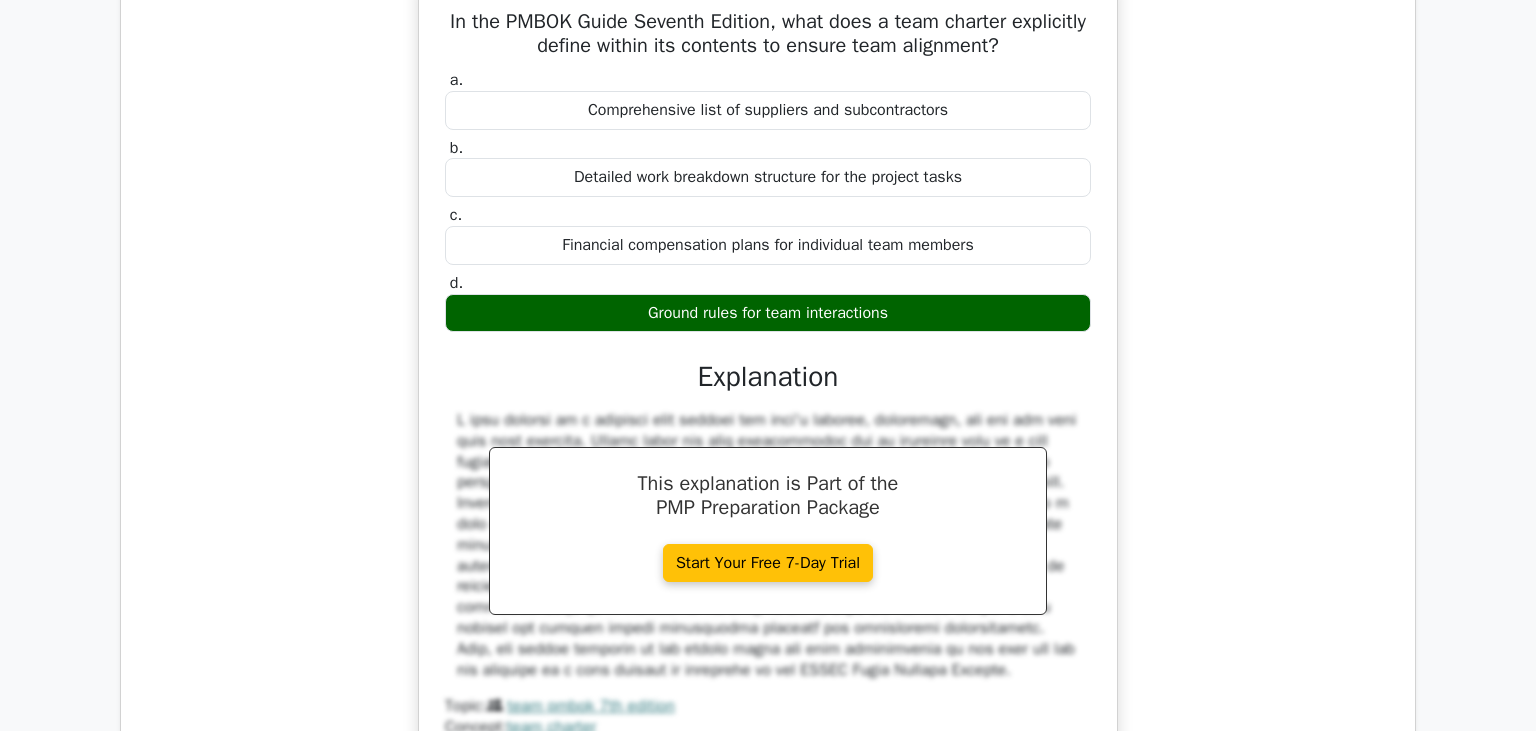 scroll, scrollTop: 12460, scrollLeft: 0, axis: vertical 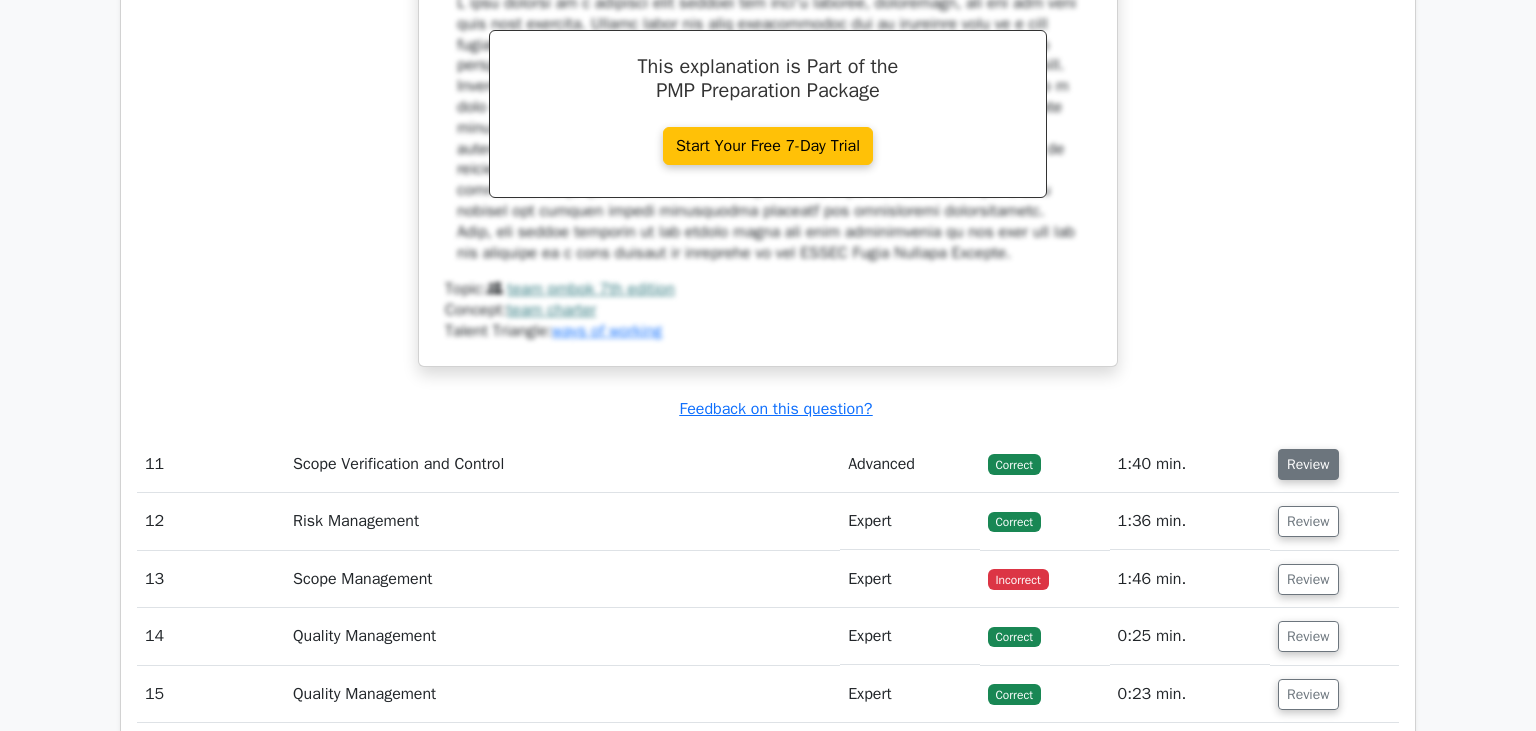 click on "Review" at bounding box center [1308, 464] 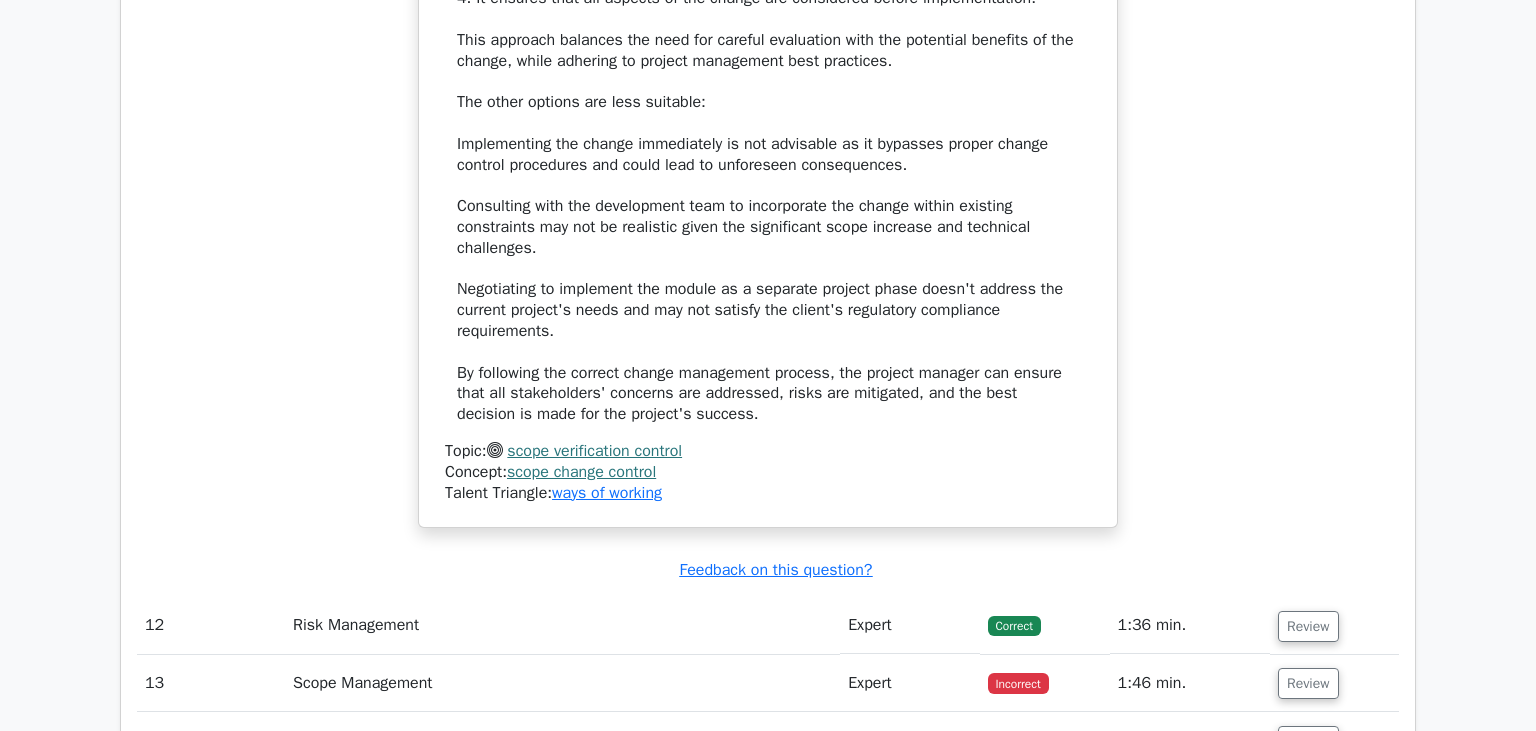 scroll, scrollTop: 14150, scrollLeft: 0, axis: vertical 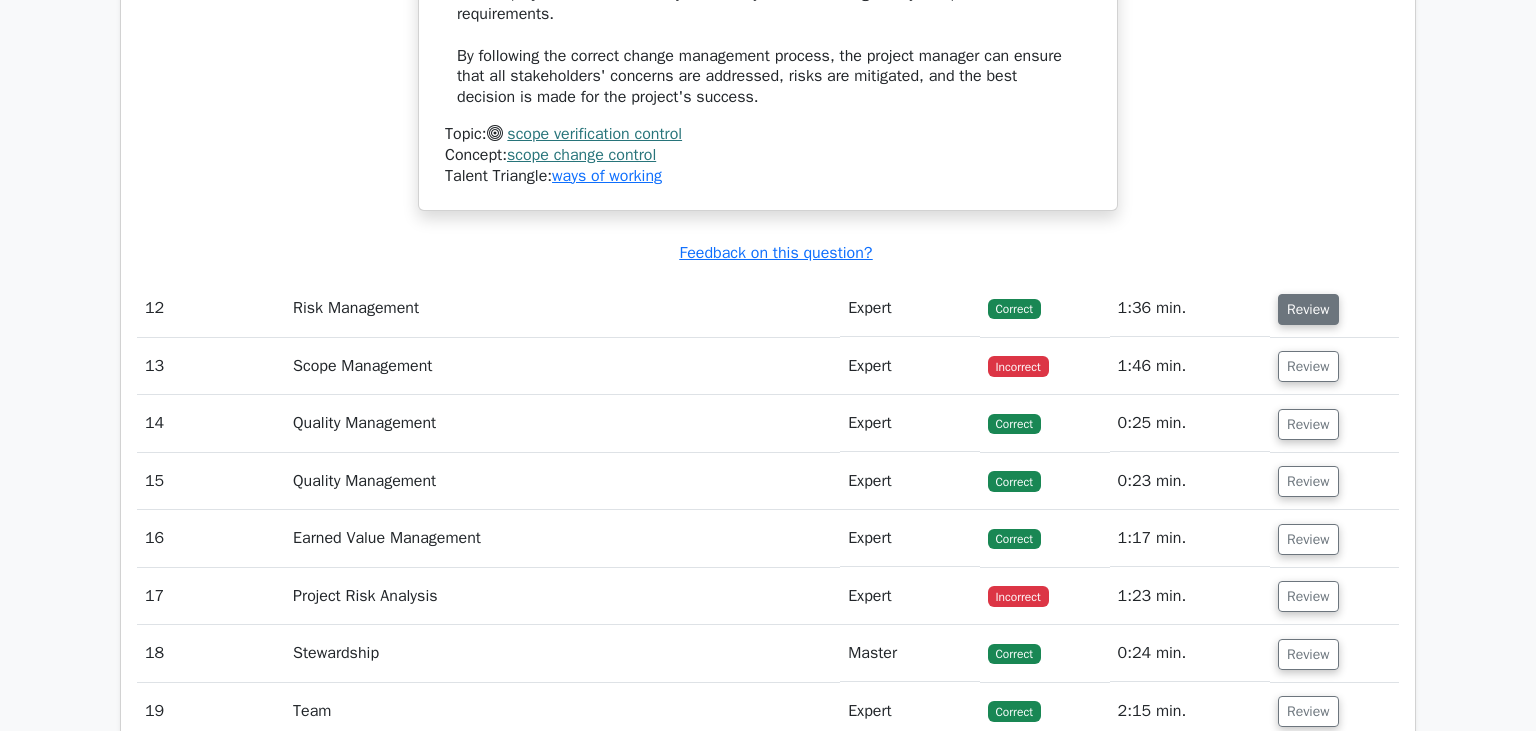 click on "Review" at bounding box center (1308, 309) 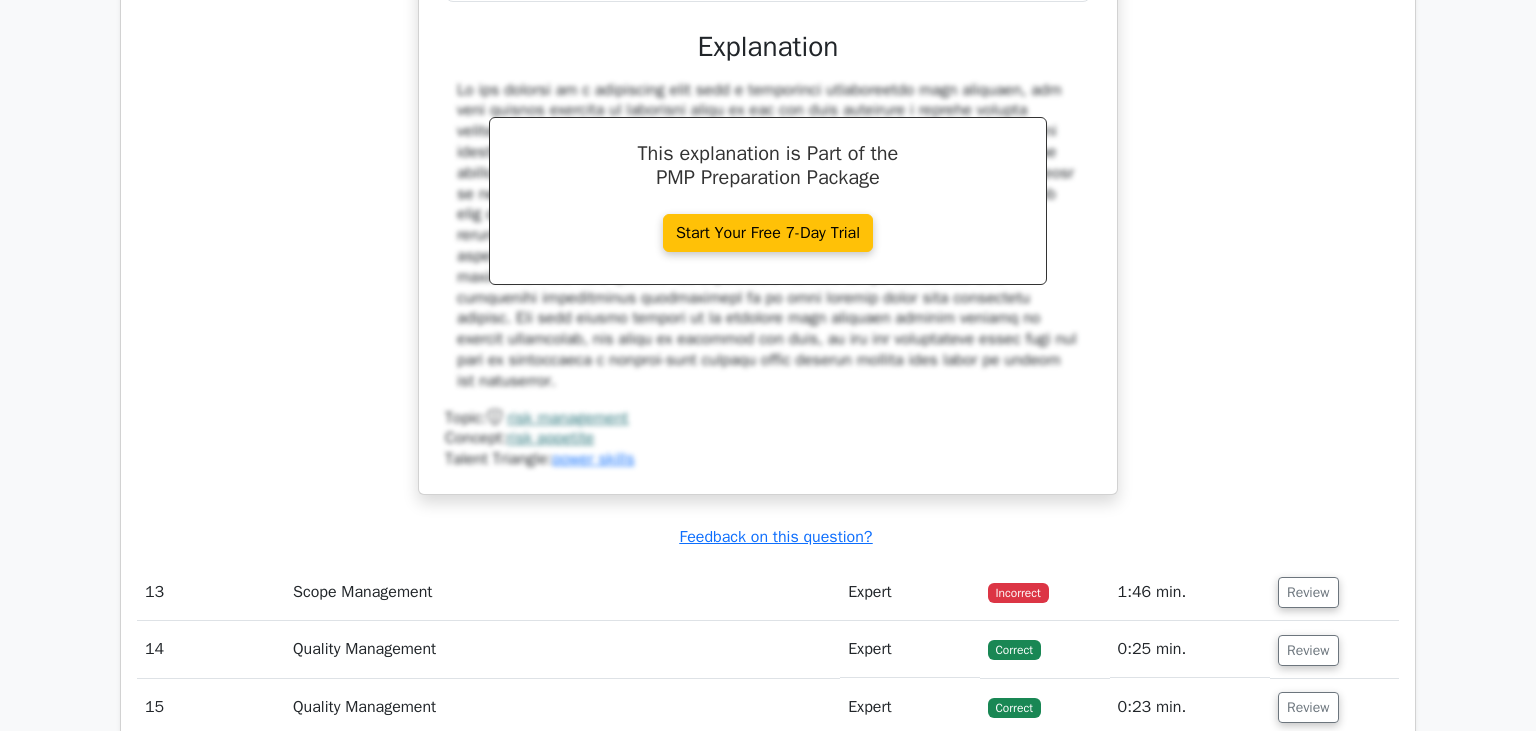 scroll, scrollTop: 15100, scrollLeft: 0, axis: vertical 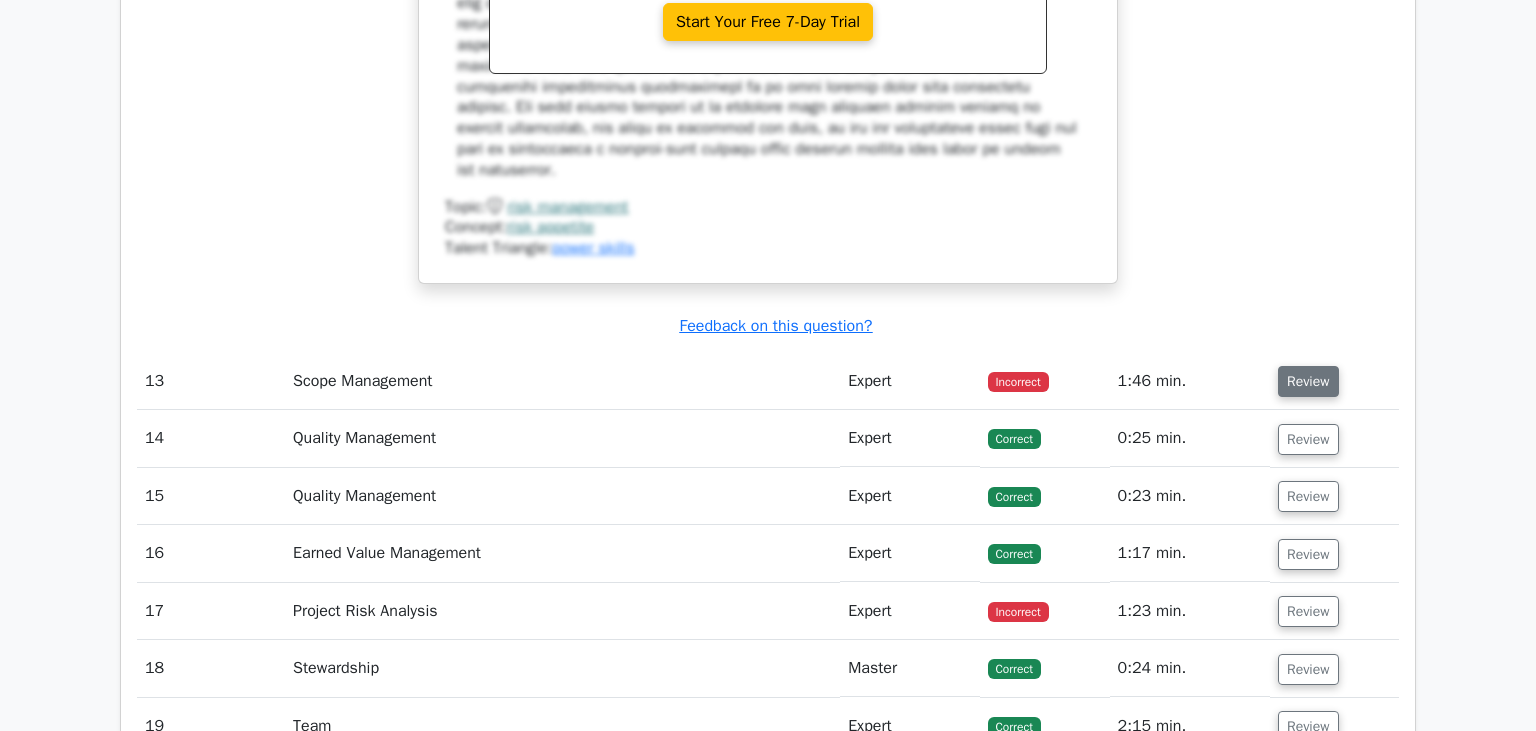 click on "Review" at bounding box center [1308, 381] 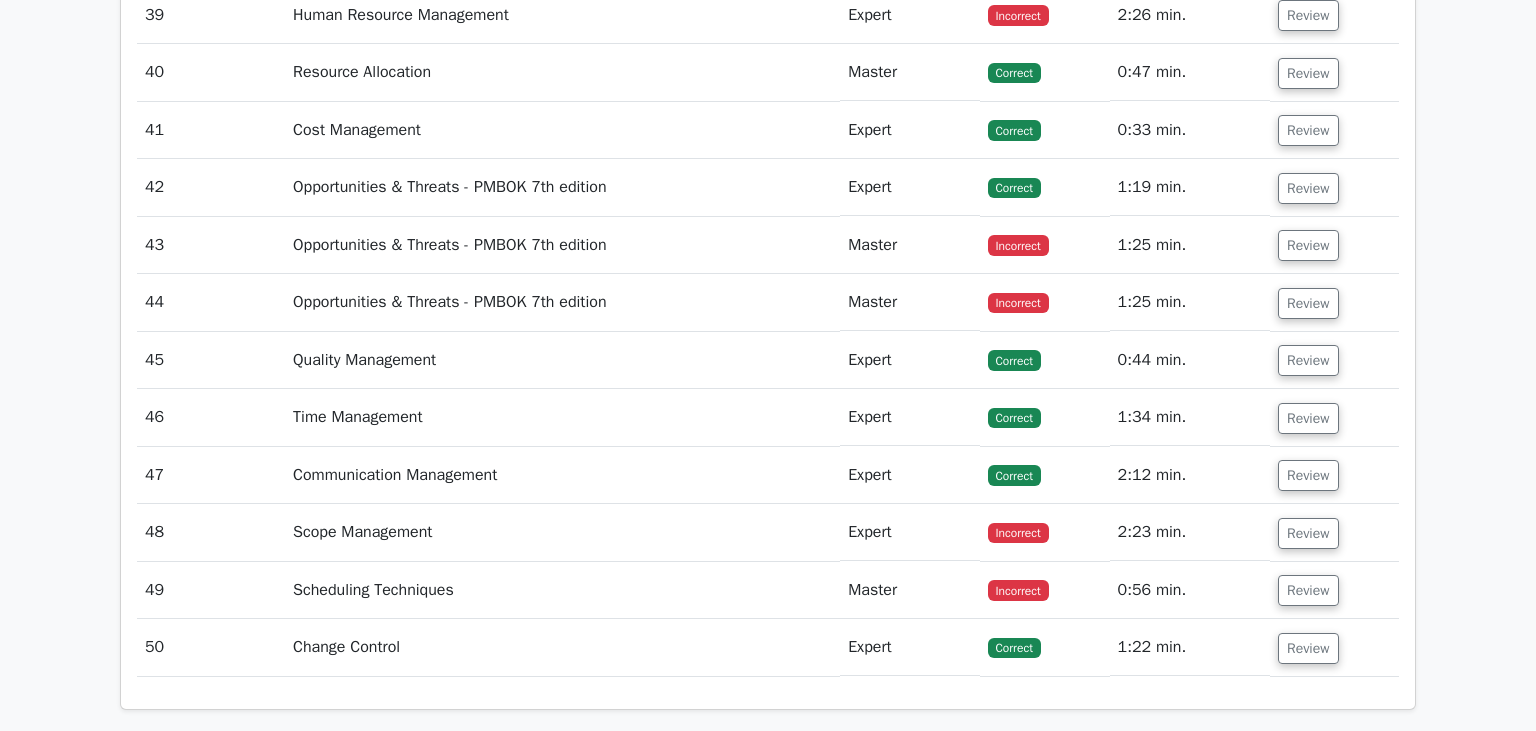scroll, scrollTop: 17952, scrollLeft: 0, axis: vertical 